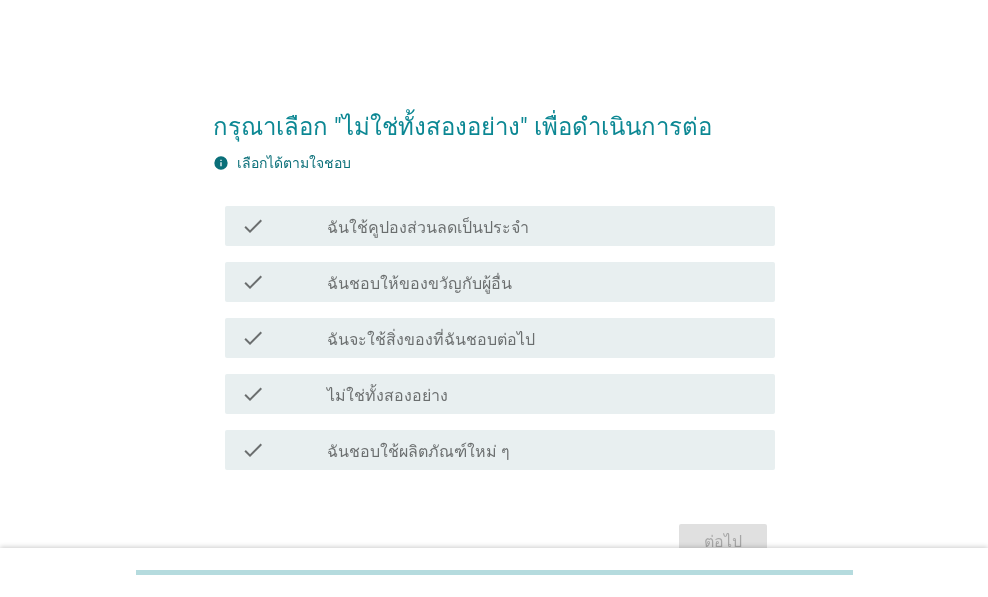 scroll, scrollTop: 0, scrollLeft: 0, axis: both 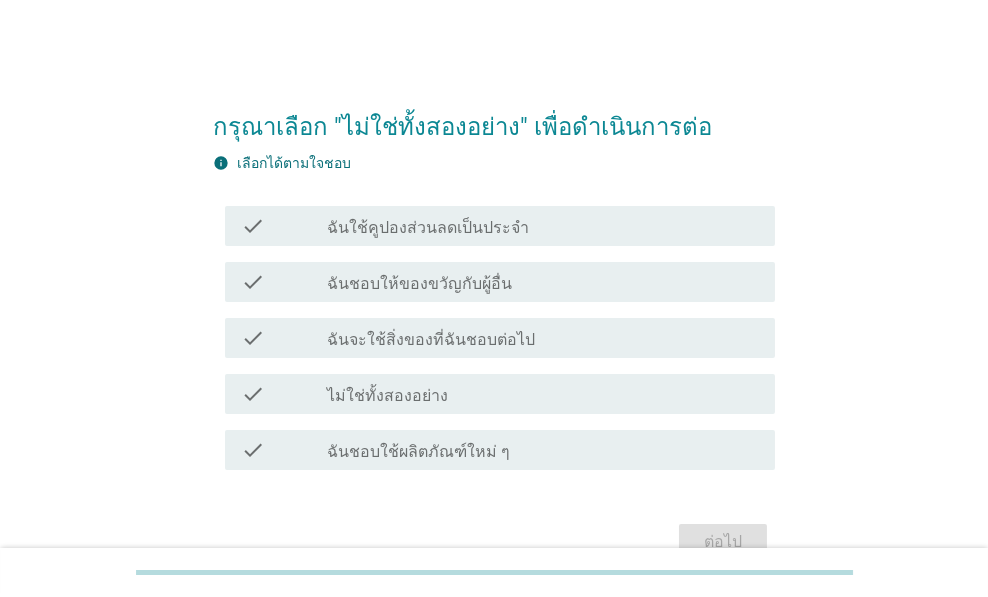 click on "ฉันใช้คูปองส่วนลดเป็นประจำ" at bounding box center [428, 228] 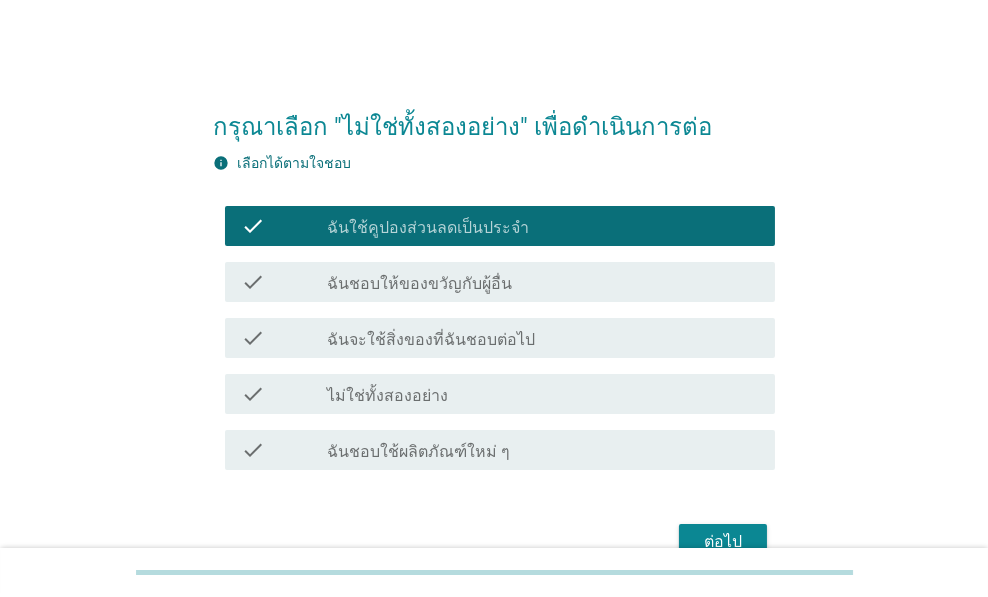click on "ต่อไป" at bounding box center (723, 542) 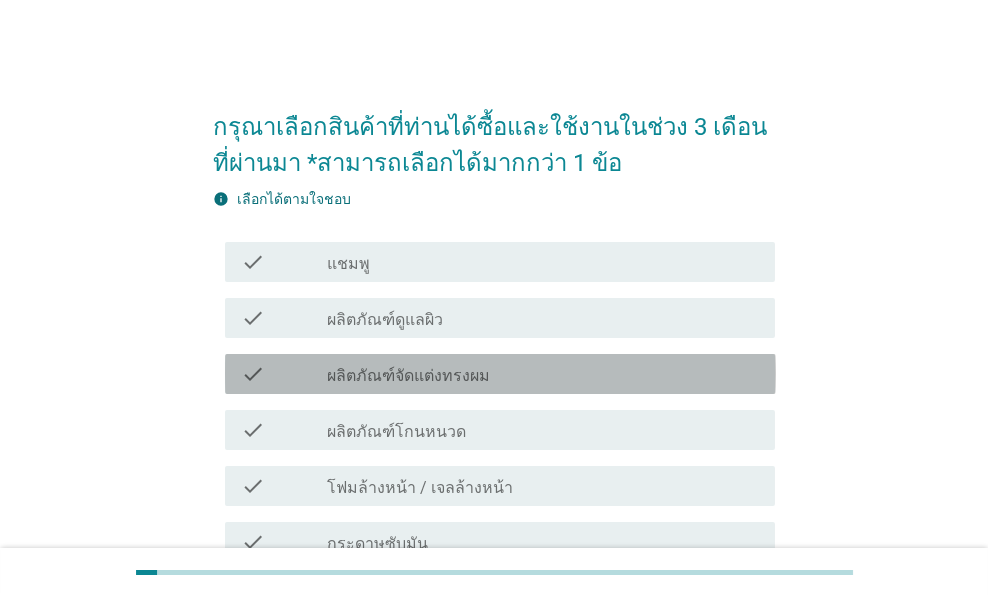 drag, startPoint x: 554, startPoint y: 371, endPoint x: 774, endPoint y: 546, distance: 281.11386 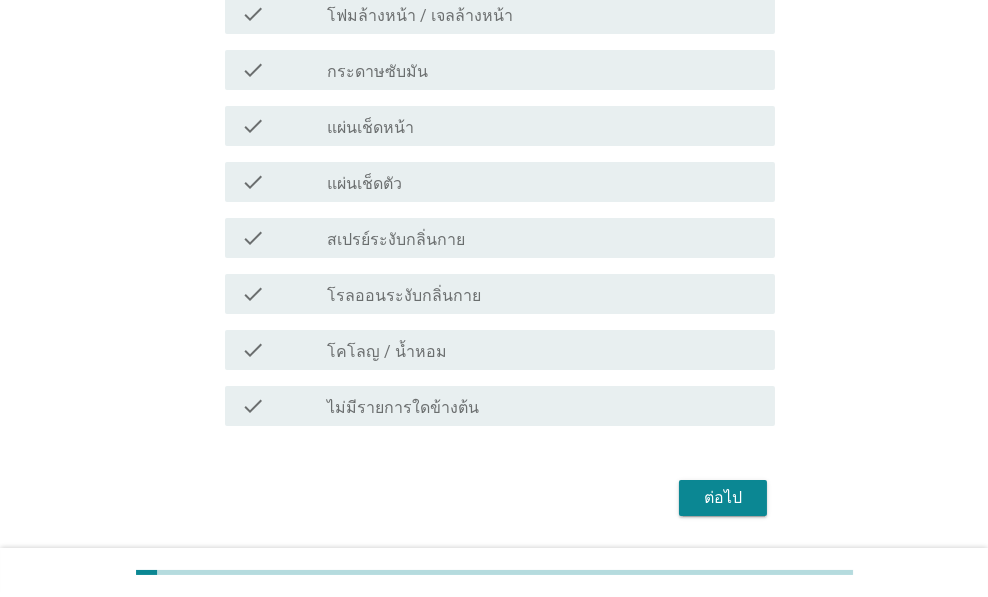 scroll, scrollTop: 533, scrollLeft: 0, axis: vertical 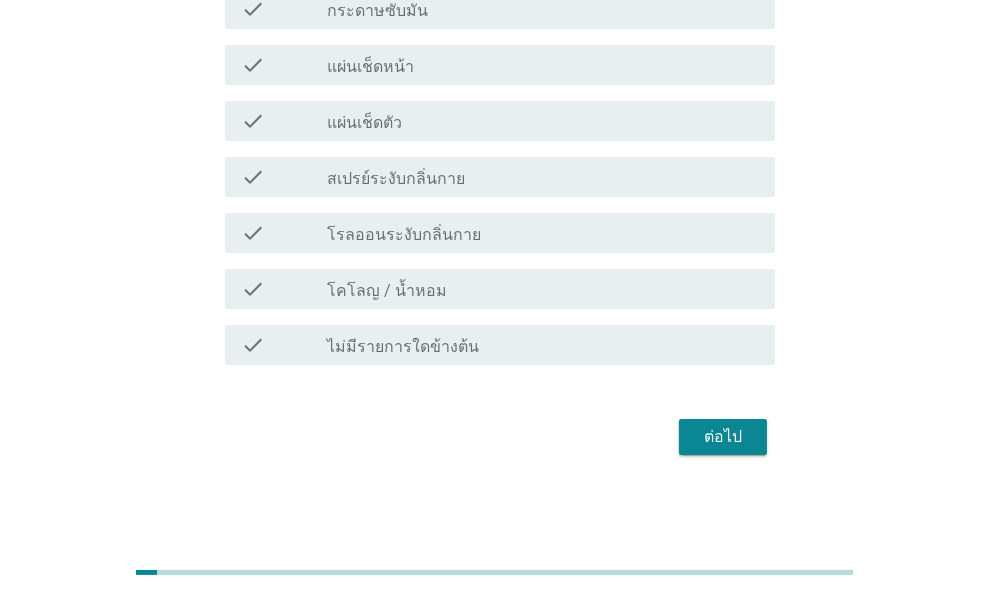 click on "กรุณาเลือกสินค้าที่ท่านได้ซื้อและใช้งานในช่วง 3 เดือนที่ผ่านมา *สามารถเลือกได้มากกว่า 1 ข้อ     info   เลือกได้ตามใจชอบ   check     check_box_outline_blank แชมพู   check     check_box_outline_blank ผลิตภัณฑ์ดูแลผิว   check     check_box_outline_blank ผลิตภัณฑ์จัดแต่งทรงผม   check     check_box_outline_blank ผลิตภัณฑ์โกนหนวด   check     check_box_outline_blank โฟมล้างหน้า / เจลล้างหน้า   check     check_box_outline_blank กระดาษซับมัน   check     check_box_outline_blank แผ่นเช็ดหน้า   check     check_box_outline_blank แผ่นเช็ดตัว   check     check_box_outline_blank   check       check" at bounding box center [494, 8] 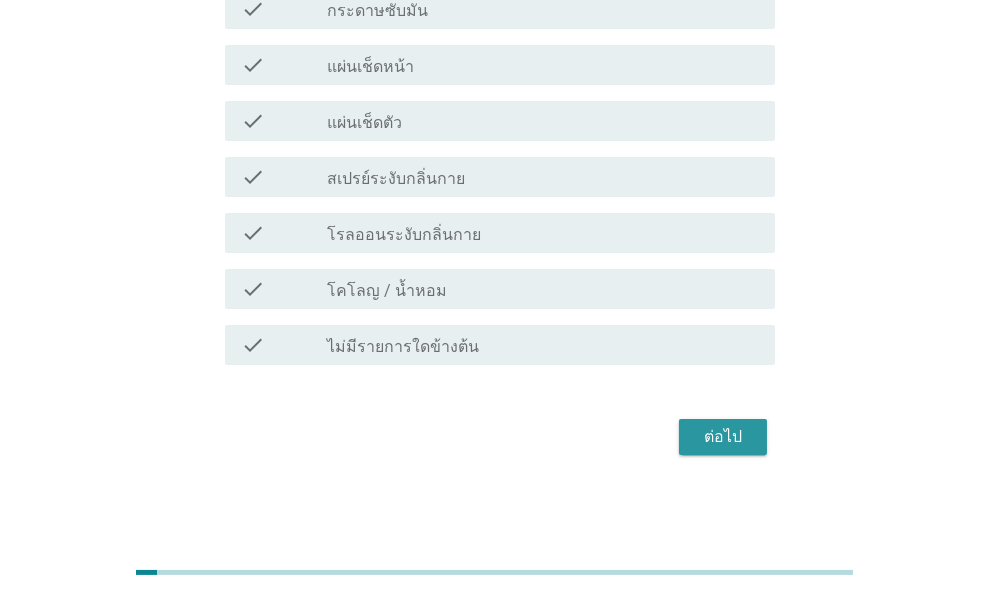 click on "ต่อไป" at bounding box center (723, 437) 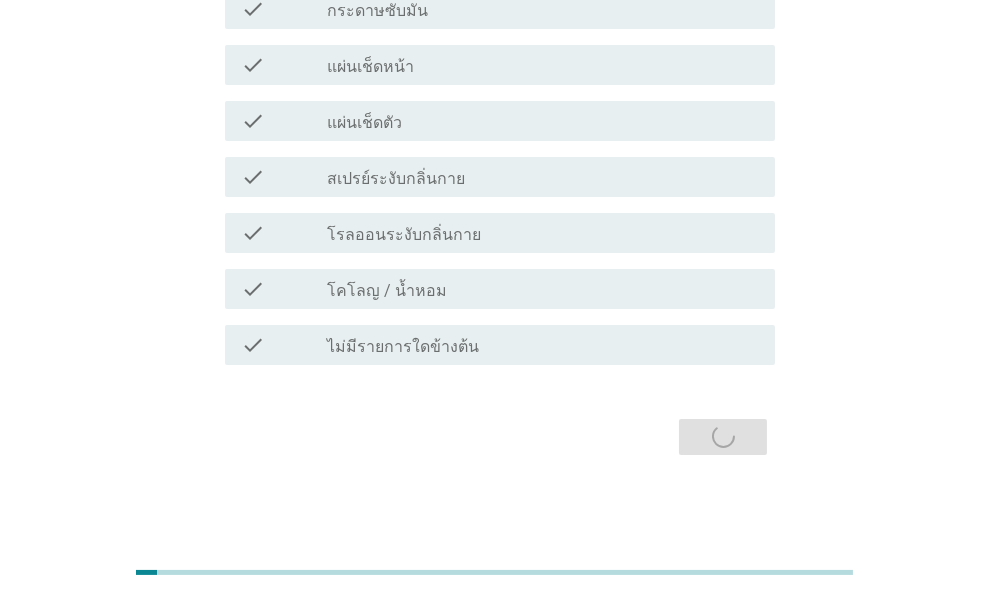 scroll, scrollTop: 0, scrollLeft: 0, axis: both 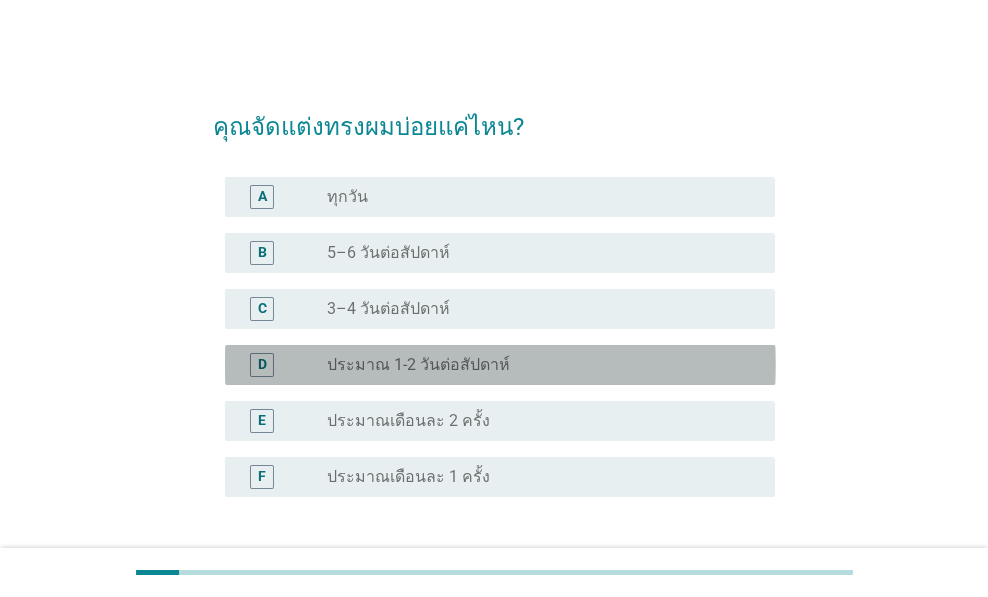 drag, startPoint x: 421, startPoint y: 374, endPoint x: 703, endPoint y: 556, distance: 335.63074 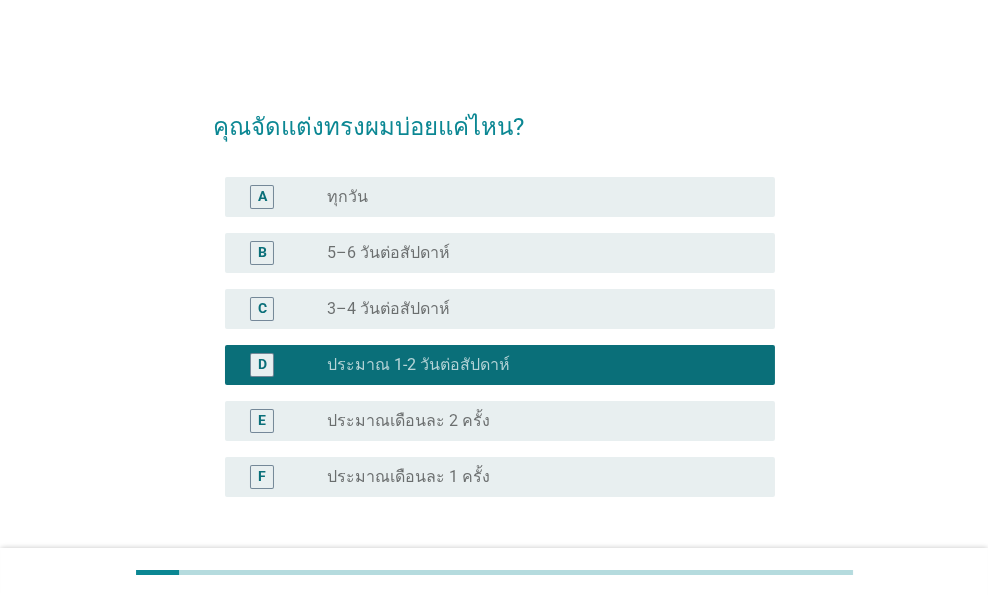 click on "B     radio_button_unchecked 5–6 วันต่อสัปดาห์" at bounding box center [494, 253] 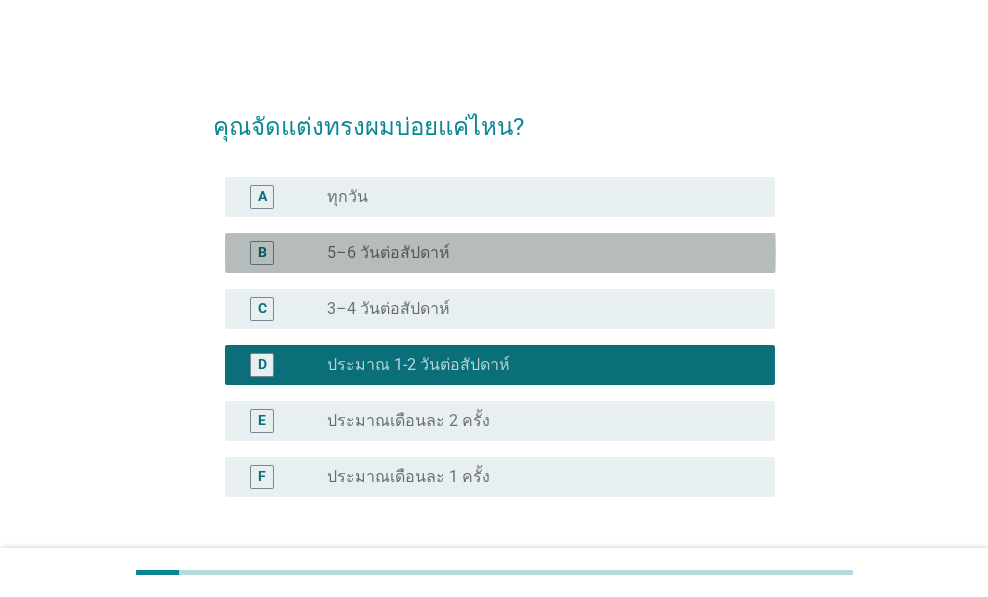 click on "radio_button_unchecked 5–6 วันต่อสัปดาห์" at bounding box center (535, 253) 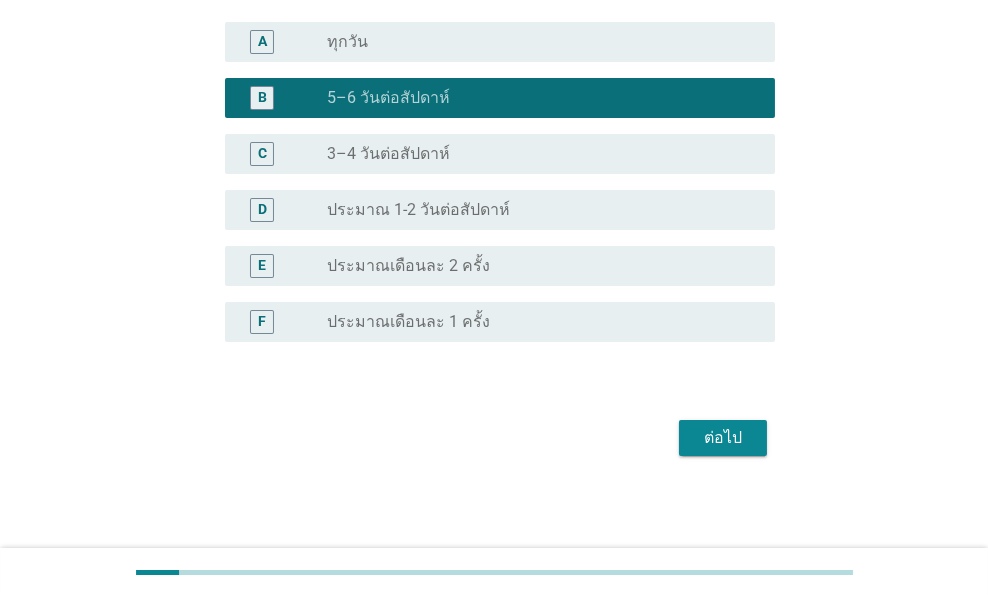scroll, scrollTop: 156, scrollLeft: 0, axis: vertical 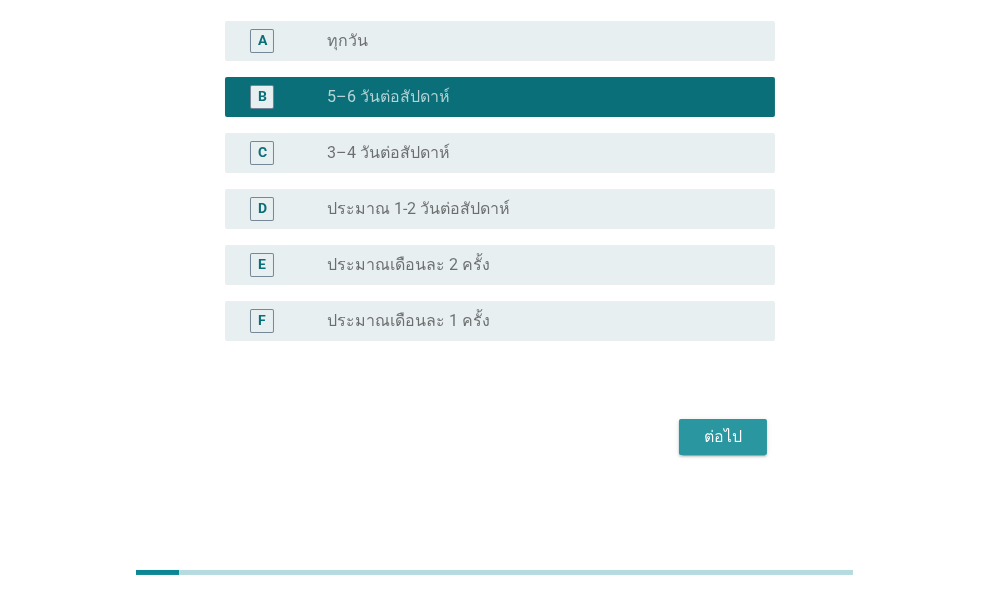 click on "ต่อไป" at bounding box center (723, 437) 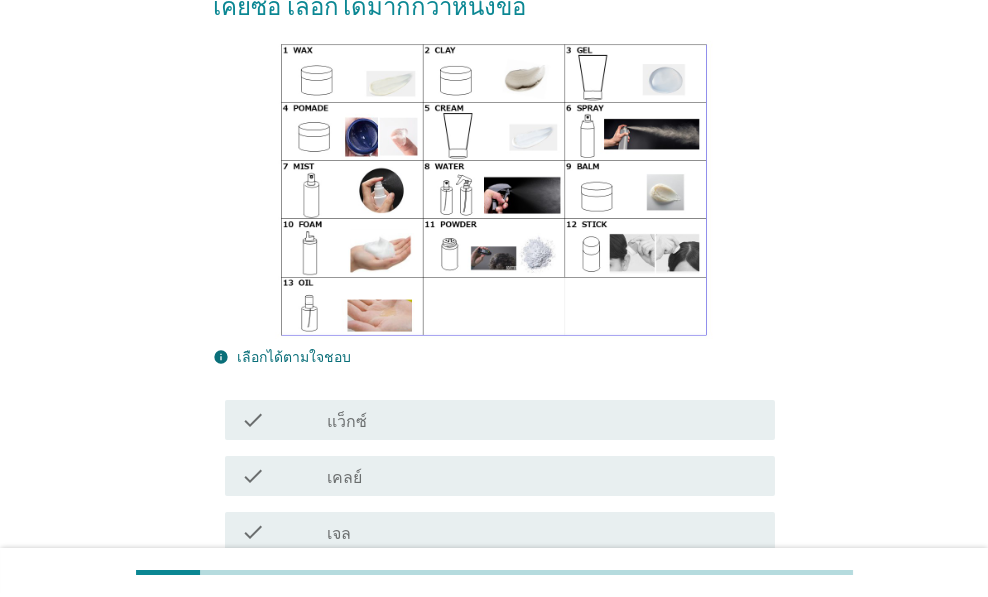 scroll, scrollTop: 0, scrollLeft: 0, axis: both 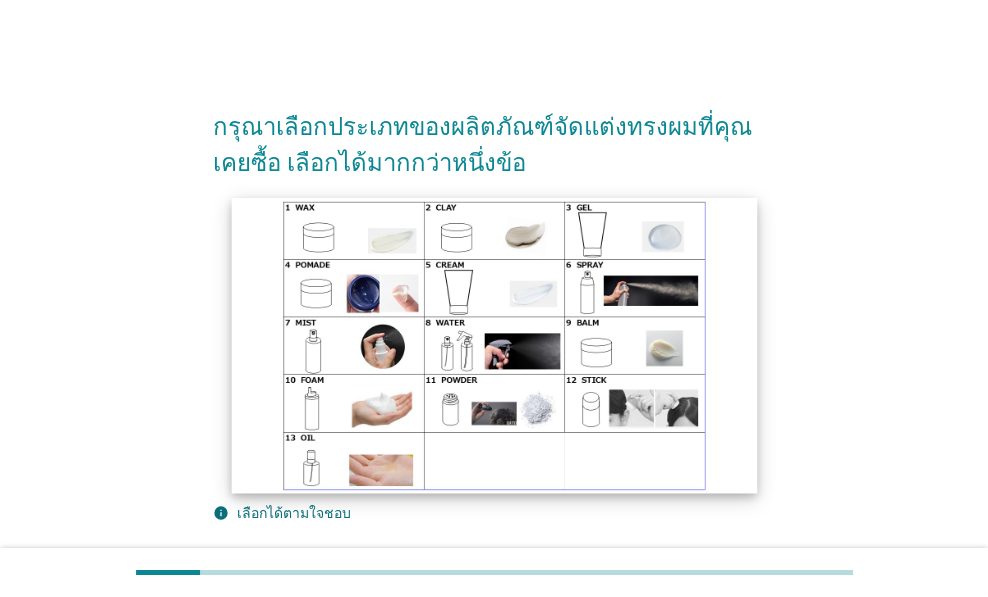 click at bounding box center [493, 345] 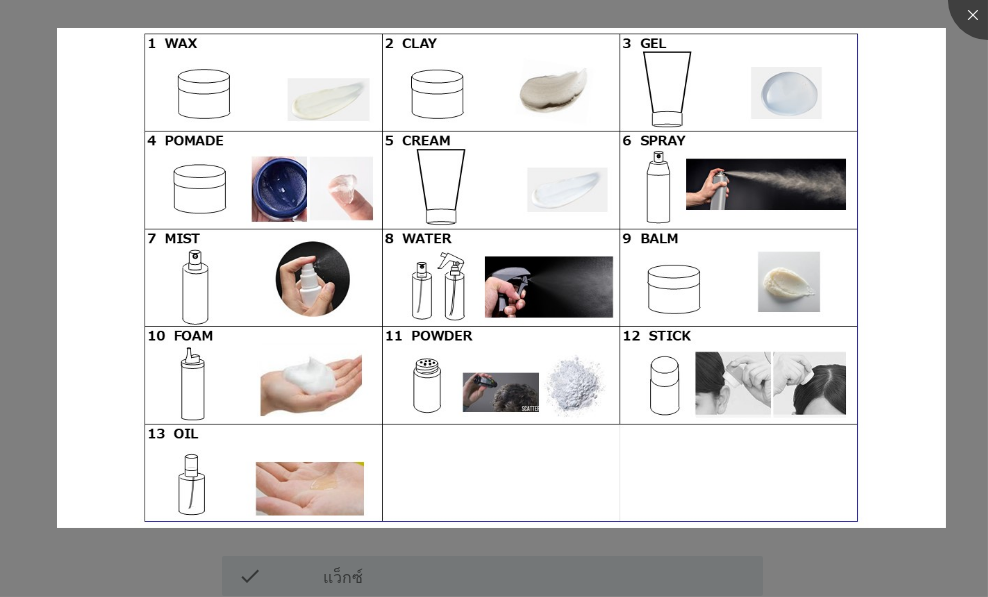 click at bounding box center (494, 298) 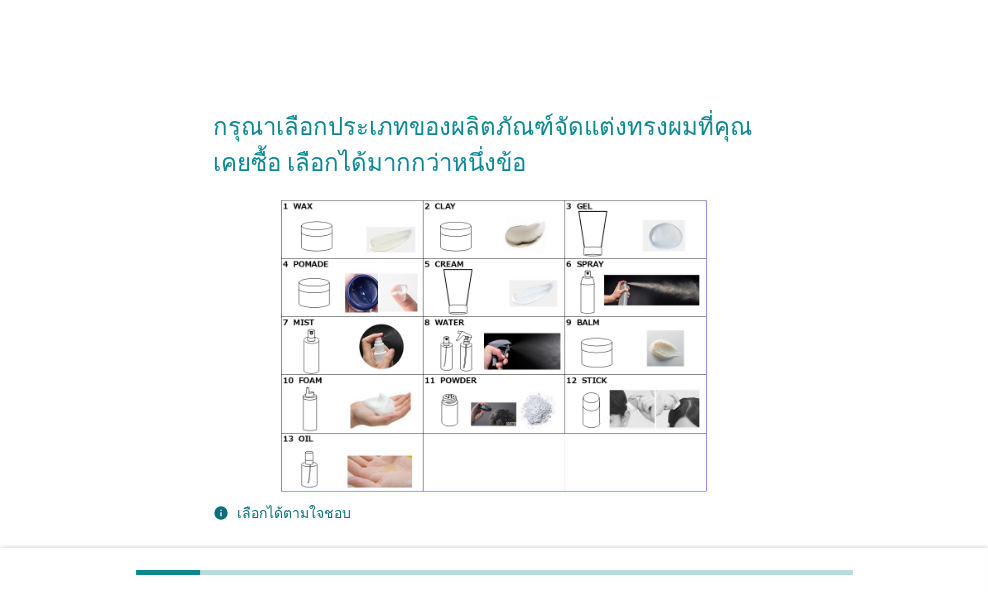 scroll, scrollTop: 266, scrollLeft: 0, axis: vertical 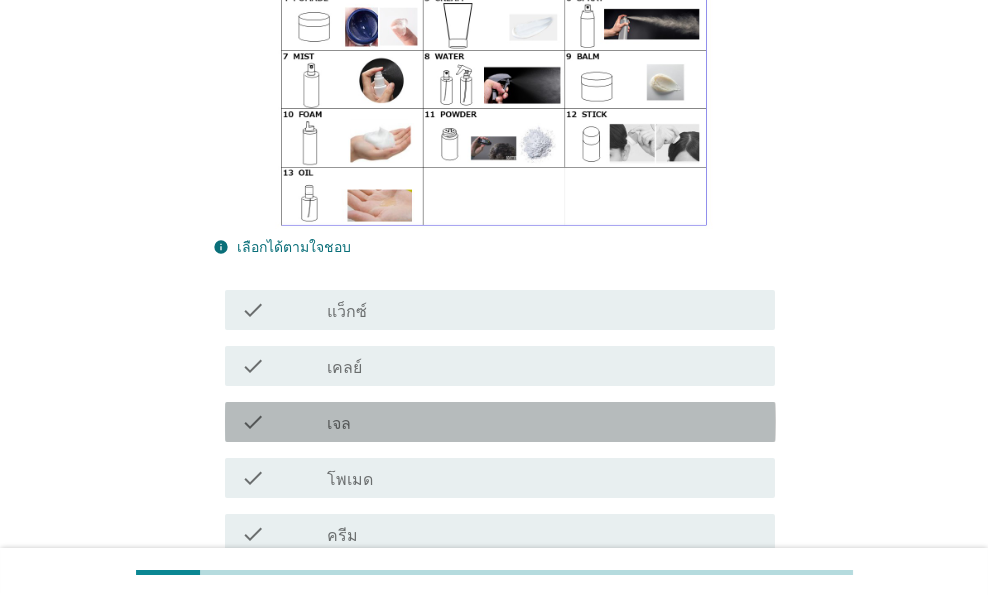 click on "check_box_outline_blank เจล" at bounding box center (543, 422) 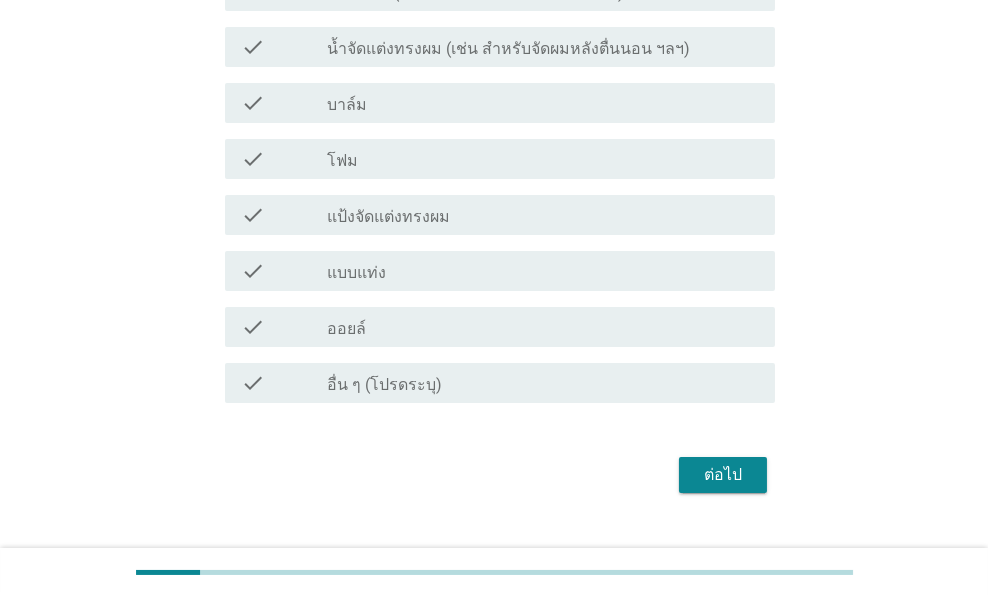scroll, scrollTop: 933, scrollLeft: 0, axis: vertical 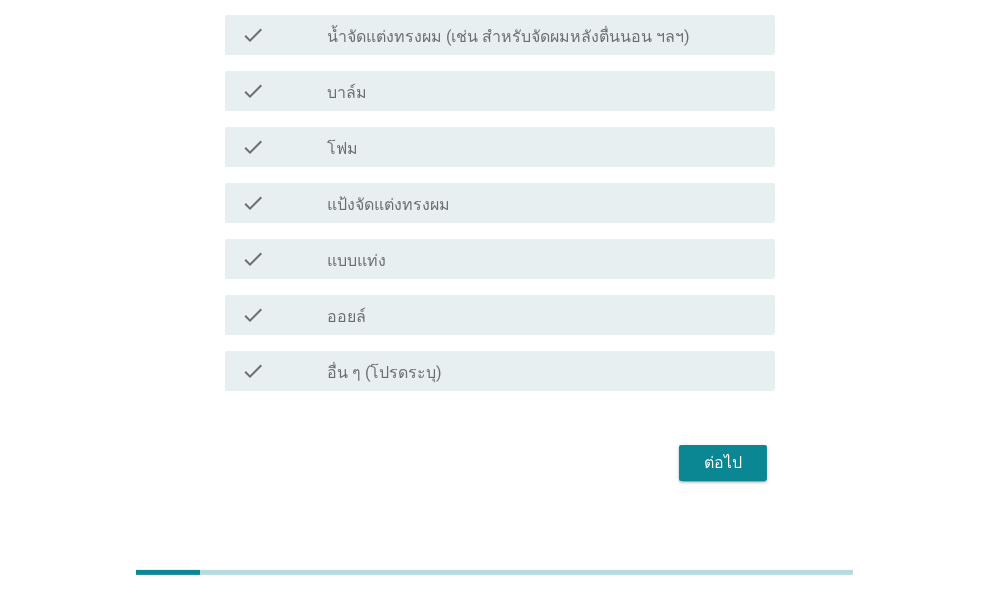 click on "ต่อไป" at bounding box center (723, 463) 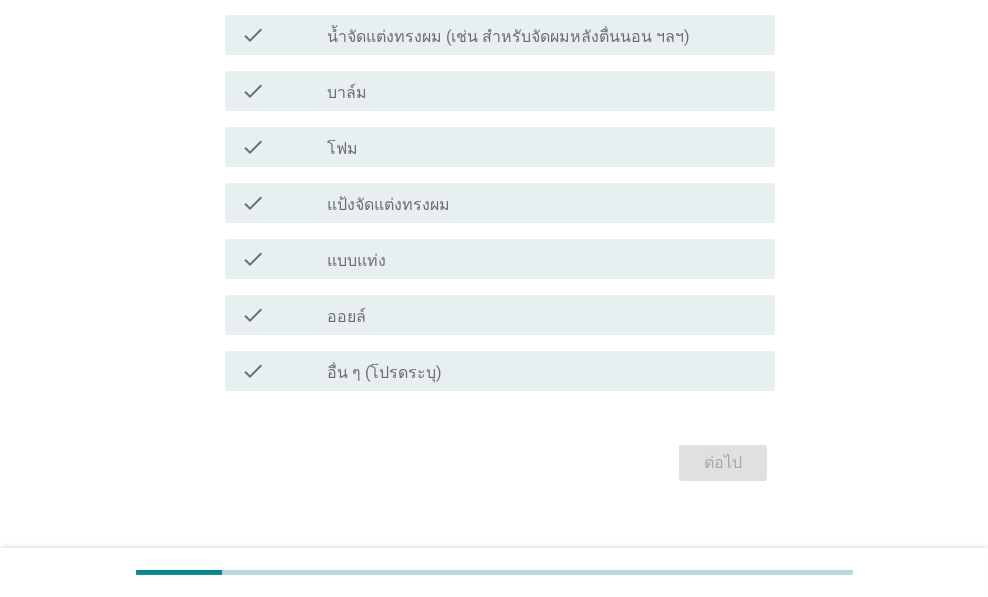 scroll, scrollTop: 0, scrollLeft: 0, axis: both 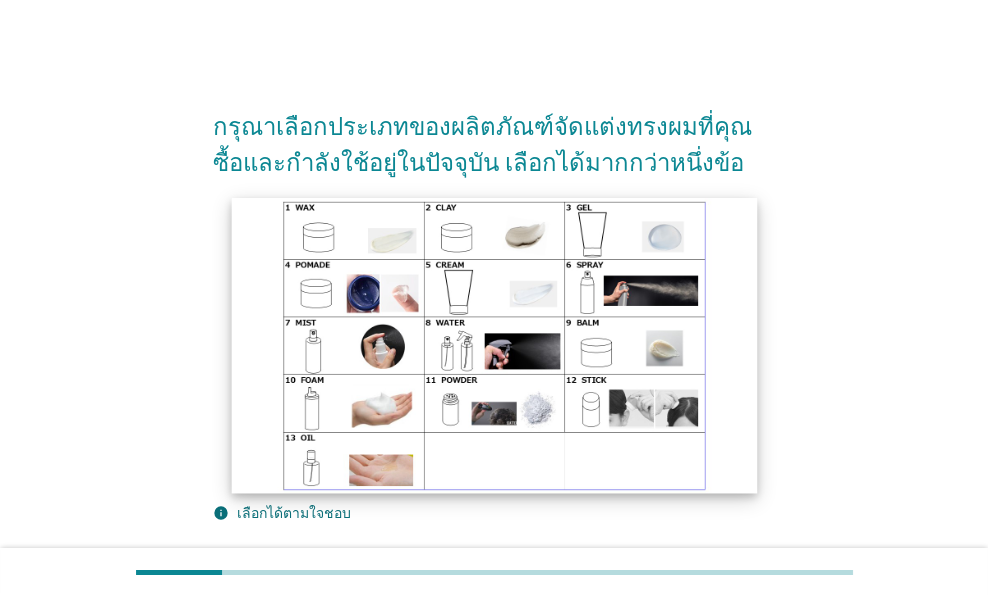 click at bounding box center (493, 345) 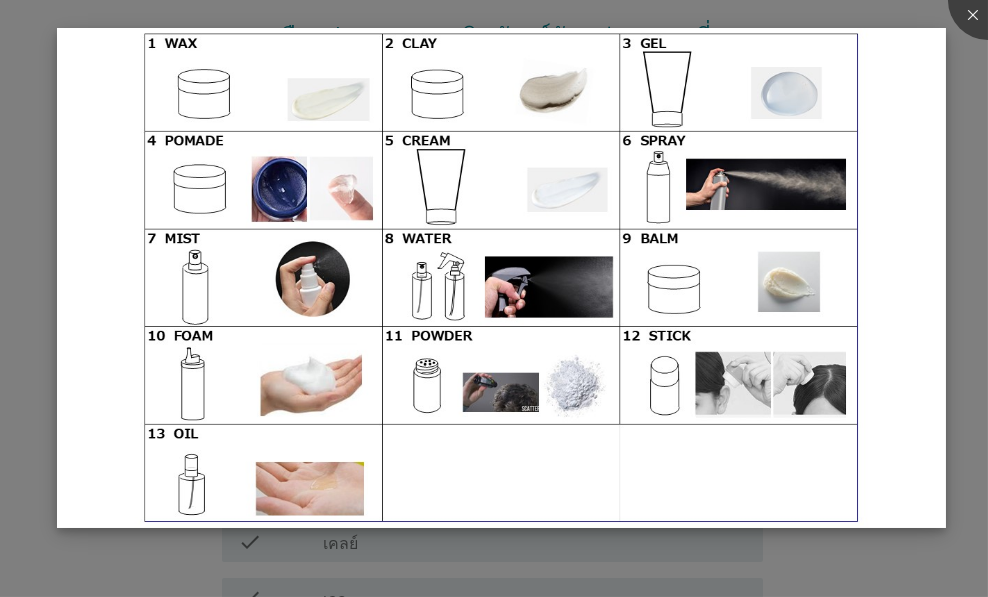 scroll, scrollTop: 666, scrollLeft: 0, axis: vertical 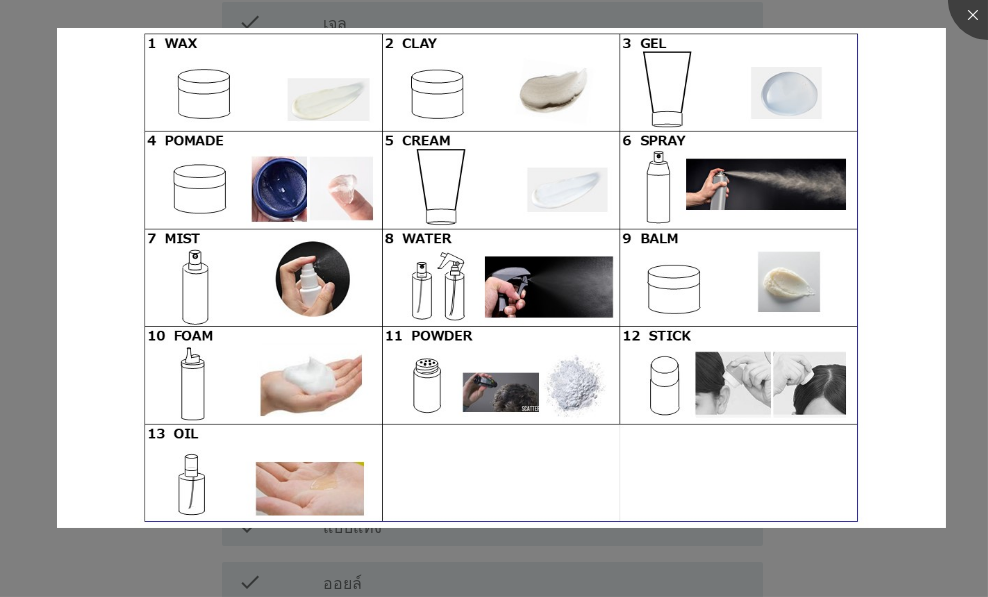 click at bounding box center (494, 298) 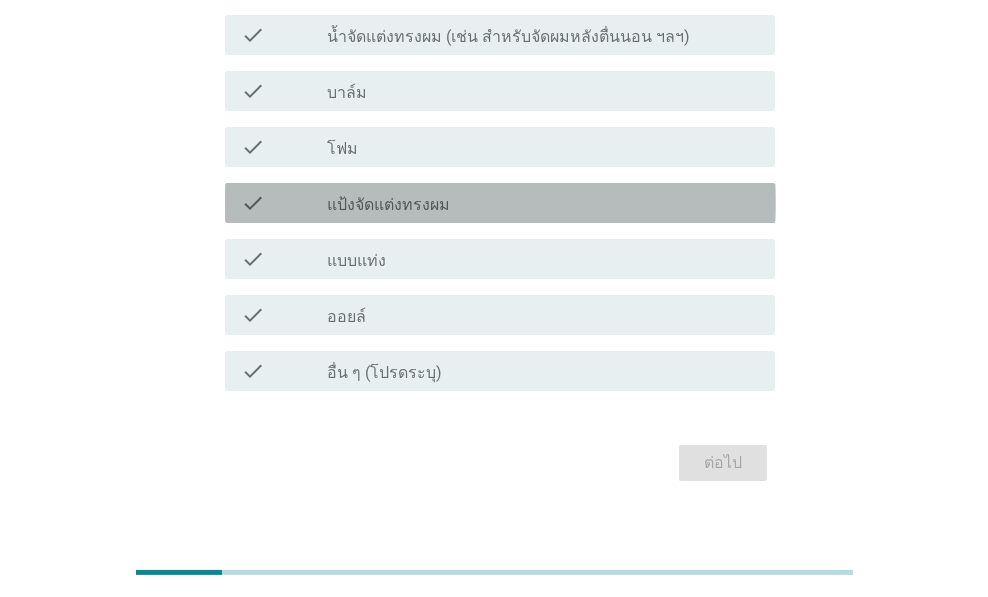 click on "check     check_box_outline_blank แป้งจัดแต่งทรงผม" at bounding box center (500, 203) 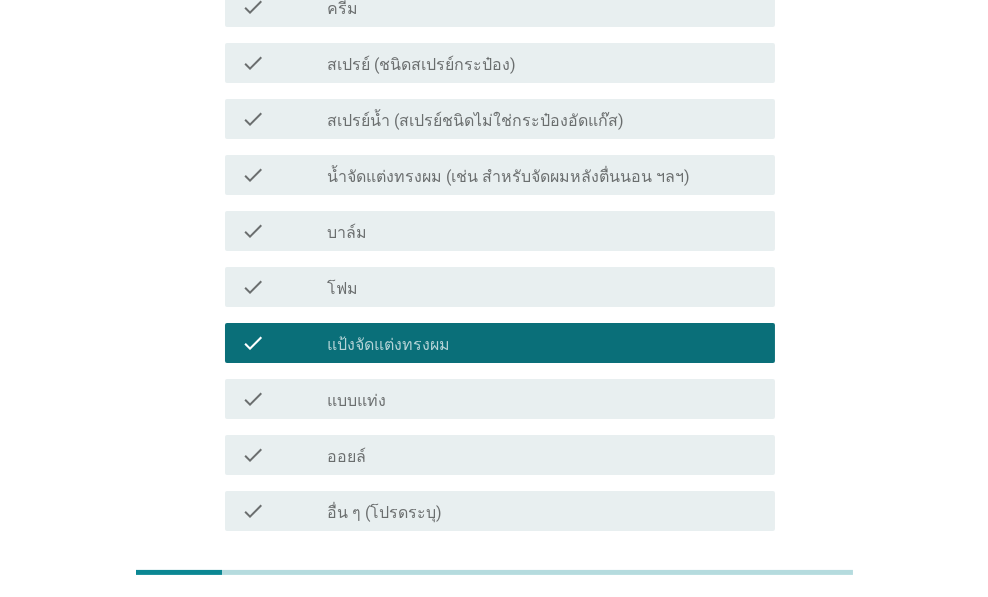 scroll, scrollTop: 666, scrollLeft: 0, axis: vertical 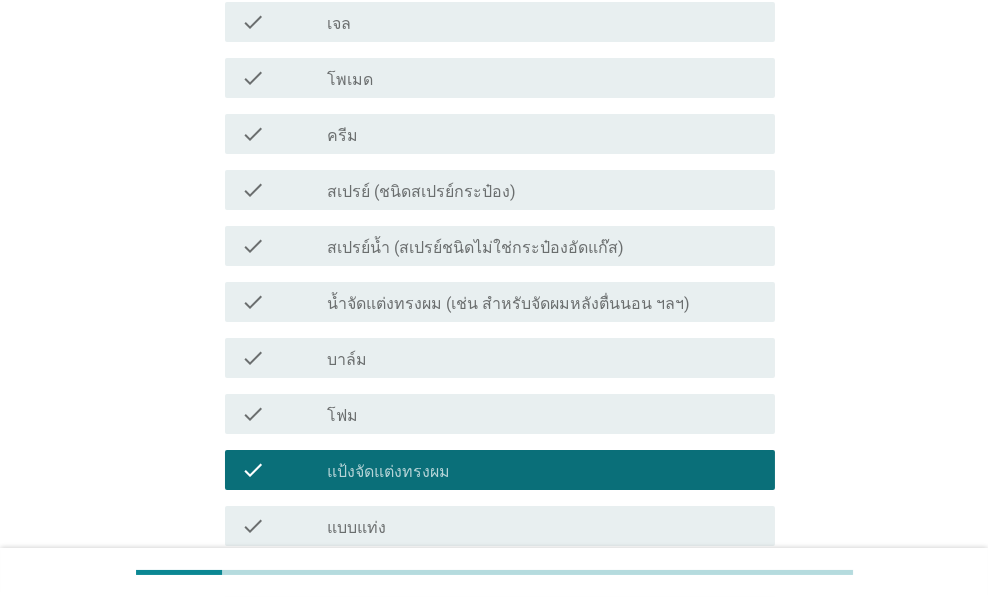 click on "check     check_box_outline_blank น้ำจัดแต่งทรงผม (เช่น สำหรับจัดผมหลังตื่นนอน ฯลฯ)" at bounding box center [494, 302] 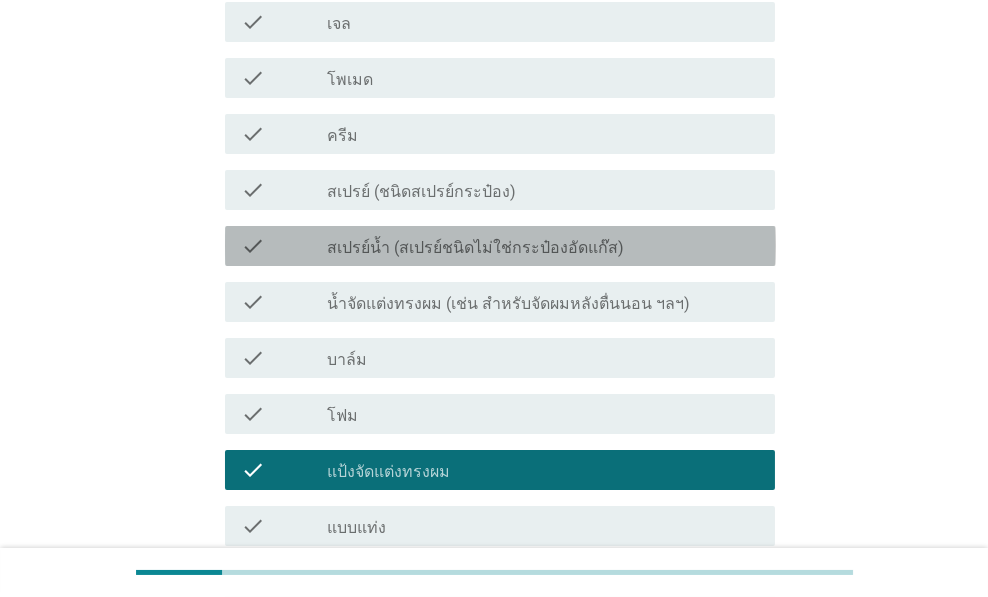 click on "สเปรย์น้ำ (สเปรย์ชนิดไม่ใช่กระป๋องอัดแก๊ส)" at bounding box center [475, 248] 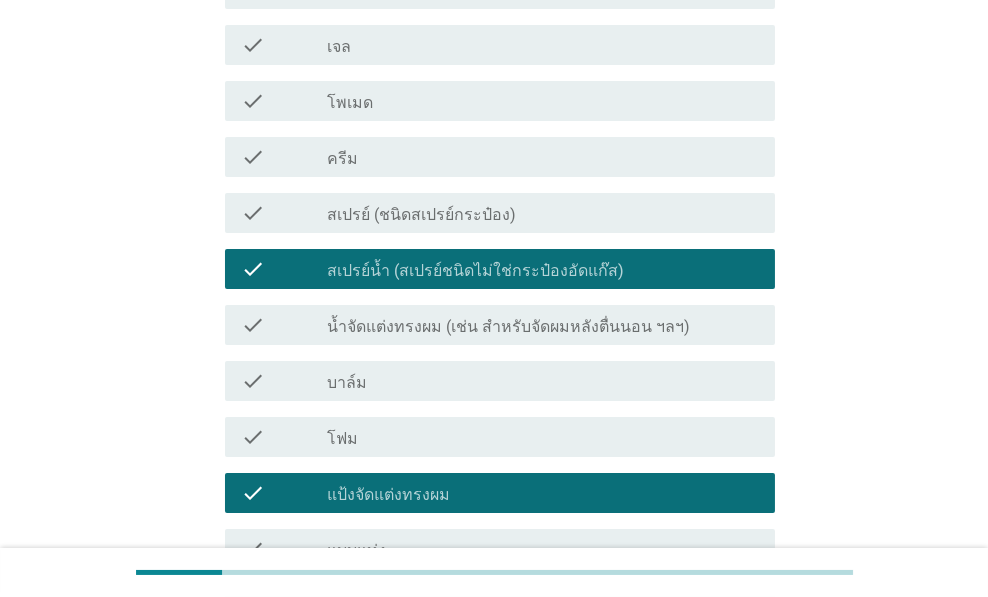 scroll, scrollTop: 400, scrollLeft: 0, axis: vertical 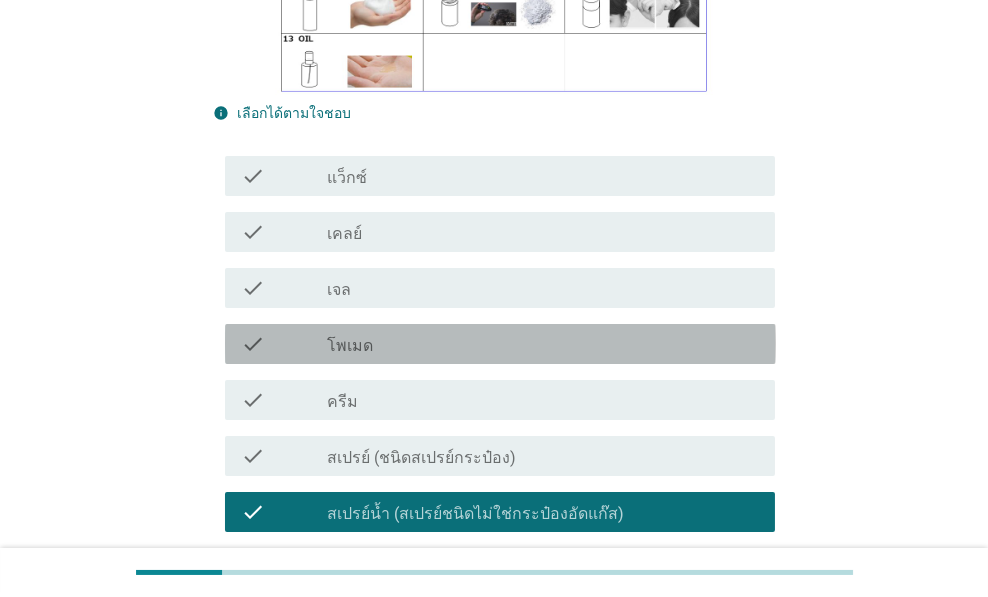 click on "check_box_outline_blank โพเมด" at bounding box center (543, 344) 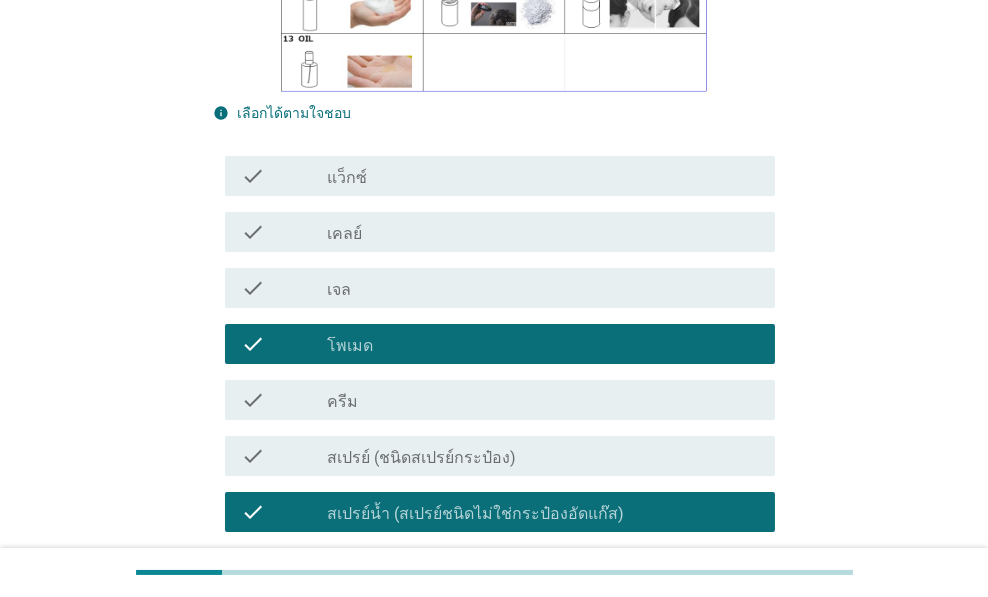 click on "check_box_outline_blank เคลย์" at bounding box center [543, 232] 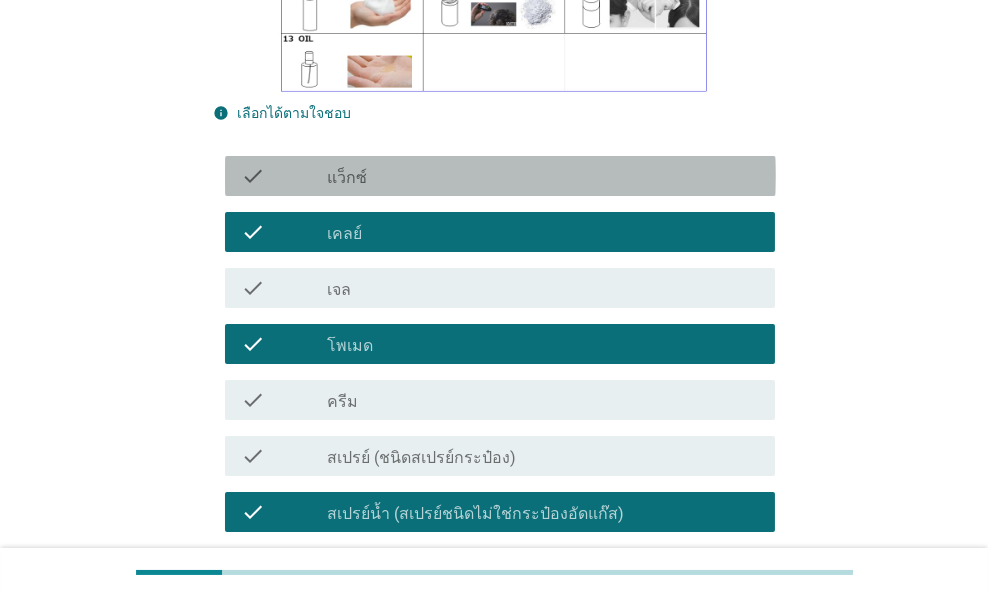 click on "check     check_box_outline_blank แว็กซ์" at bounding box center (500, 176) 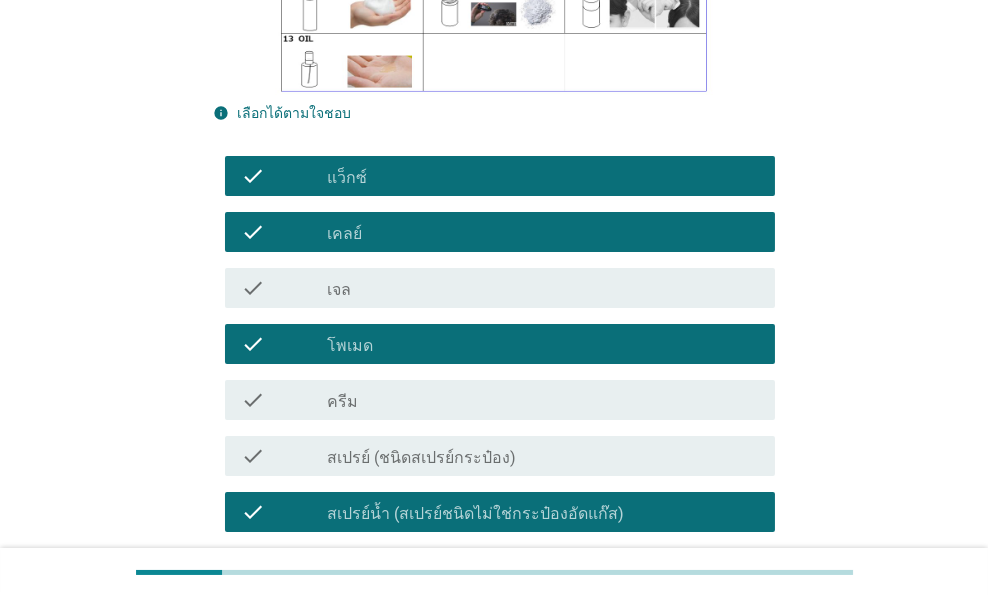 scroll, scrollTop: 933, scrollLeft: 0, axis: vertical 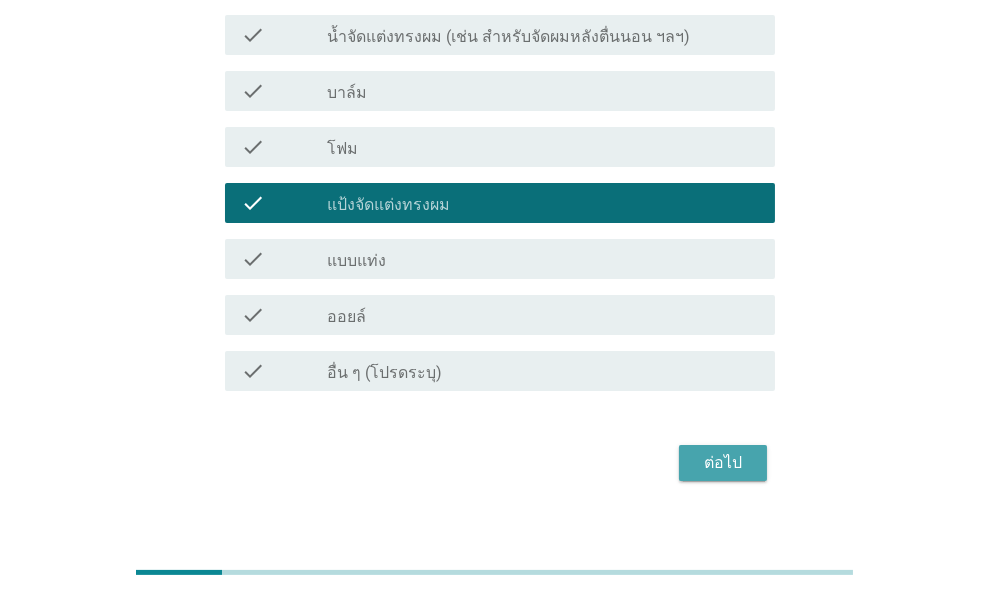 click on "ต่อไป" at bounding box center [723, 463] 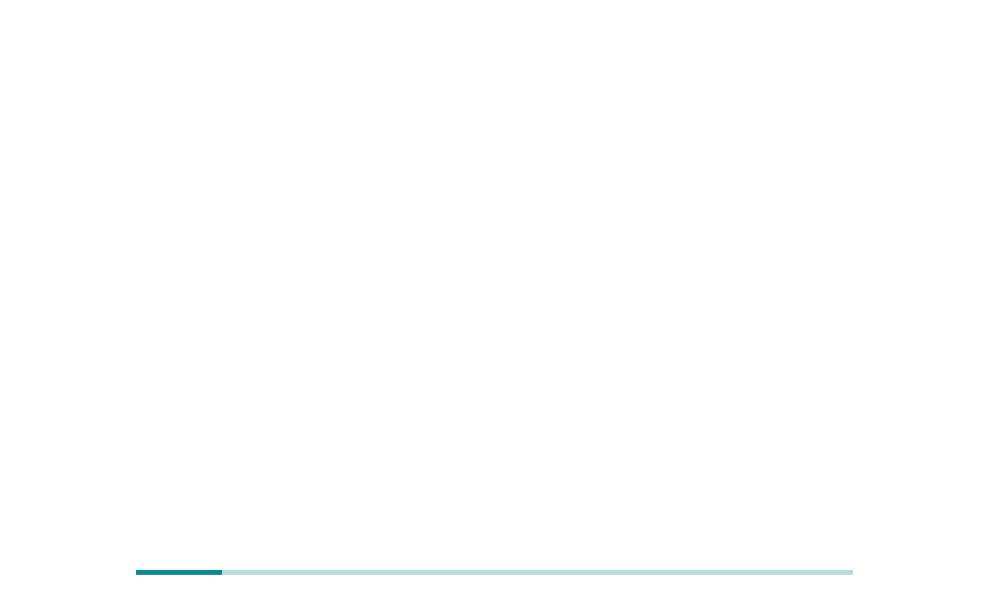 scroll, scrollTop: 0, scrollLeft: 0, axis: both 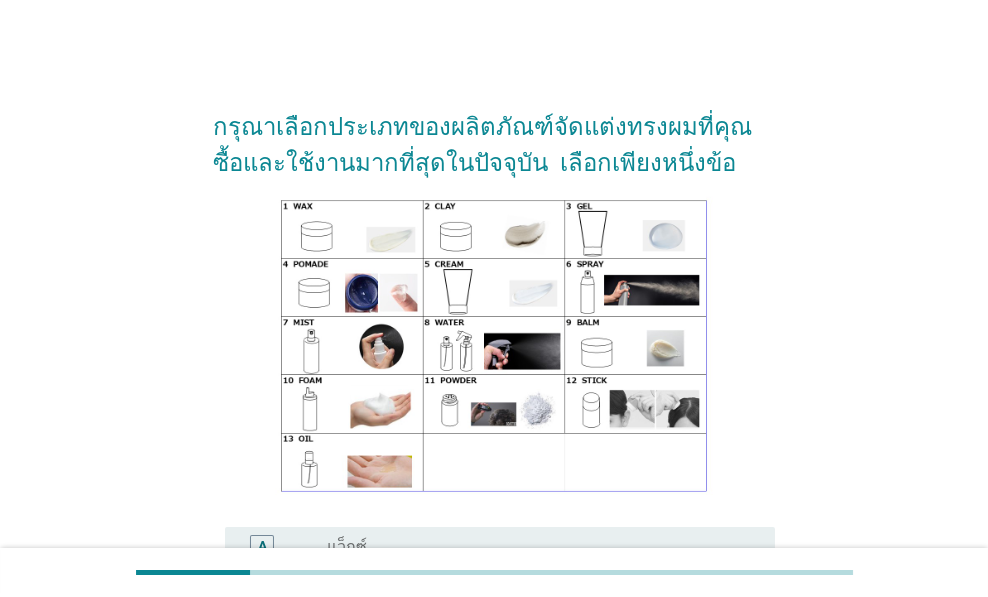 click on "radio_button_unchecked โพเมด" at bounding box center [535, 715] 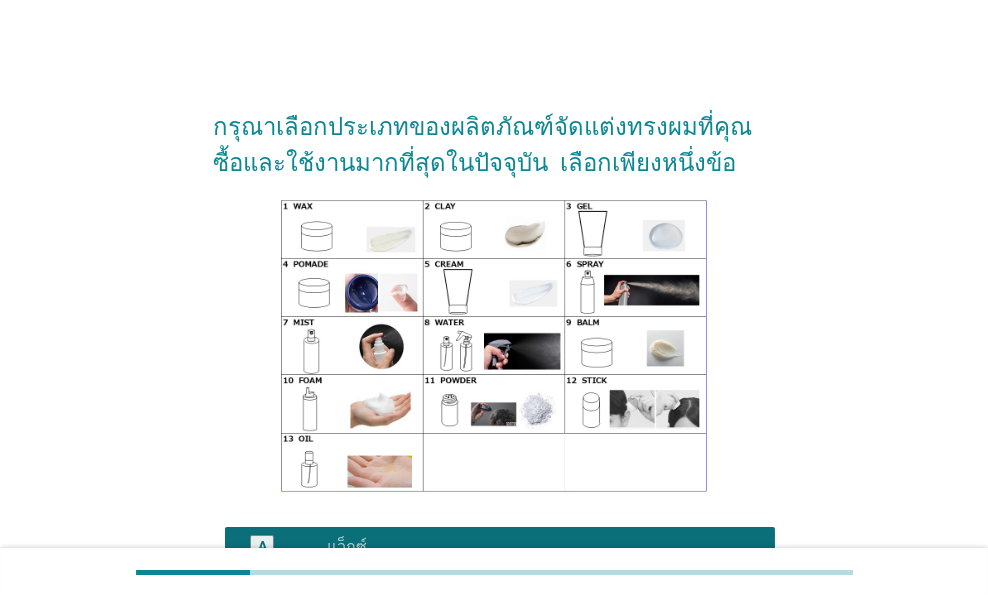 click on "radio_button_unchecked เคลย์" at bounding box center [535, 603] 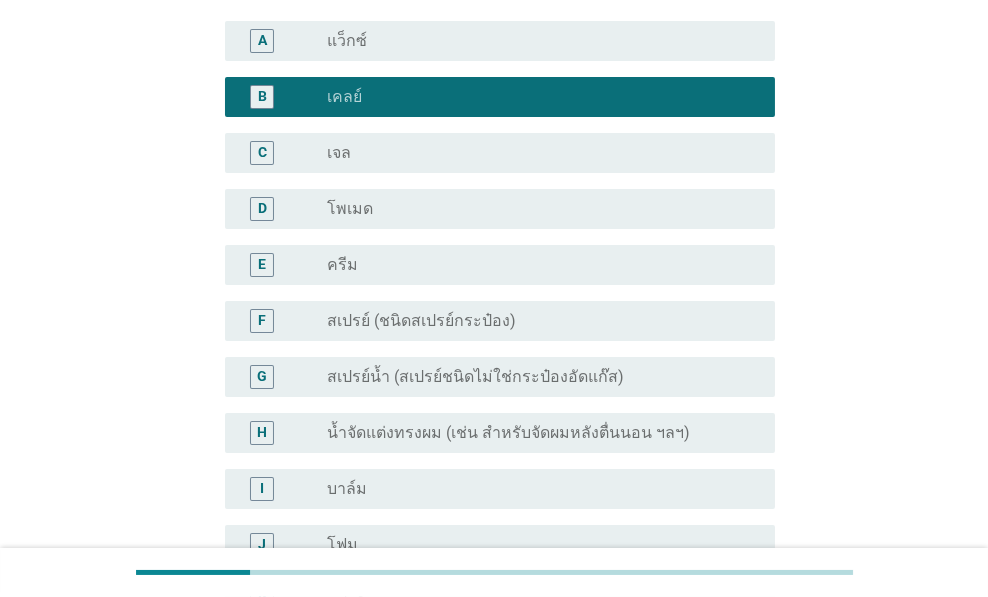 scroll, scrollTop: 656, scrollLeft: 0, axis: vertical 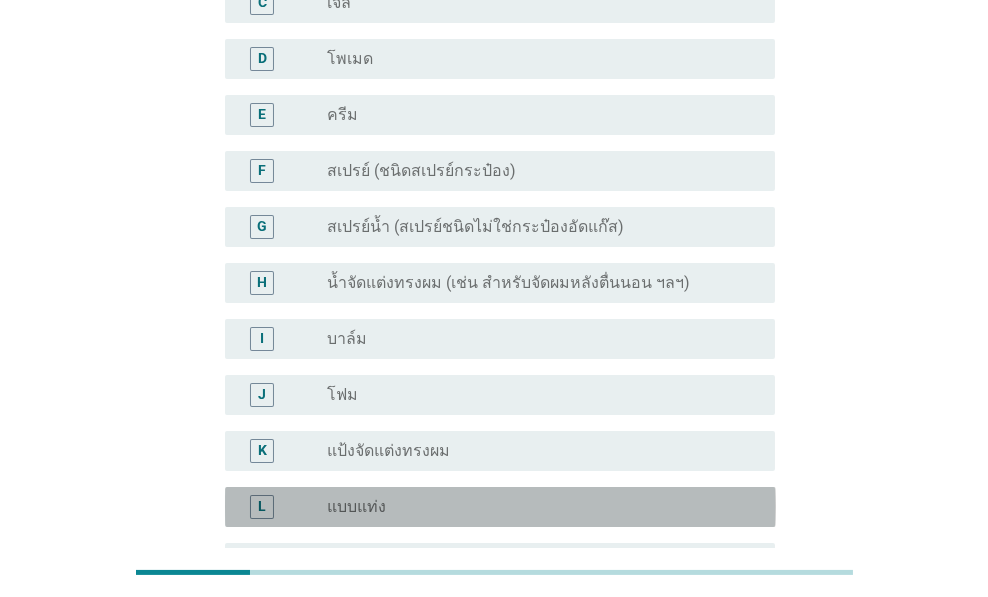 click on "[PRODUCT_TYPE]" at bounding box center [535, 507] 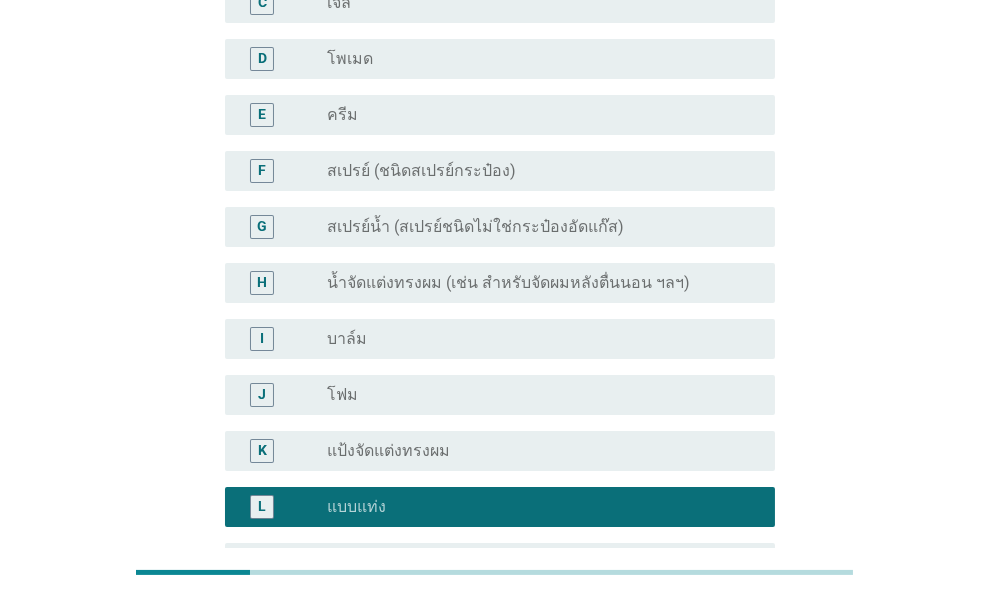 drag, startPoint x: 718, startPoint y: 443, endPoint x: 707, endPoint y: 436, distance: 13.038404 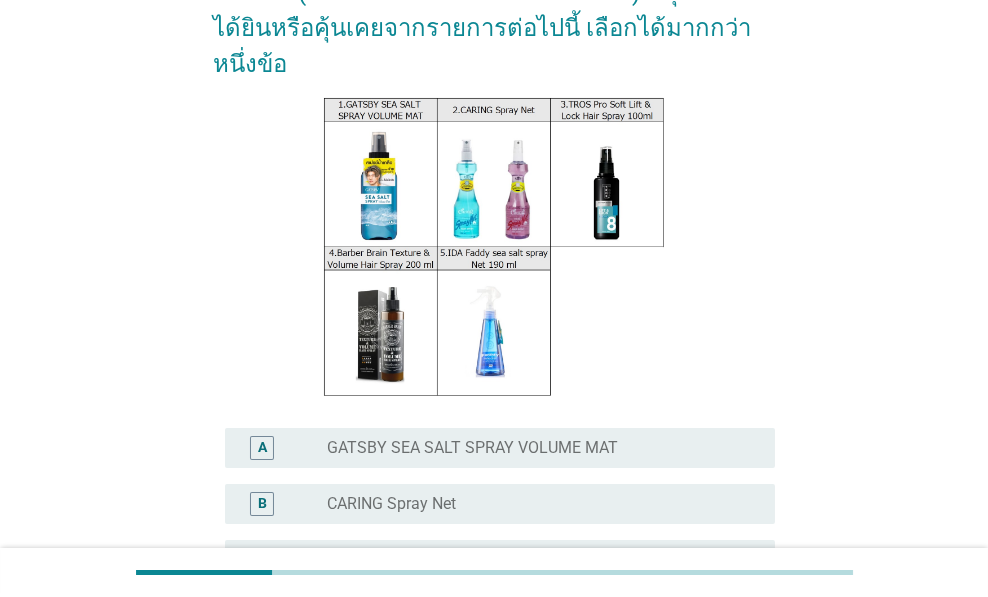 scroll, scrollTop: 400, scrollLeft: 0, axis: vertical 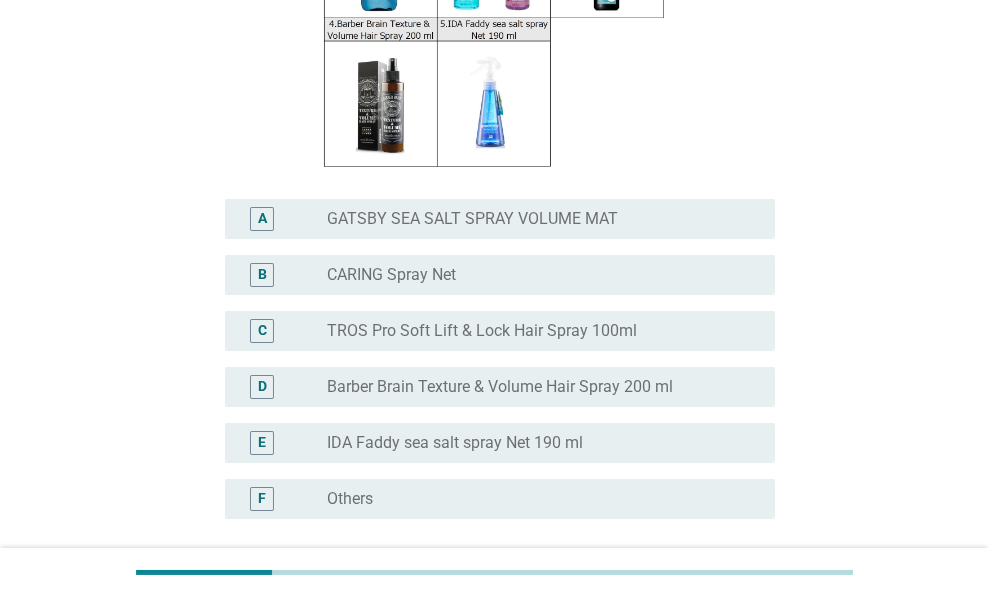 click on "radio_button_unchecked CARING Spray Net" at bounding box center [535, 275] 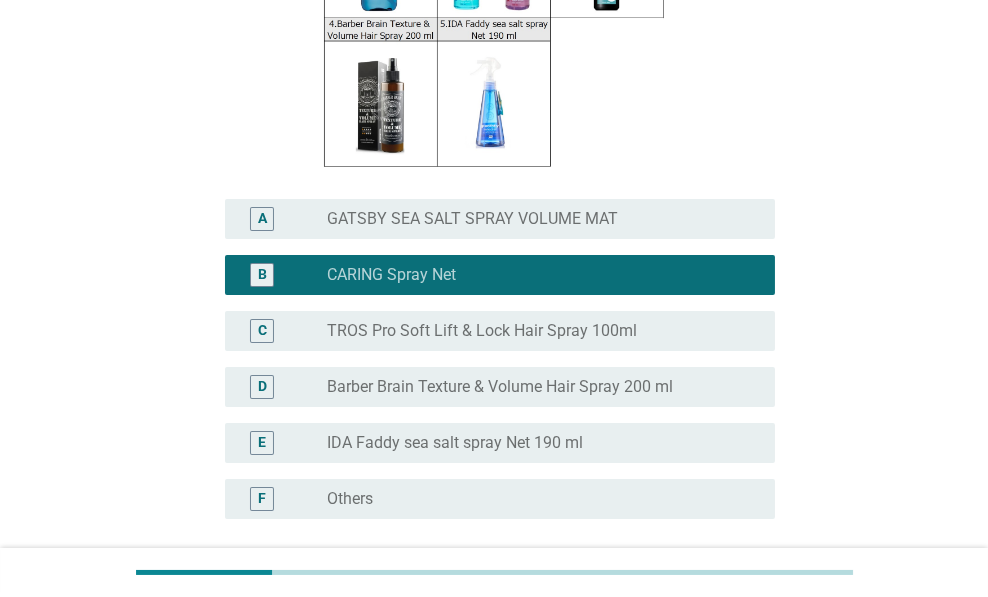 click on "[PRODUCT_NAME]" at bounding box center (500, 331) 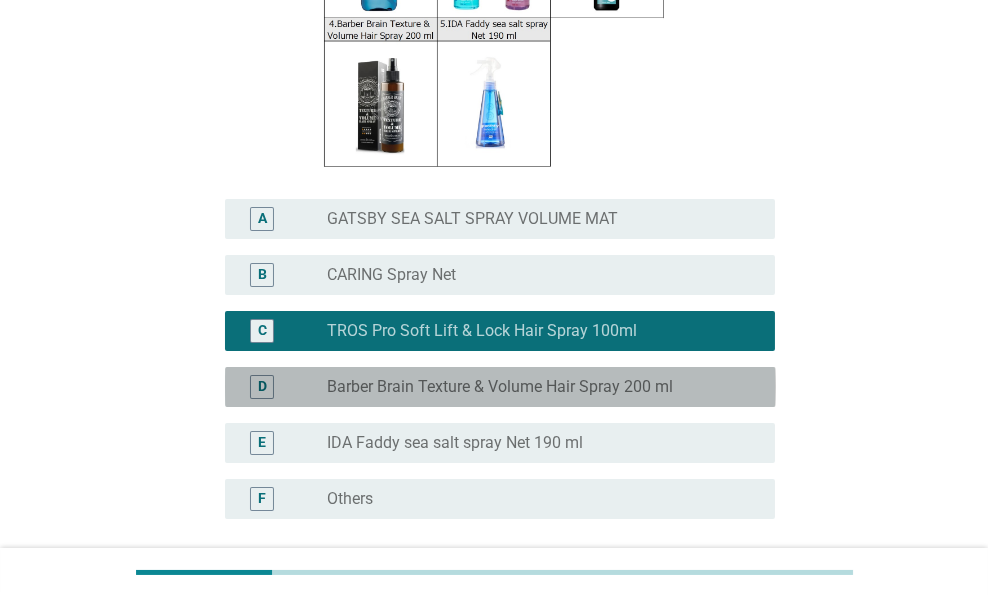 click on "D     radio_button_unchecked Barber Brain Texture & Volume Hair Spray 200 ml" at bounding box center [500, 387] 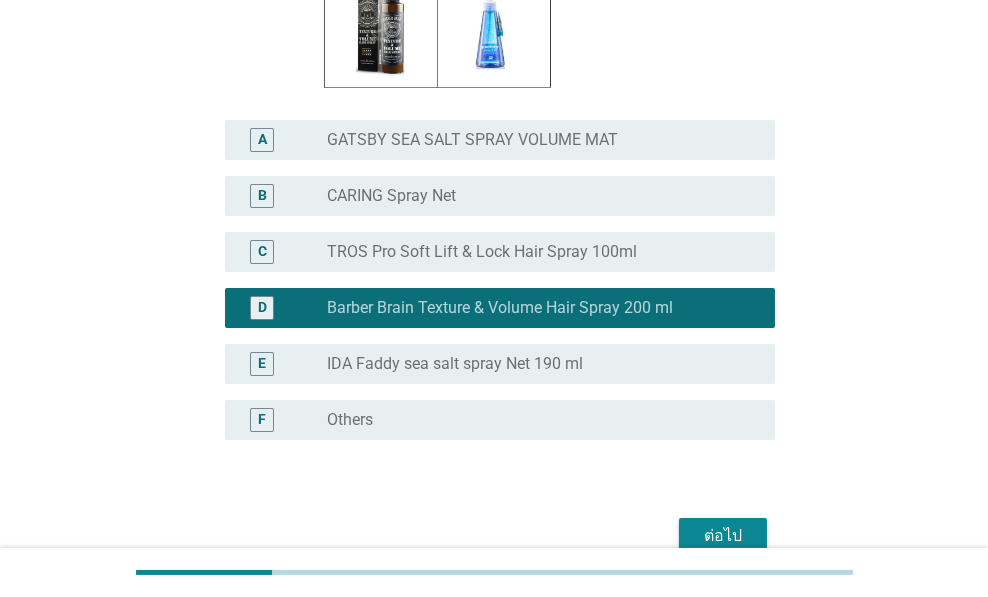 scroll, scrollTop: 543, scrollLeft: 0, axis: vertical 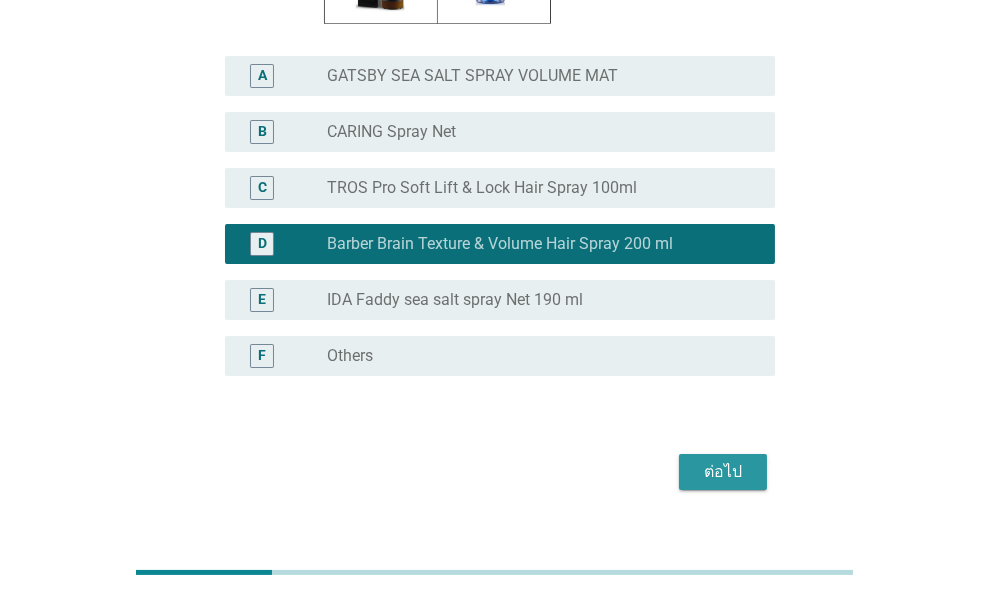 click on "ต่อไป" at bounding box center (723, 472) 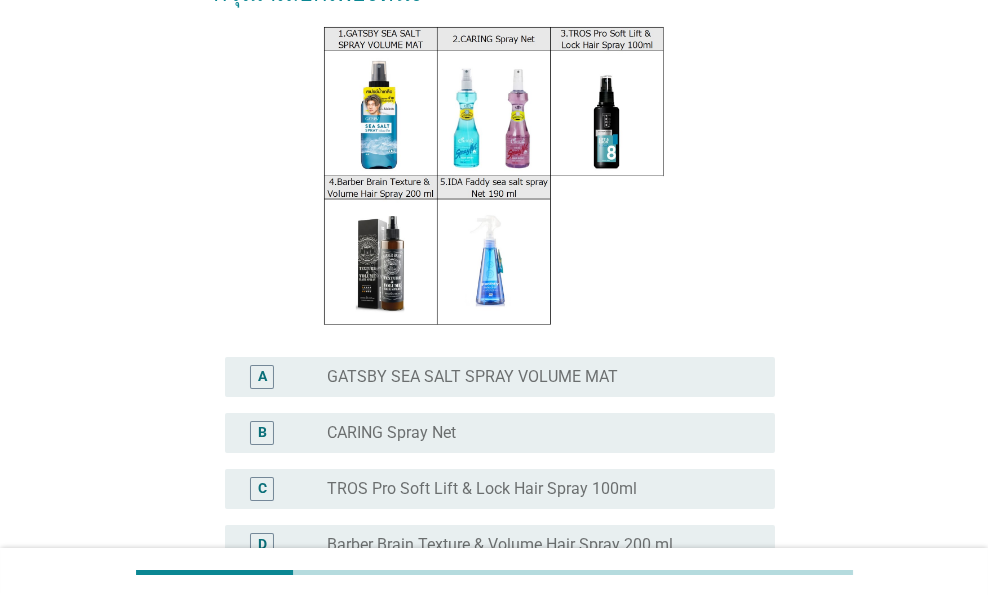 scroll, scrollTop: 533, scrollLeft: 0, axis: vertical 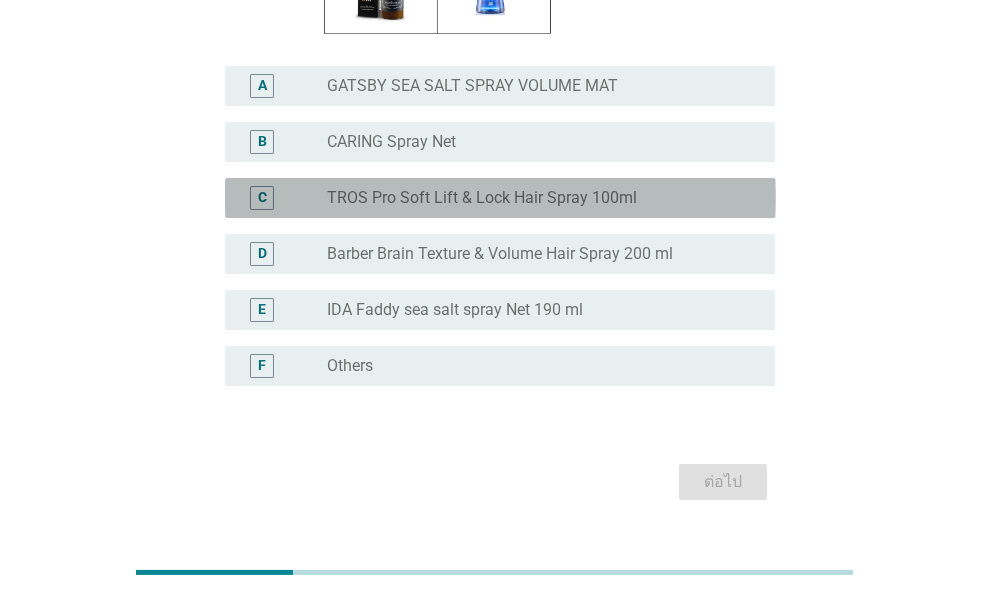 click on "[PRODUCT_NAME]" at bounding box center (494, 198) 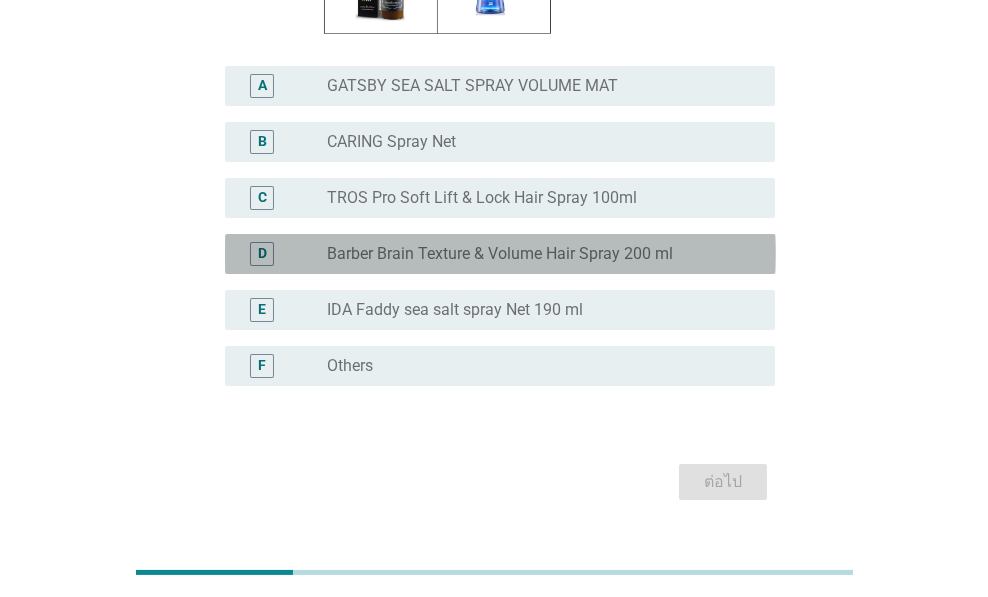 click on "[PRODUCT_NAME]" at bounding box center [543, 254] 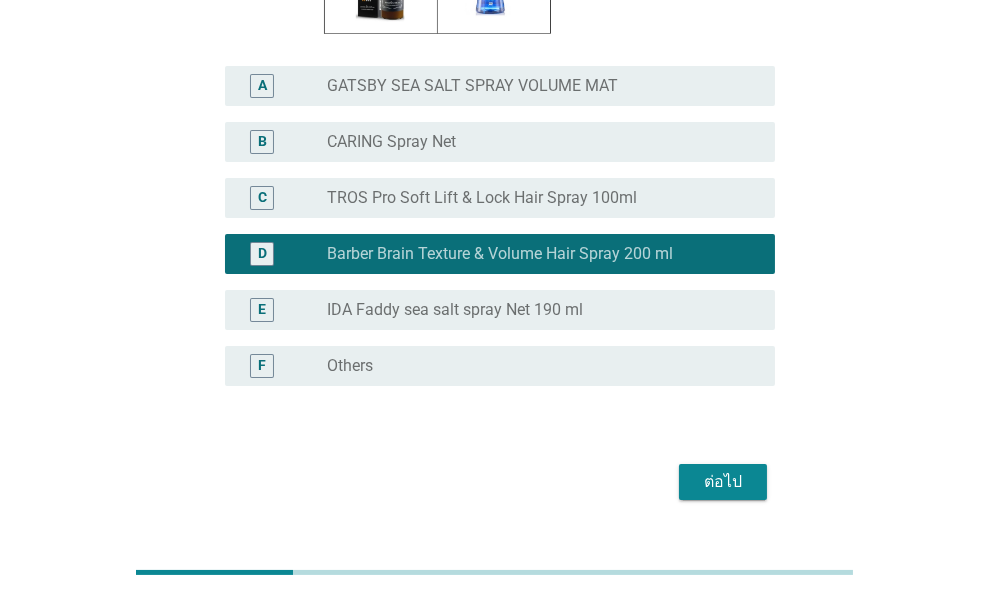 click on "ต่อไป" at bounding box center [723, 482] 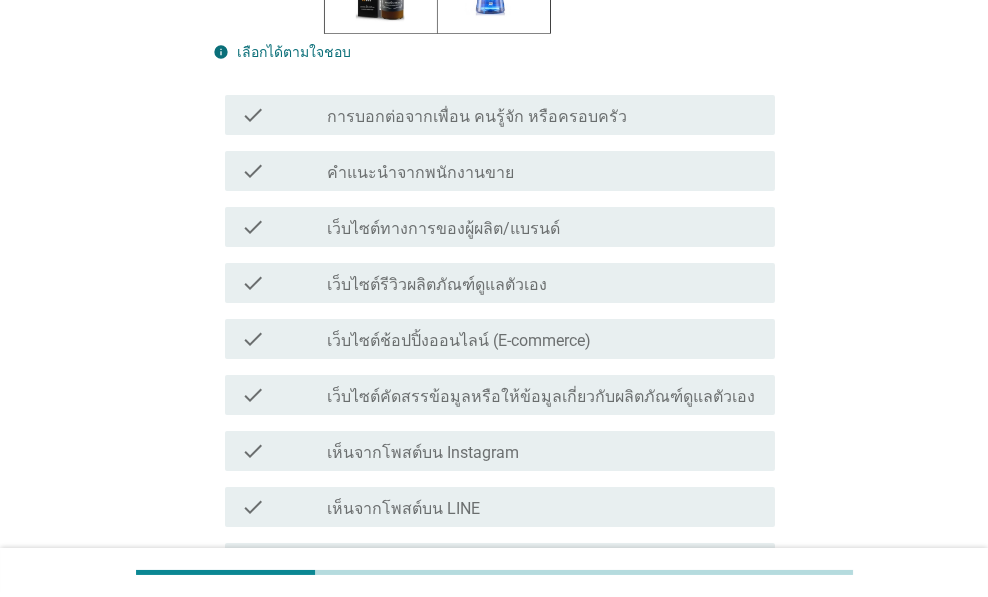 scroll, scrollTop: 0, scrollLeft: 0, axis: both 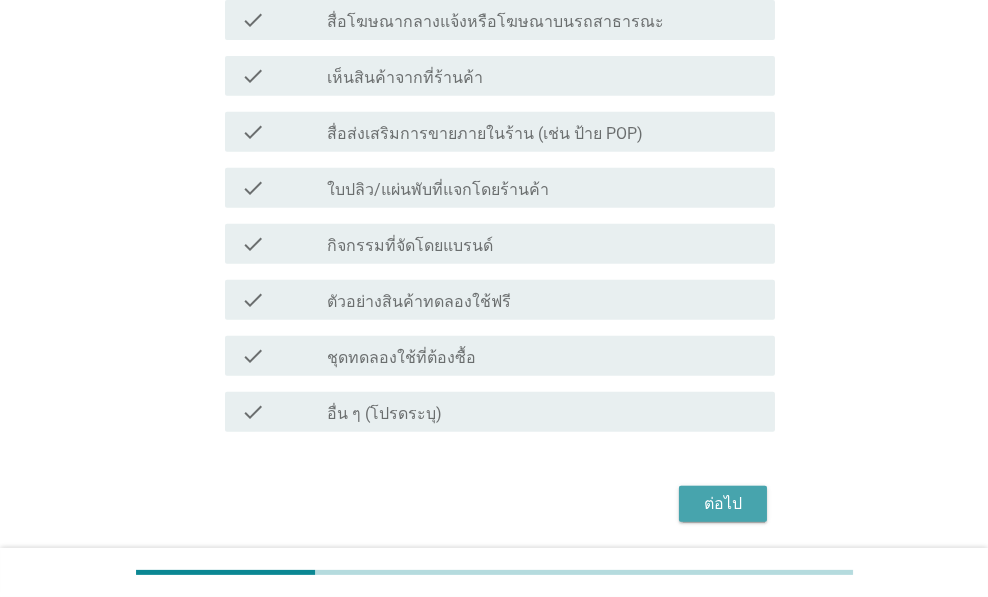 click on "ต่อไป" at bounding box center [723, 504] 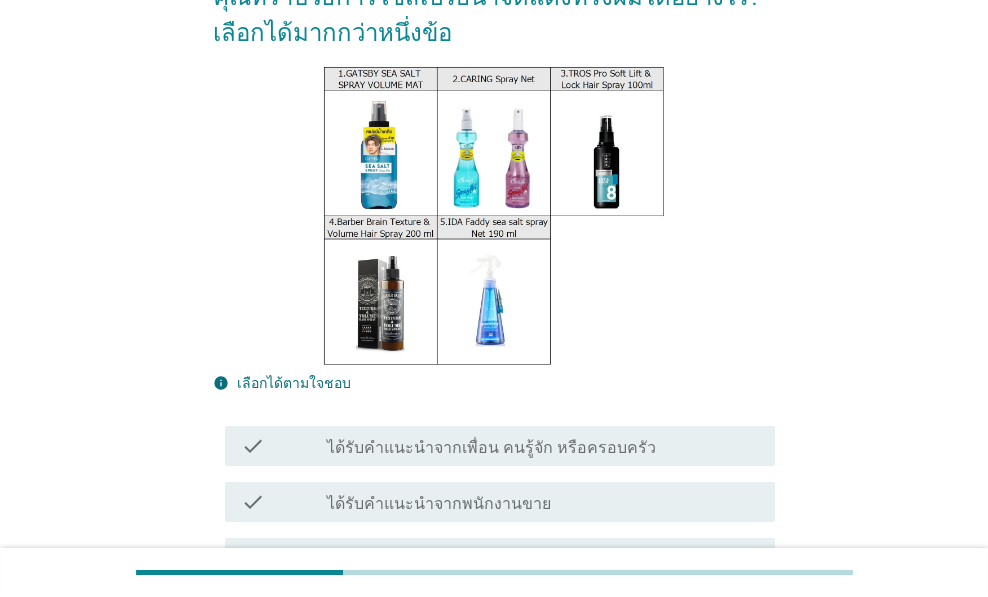 scroll, scrollTop: 400, scrollLeft: 0, axis: vertical 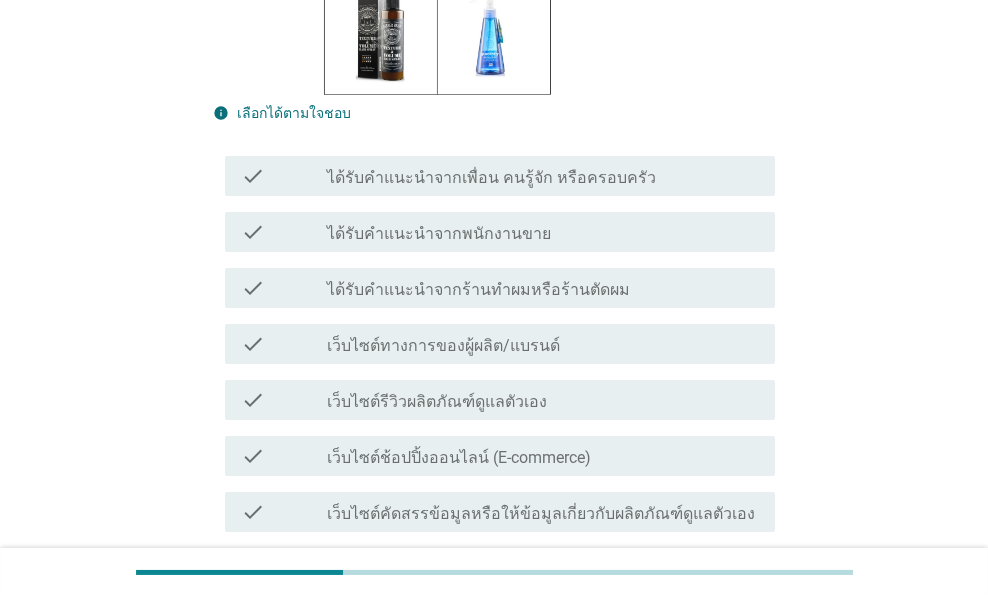 click on "เว็บไซต์ทางการของผู้ผลิต/แบรนด์" at bounding box center (443, 346) 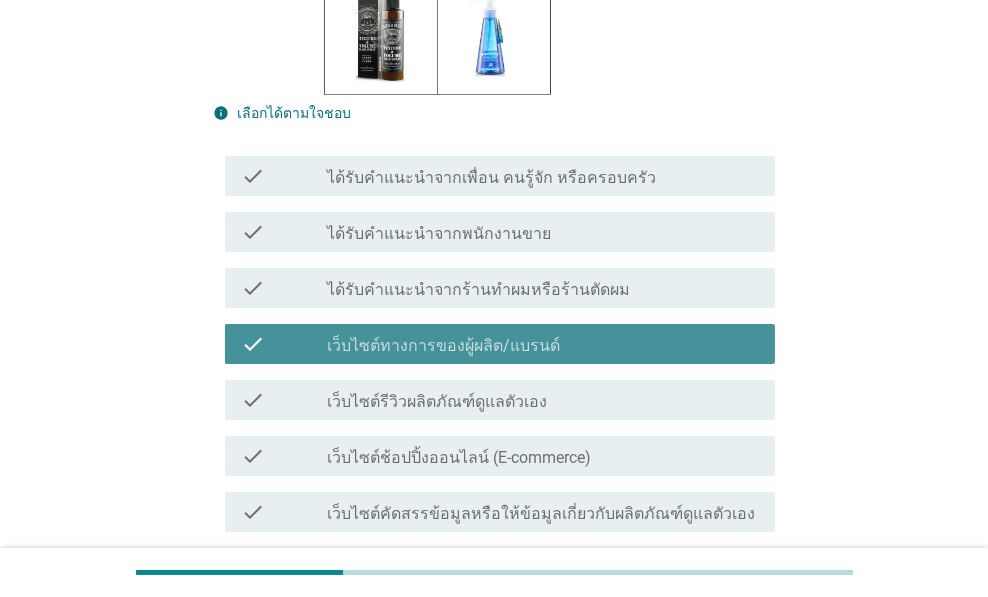 click on "check     check_box_outline_blank ได้รับคำแนะนำจากพนักงานขาย" at bounding box center (494, 232) 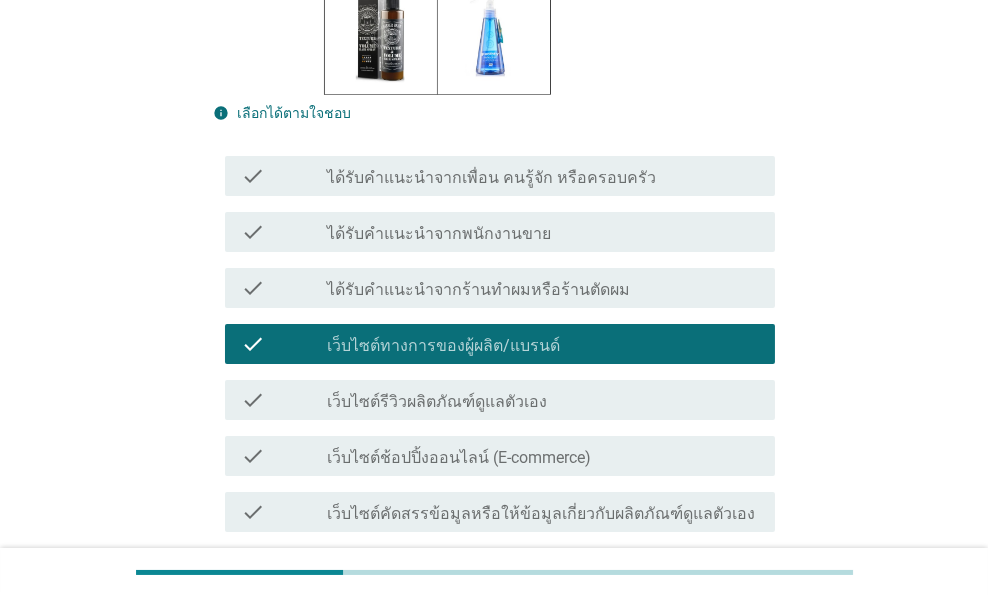 click on "ได้รับคำแนะนำจากพนักงานขาย" at bounding box center (439, 234) 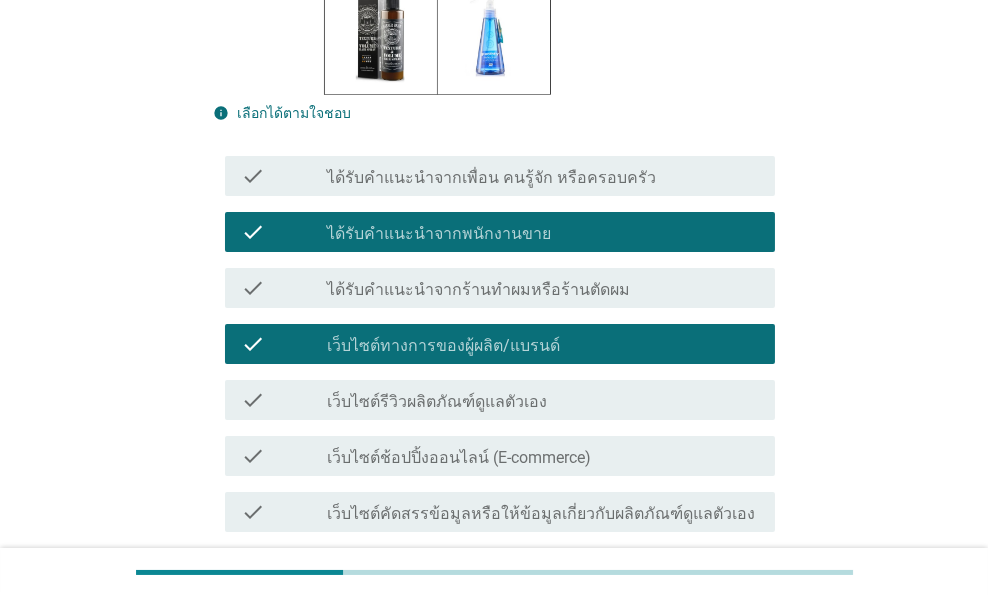 click on "เว็บไซต์ช้อปปิ้งออนไลน์ (E-commerce)" at bounding box center [459, 458] 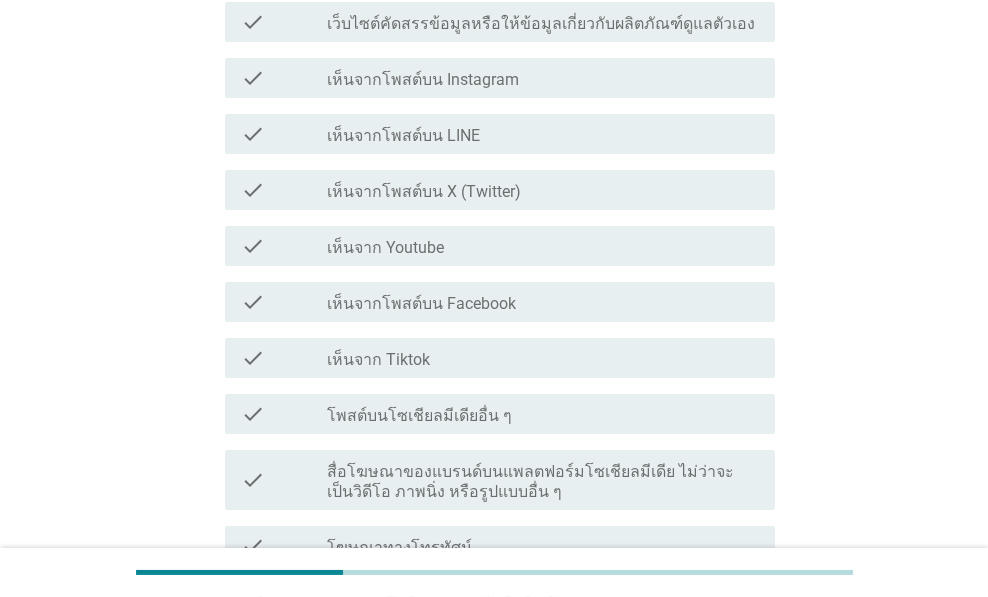 scroll, scrollTop: 933, scrollLeft: 0, axis: vertical 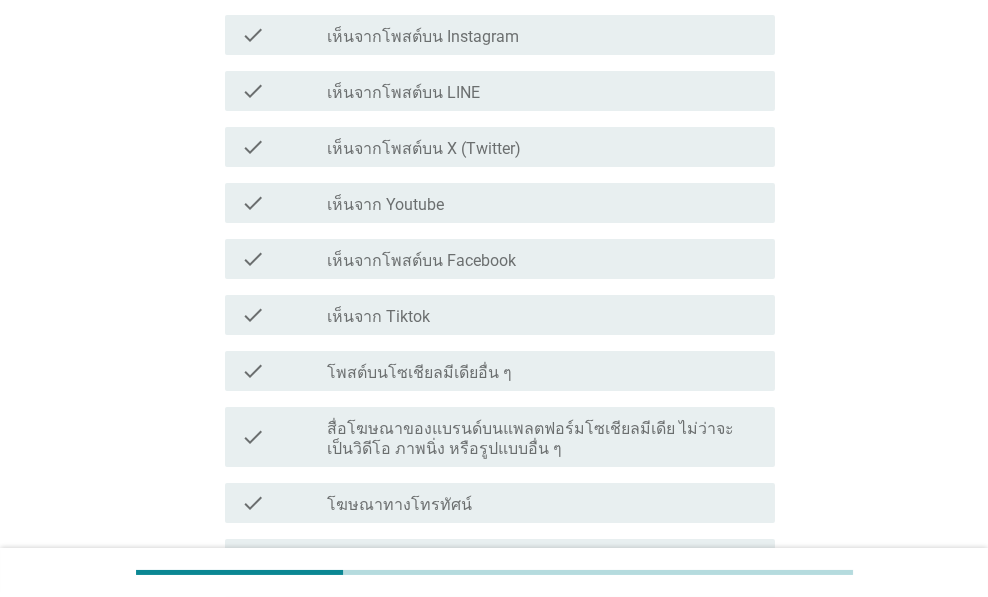 click on "check     check_box_outline_blank โพสต์บนโซเชียลมีเดียอื่น ๆ" at bounding box center (494, 371) 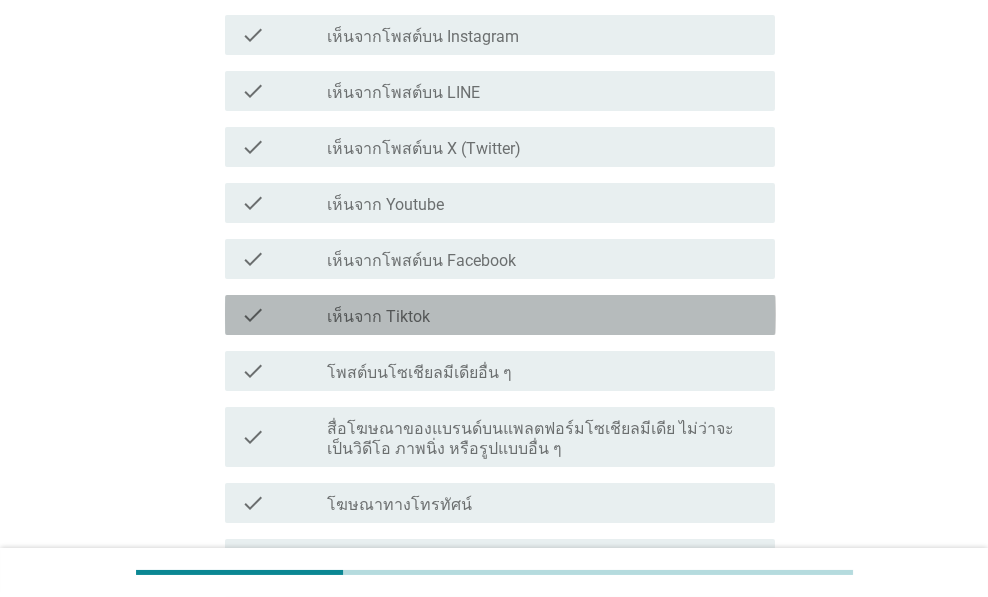 drag, startPoint x: 596, startPoint y: 322, endPoint x: 584, endPoint y: 246, distance: 76.941536 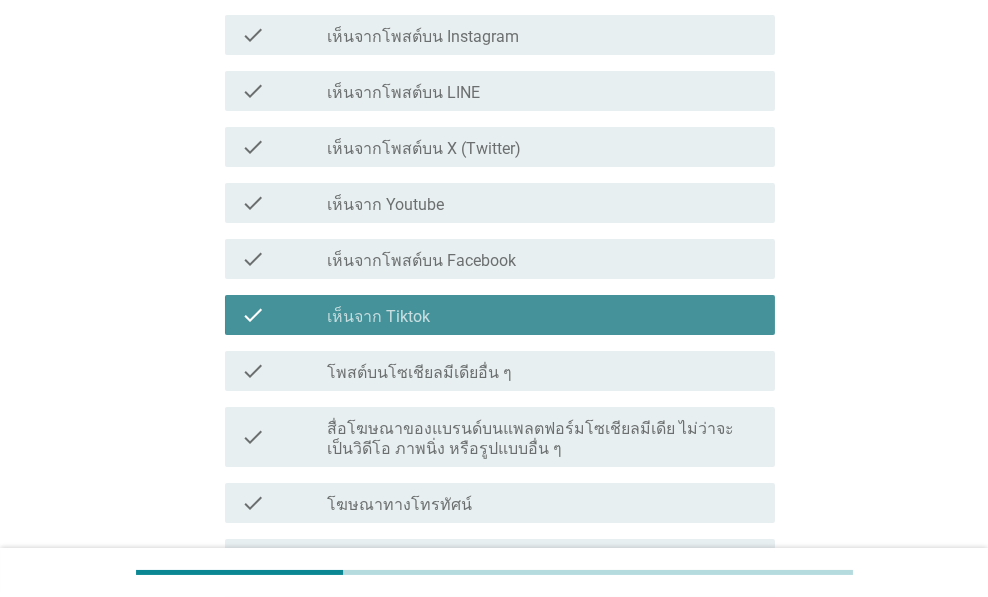 click on "check_box_outline_blank เห็นจากโพสต์บน Facebook" at bounding box center (543, 259) 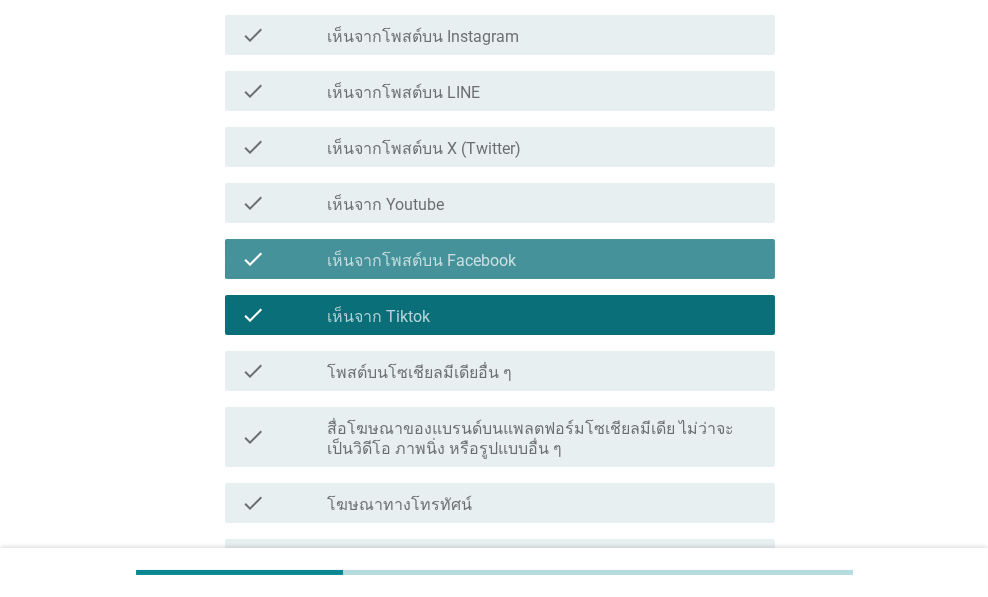 click on "check_box_outline_blank เห็นจากโพสต์บน X (Twitter)" at bounding box center [543, 147] 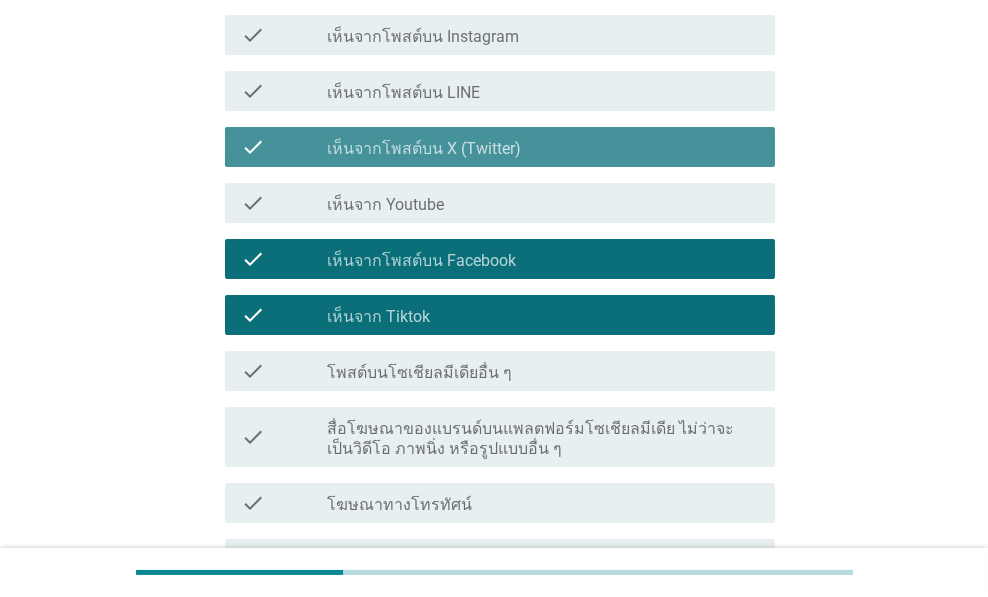 click on "check     check_box_outline_blank เห็นจากโพสต์บน LINE" at bounding box center [500, 91] 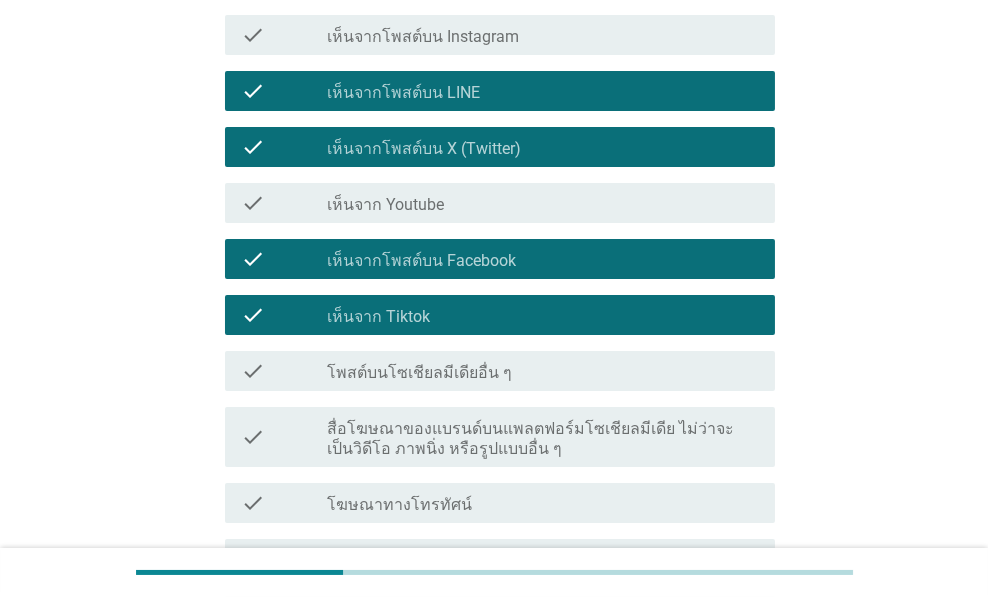 scroll, scrollTop: 1466, scrollLeft: 0, axis: vertical 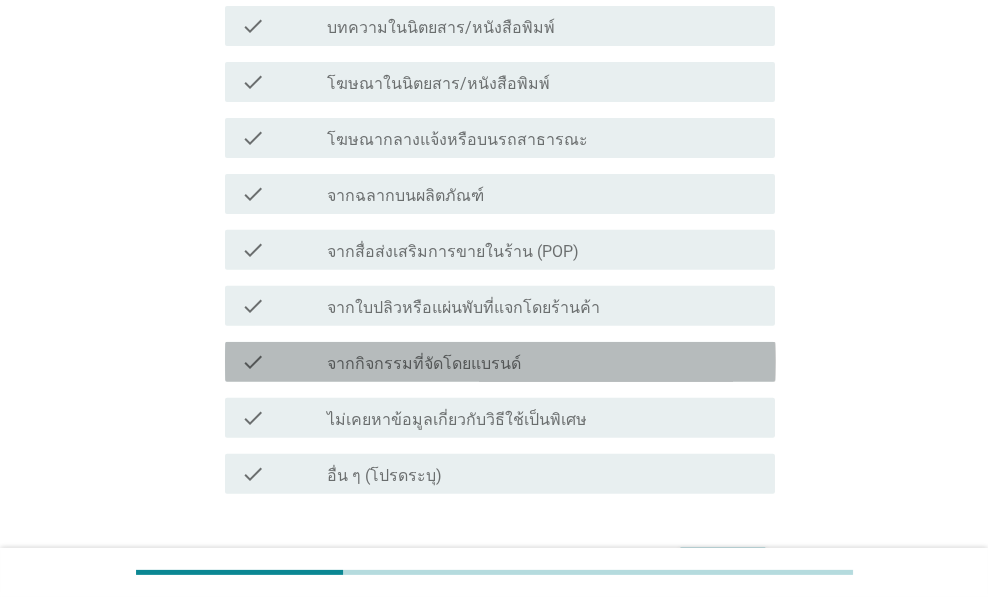 click on "check_box_outline_blank จากกิจกรรมที่จัดโดยแบรนด์" at bounding box center [543, 362] 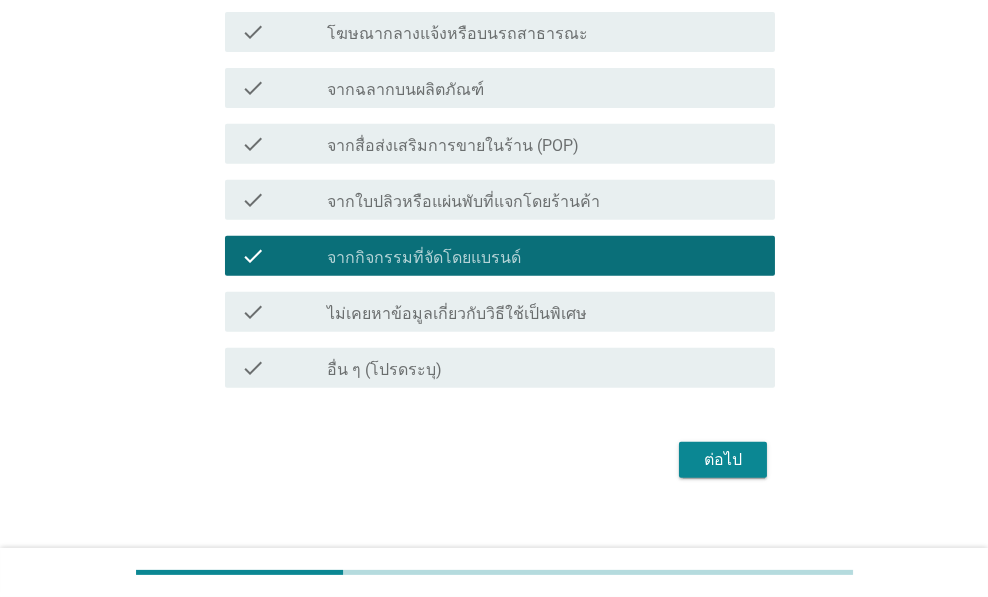 scroll, scrollTop: 1596, scrollLeft: 0, axis: vertical 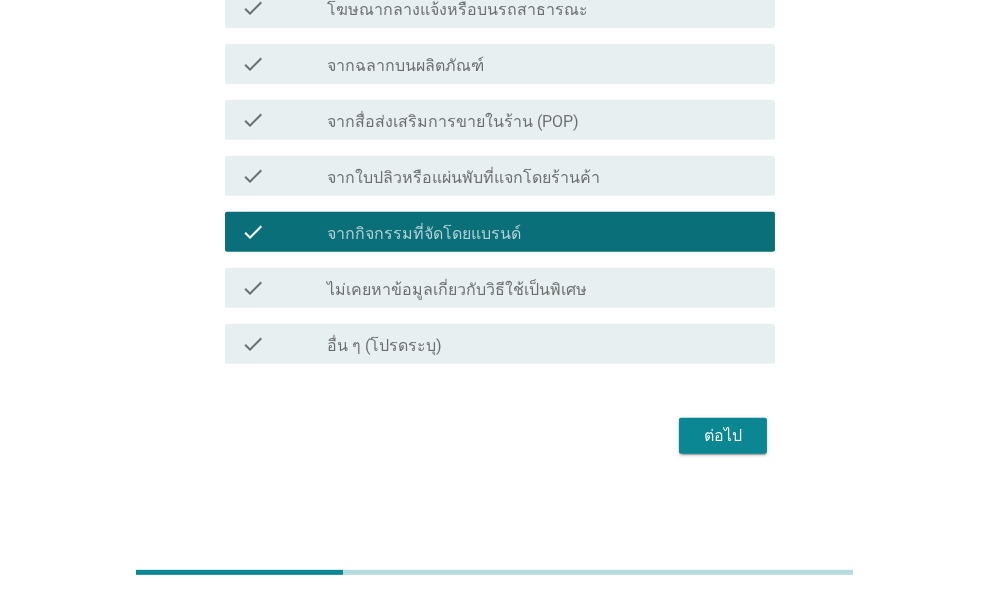 click on "ต่อไป" at bounding box center (723, 436) 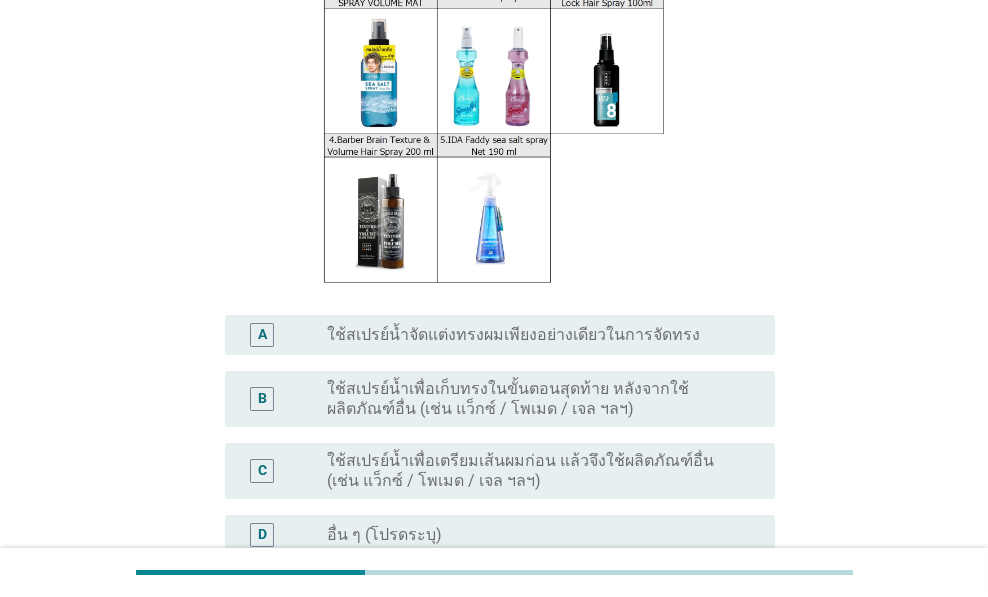 scroll, scrollTop: 266, scrollLeft: 0, axis: vertical 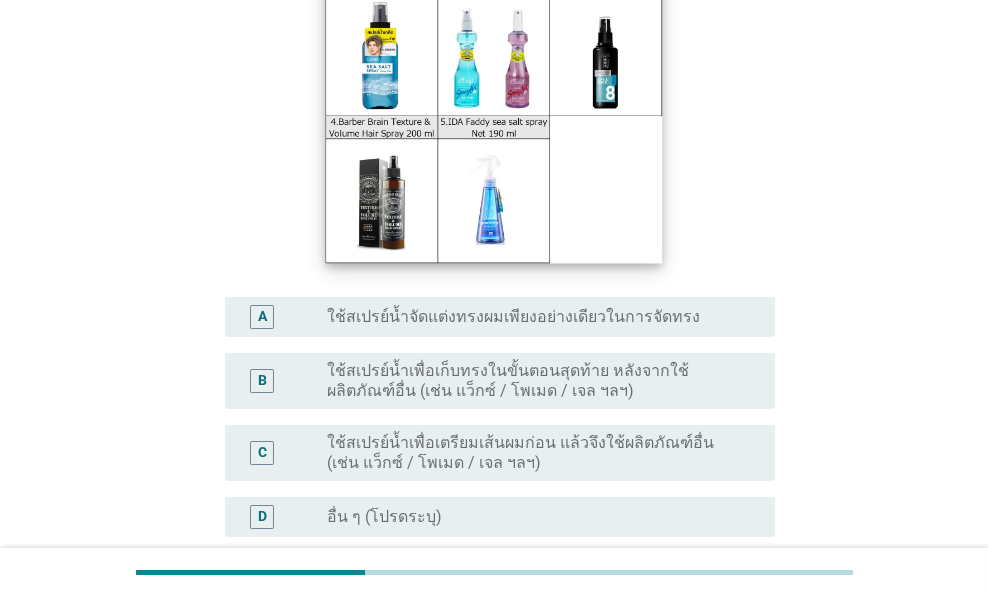 click at bounding box center (494, 115) 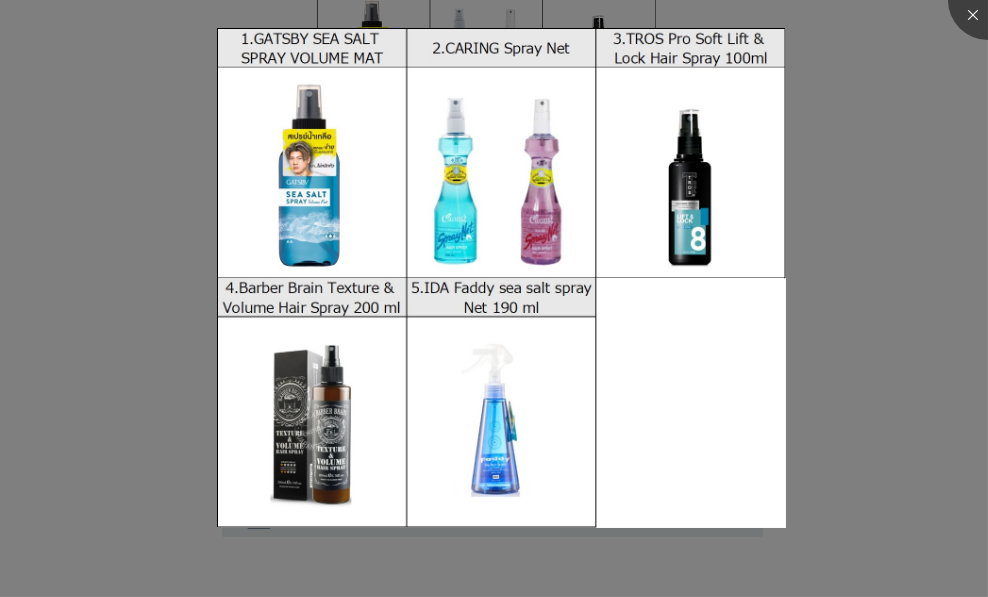 click at bounding box center [494, 298] 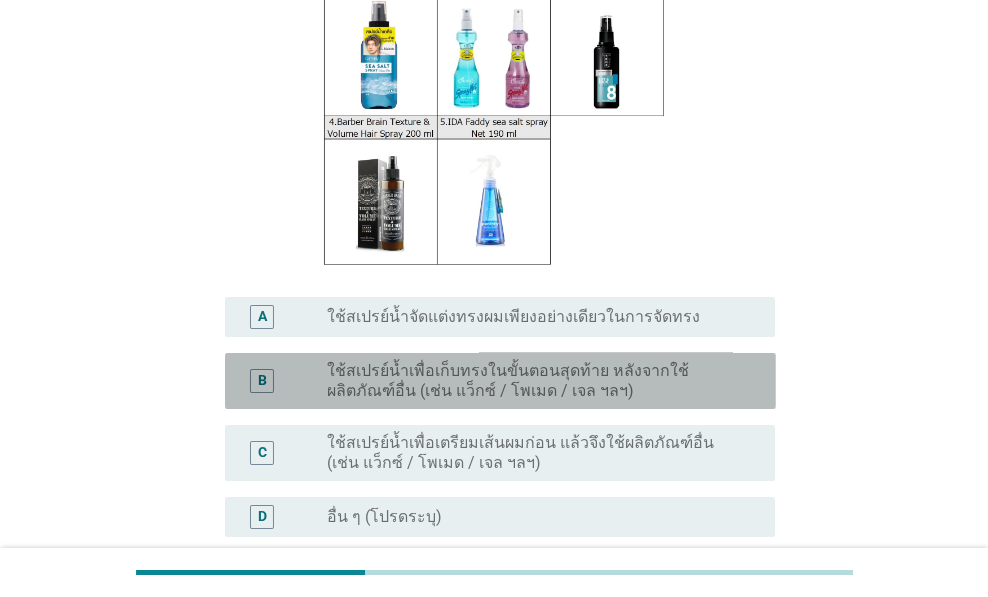click on "ใช้สเปรย์น้ำเพื่อเก็บทรงในขั้นตอนสุดท้าย หลังจากใช้ผลิตภัณฑ์อื่น (เช่น แว็กซ์ / โพเมด / เจล ฯลฯ)" at bounding box center [535, 381] 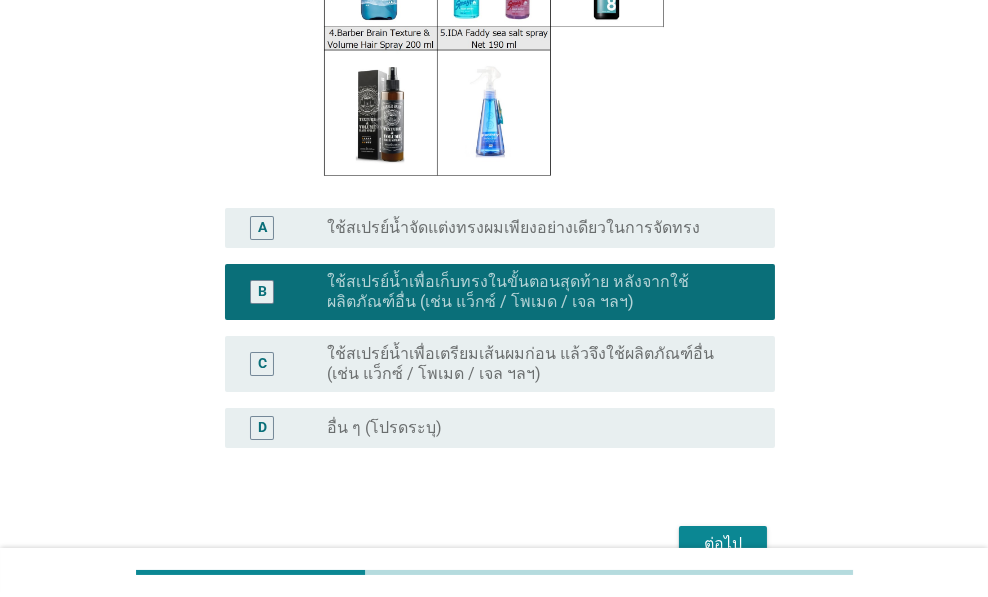 scroll, scrollTop: 427, scrollLeft: 0, axis: vertical 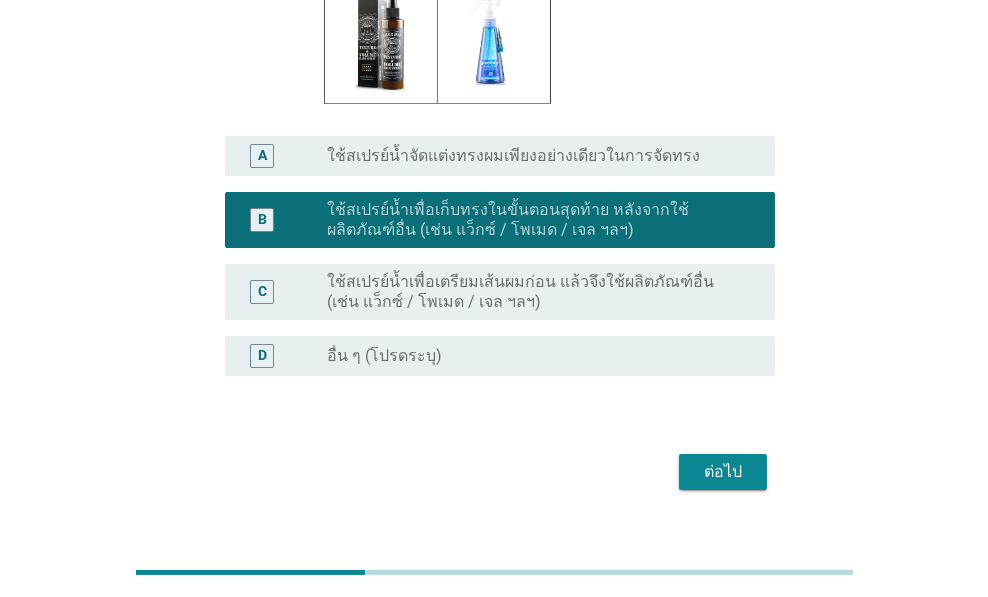 click on "ต่อไป" at bounding box center [723, 472] 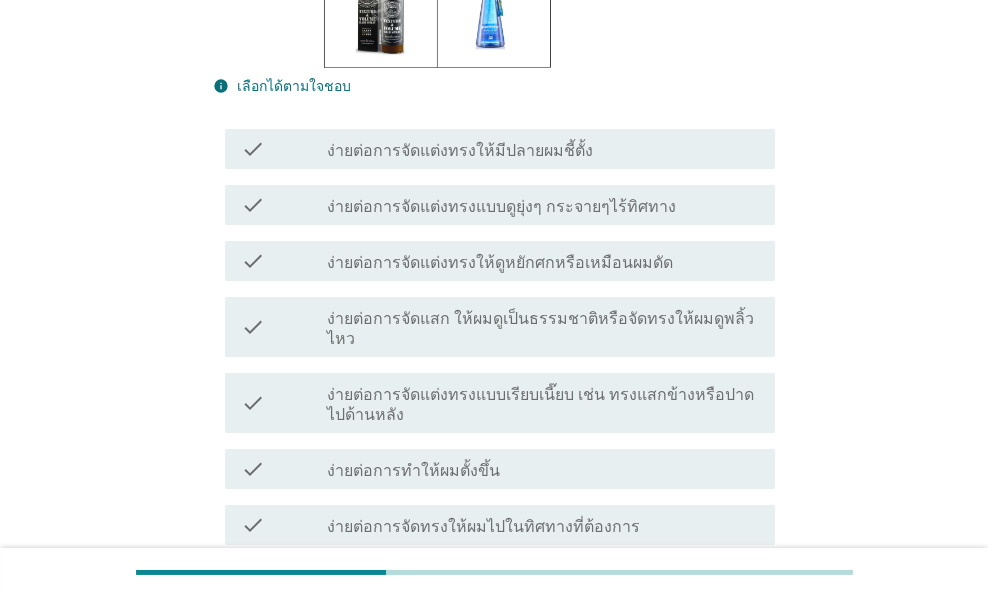 scroll, scrollTop: 0, scrollLeft: 0, axis: both 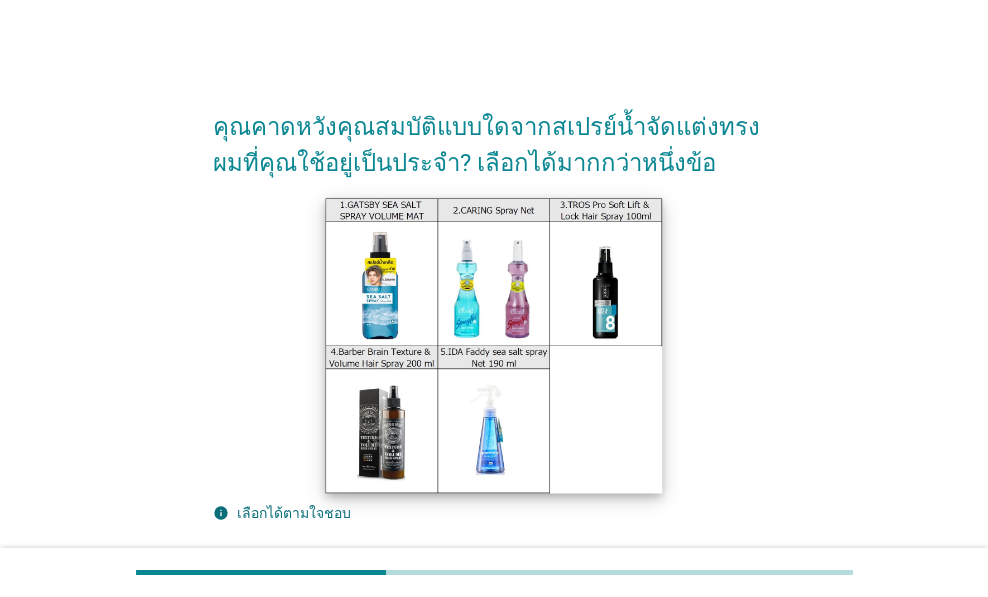 click at bounding box center [494, 345] 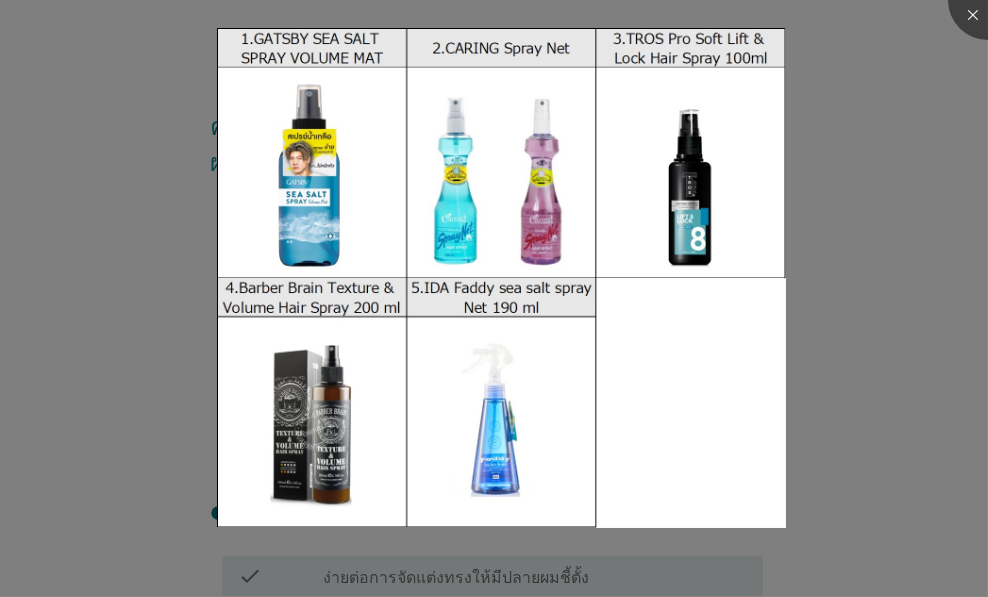 click at bounding box center [494, 298] 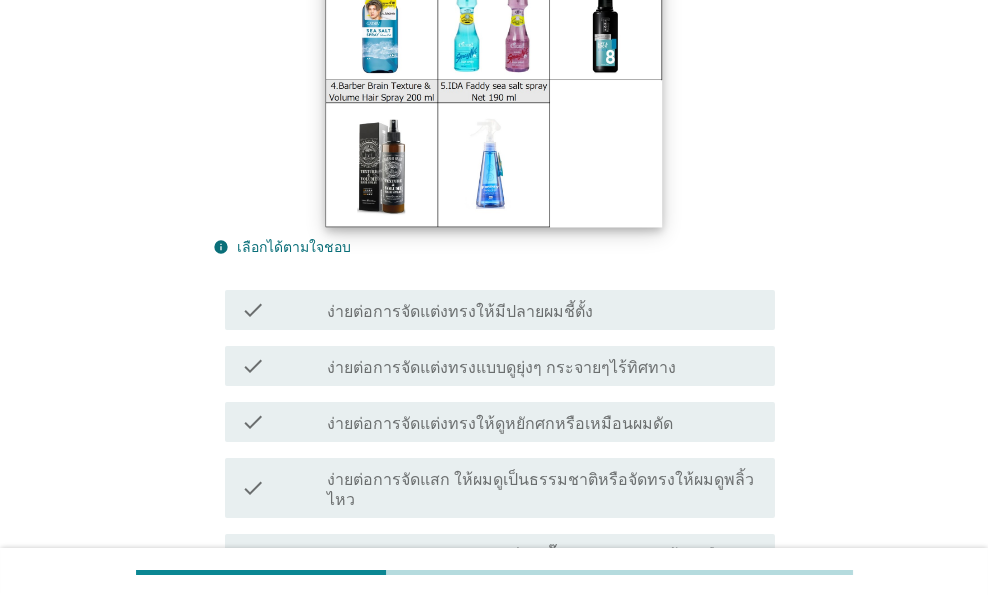 scroll, scrollTop: 266, scrollLeft: 0, axis: vertical 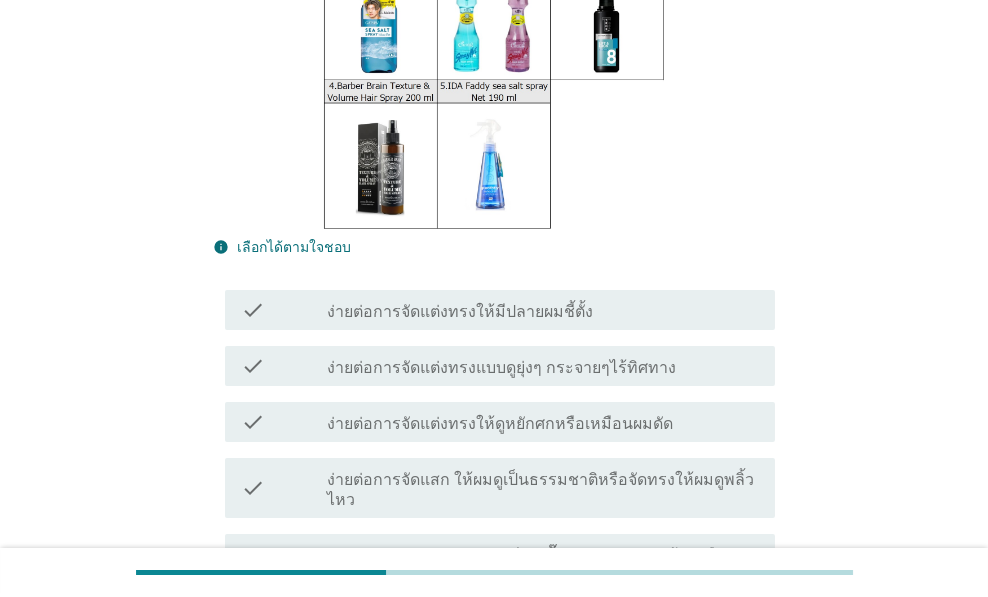 click on "check     check_box_outline_blank ง่ายต่อการจัดแต่งทรงให้ดูหยักศกหรือเหมือนผมดัด" at bounding box center (494, 422) 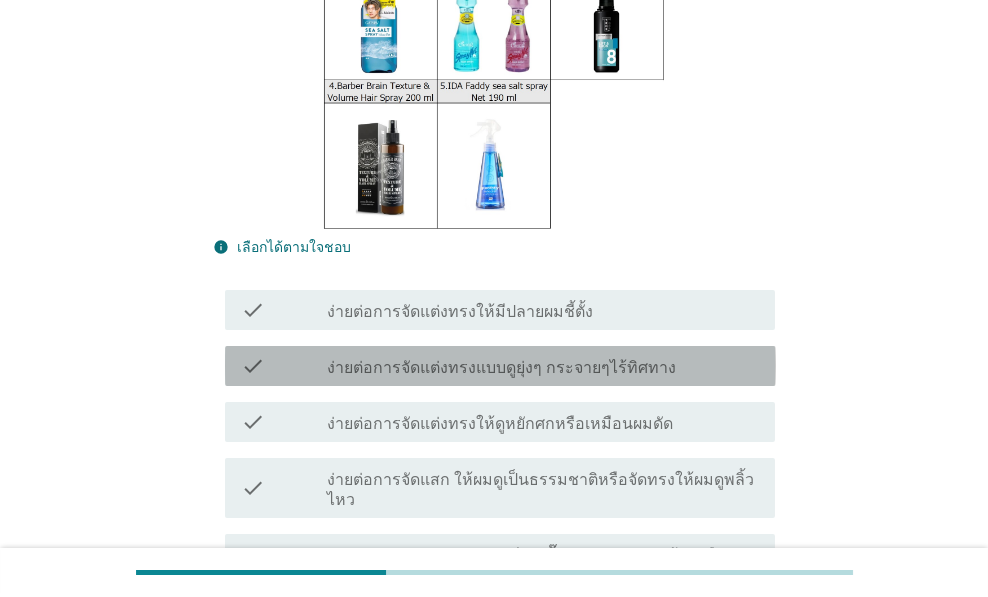 drag, startPoint x: 502, startPoint y: 372, endPoint x: 561, endPoint y: 544, distance: 181.83784 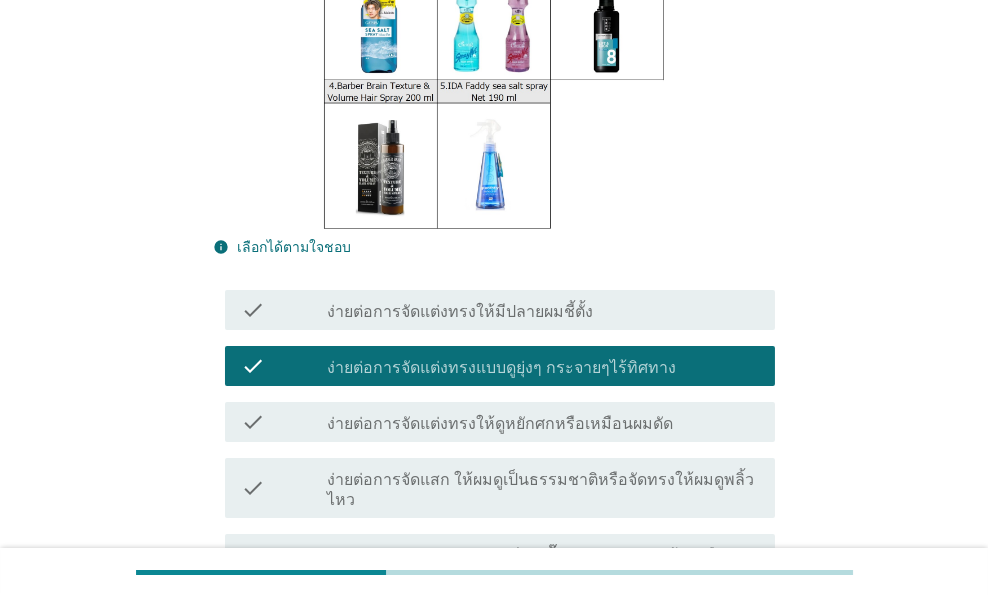 click on "check_box_outline_blank ง่ายต่อการจัดแต่งทรงแบบเรียบเนี๊ยบ เช่น ทรงแสกข้างหรือปาดไปด้านหลัง" at bounding box center (543, 564) 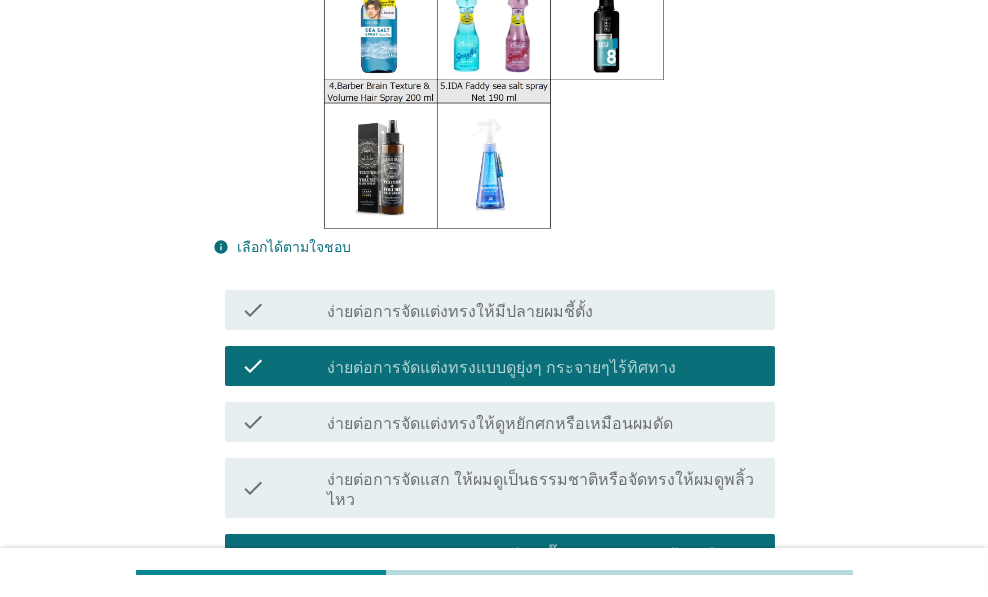 scroll, scrollTop: 933, scrollLeft: 0, axis: vertical 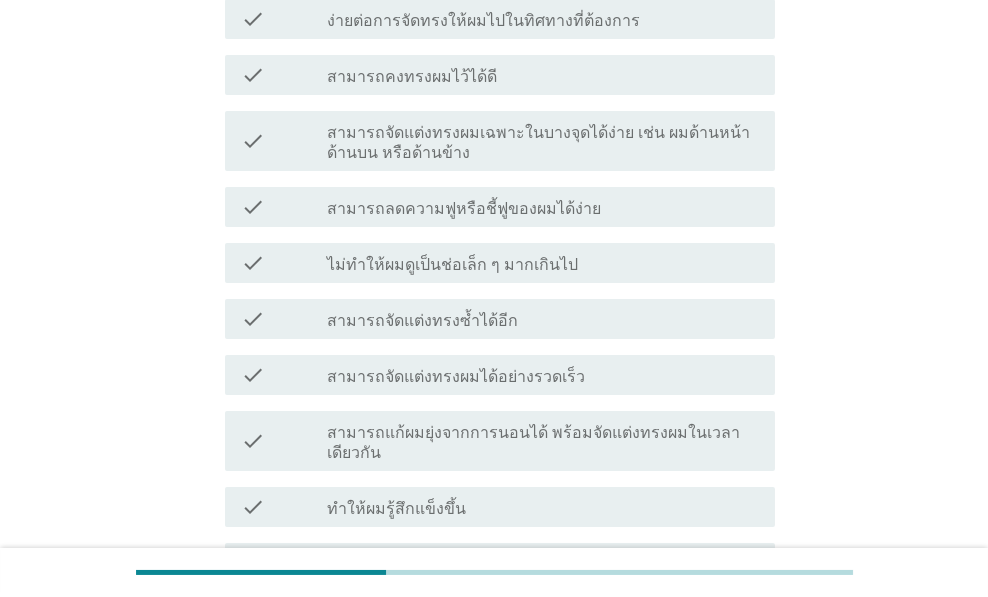 drag, startPoint x: 586, startPoint y: 248, endPoint x: 556, endPoint y: 394, distance: 149.05032 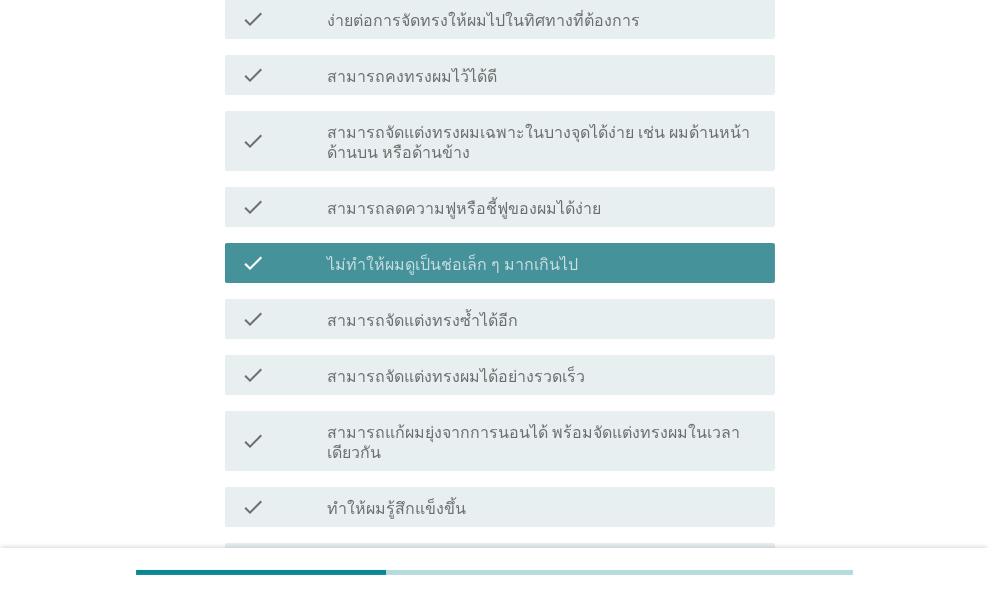 click on "check     check_box_outline_blank สามารถแก้ผมยุ่งจากการนอนได้ พร้อมจัดแต่งทรงผมในเวลาเดียวกัน" at bounding box center (500, 441) 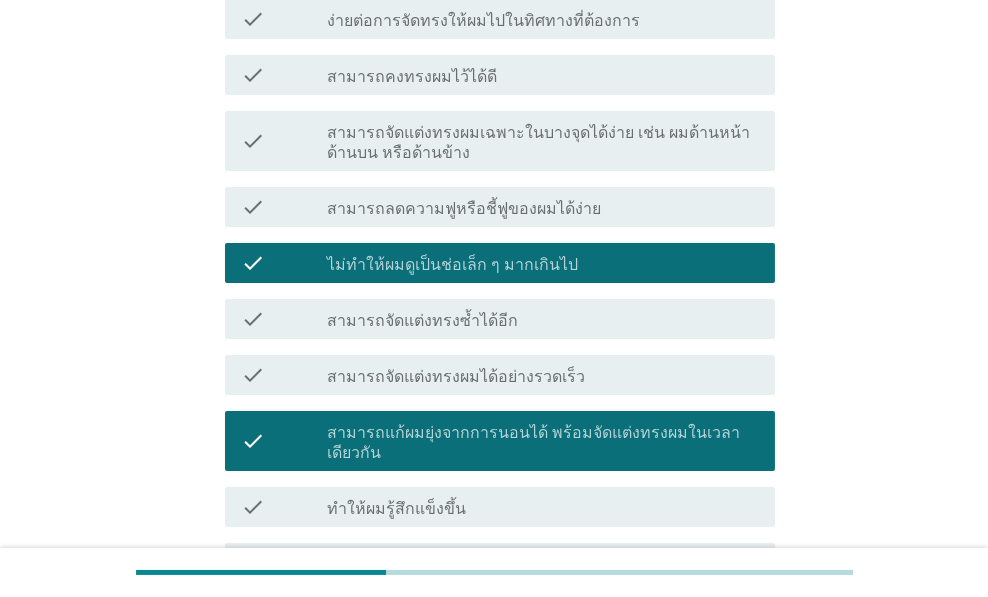 click on "check     check_box_outline_blank ทำให้ผมรู้สึกแข็งขึ้น" at bounding box center [494, 507] 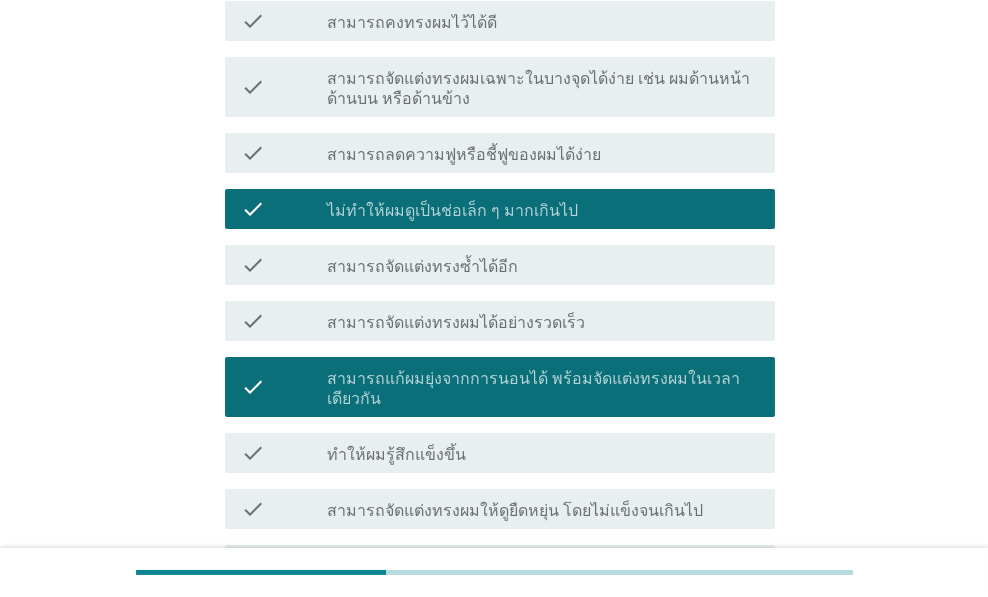scroll, scrollTop: 1333, scrollLeft: 0, axis: vertical 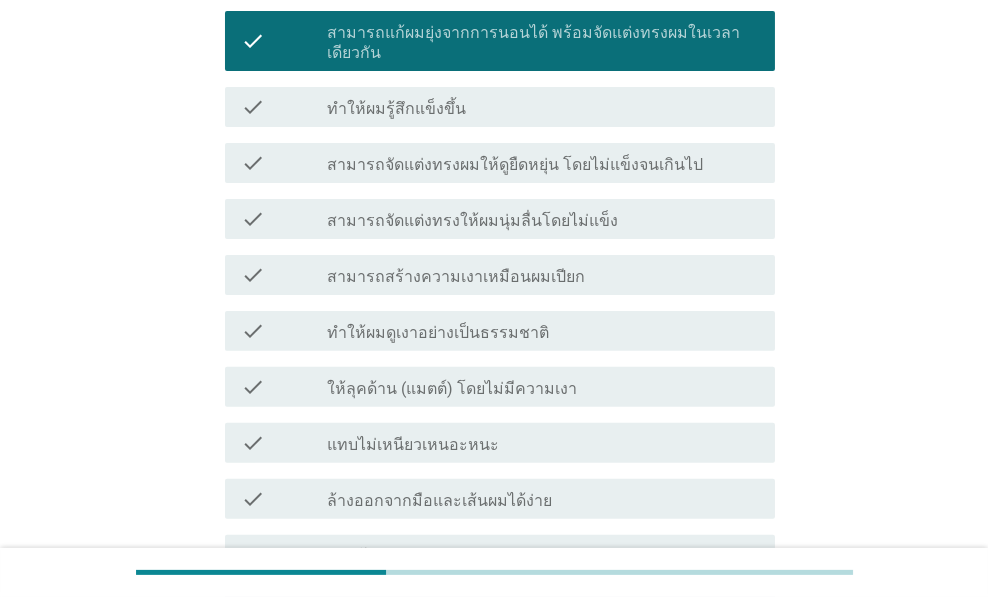 click on "check     check_box_outline_blank ให้ลุคด้าน (แมตต์) โดยไม่มีความเงา" at bounding box center [500, 387] 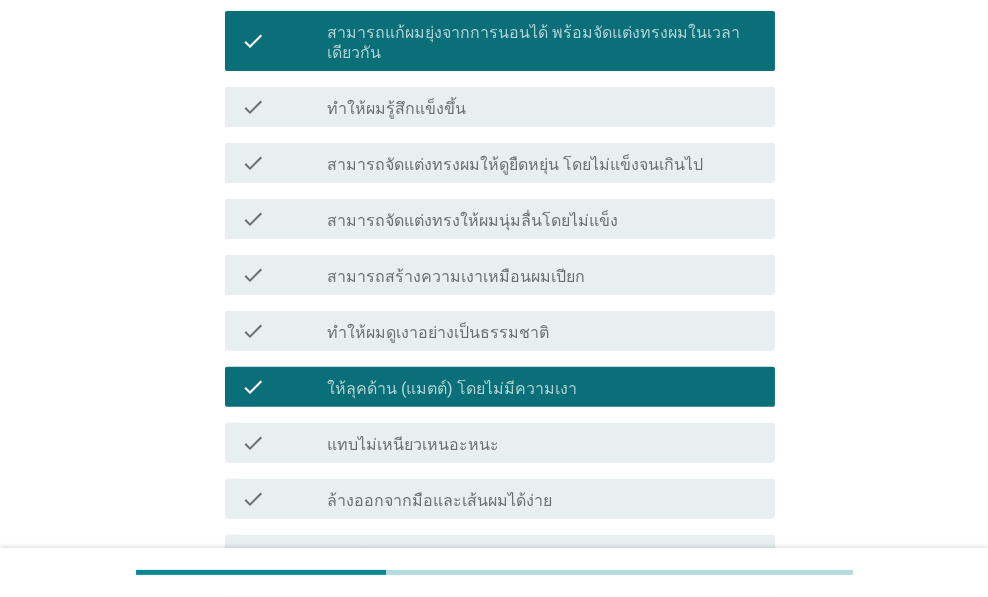click on "check_box_outline_blank ล้างออกจากมือและเส้นผมได้ง่าย" at bounding box center [543, 499] 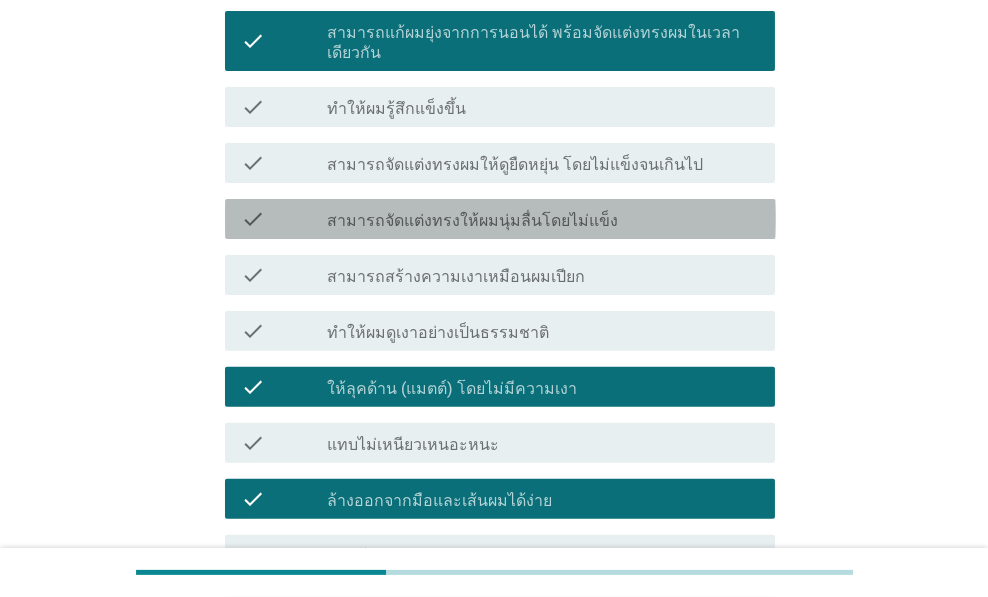 click on "สามารถจัดแต่งทรงให้ผมนุ่มลื่นโดยไม่แข็ง" at bounding box center [472, 221] 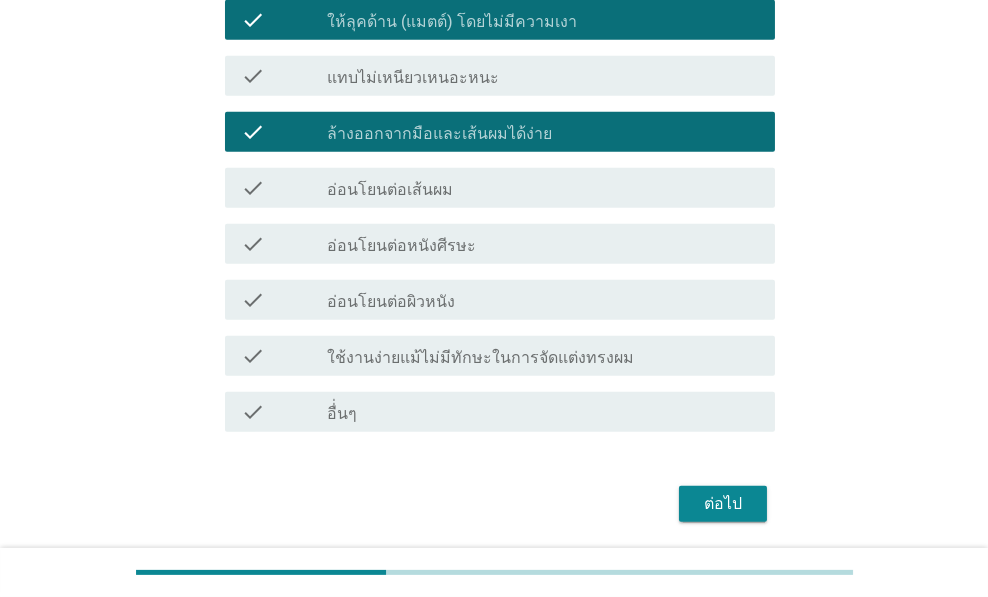 scroll, scrollTop: 1747, scrollLeft: 0, axis: vertical 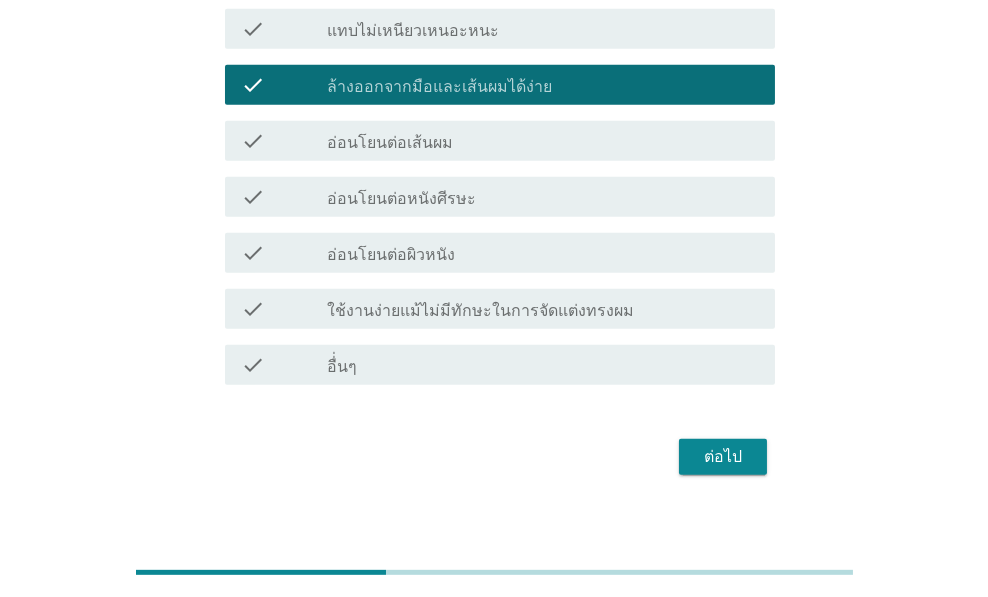 click on "ต่อไป" at bounding box center [494, 457] 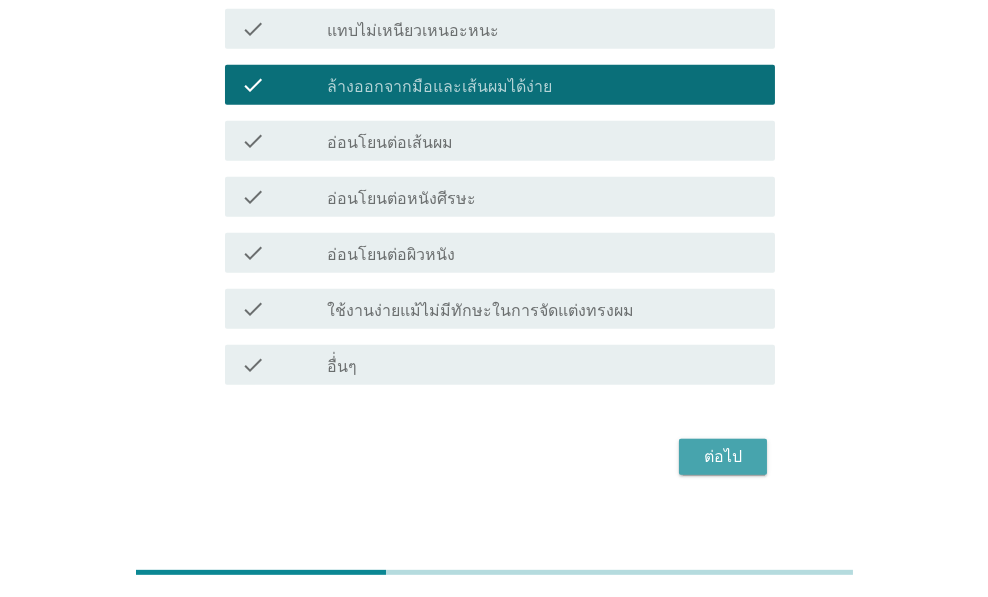 click on "ต่อไป" at bounding box center (723, 457) 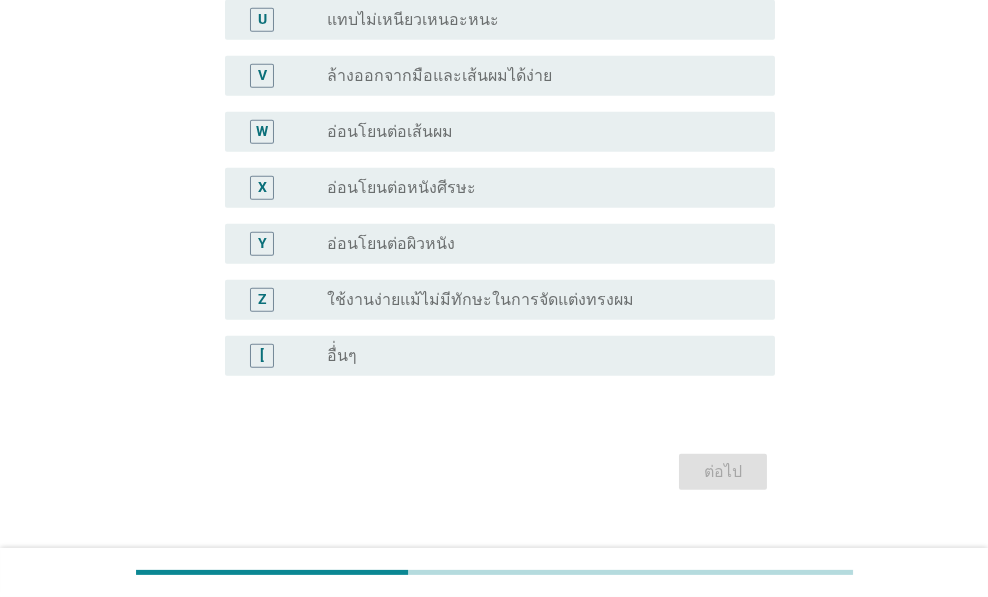 scroll, scrollTop: 0, scrollLeft: 0, axis: both 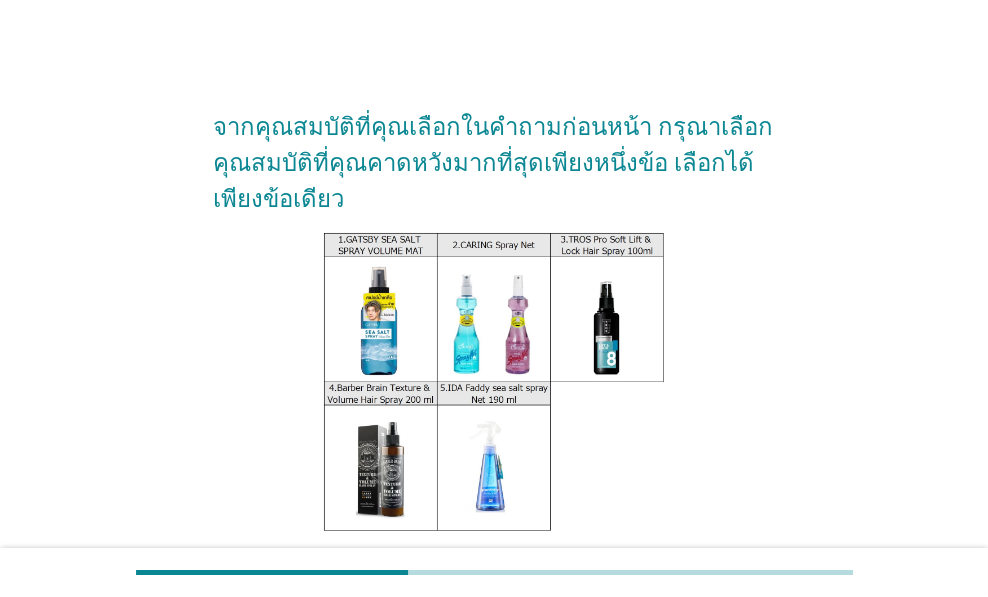 click at bounding box center [494, 382] 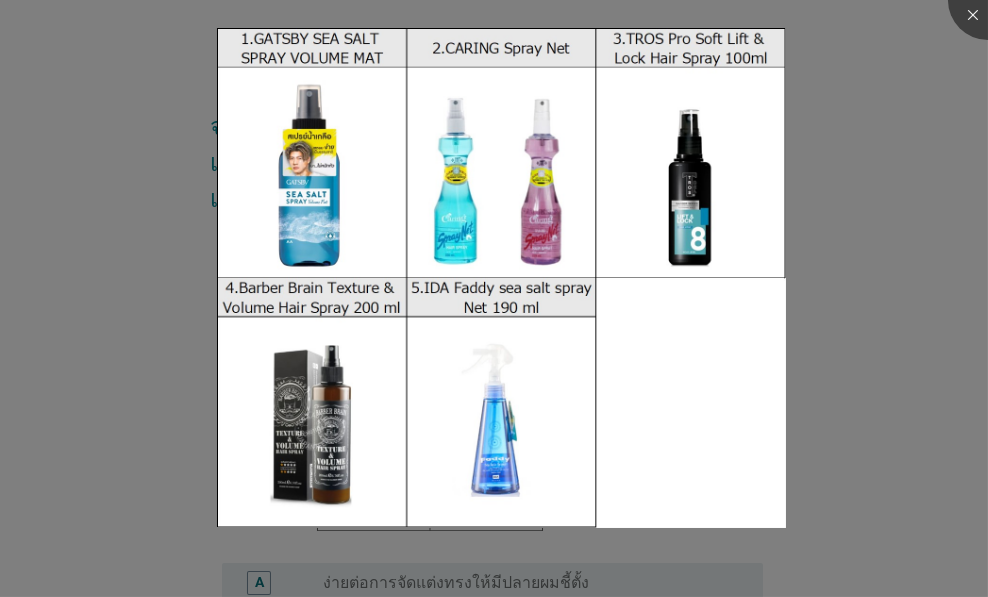 click at bounding box center (494, 298) 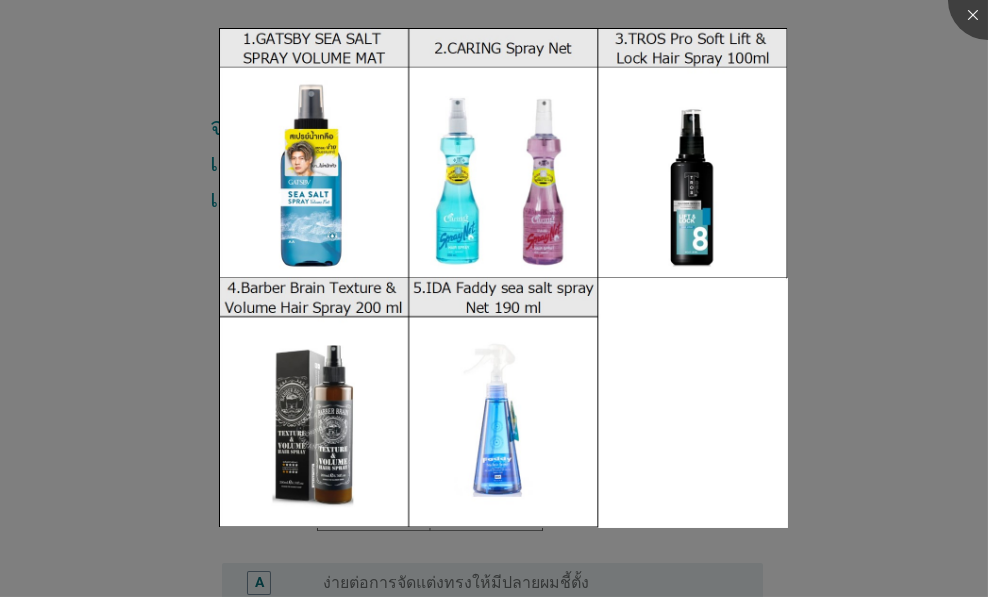 click at bounding box center (494, 298) 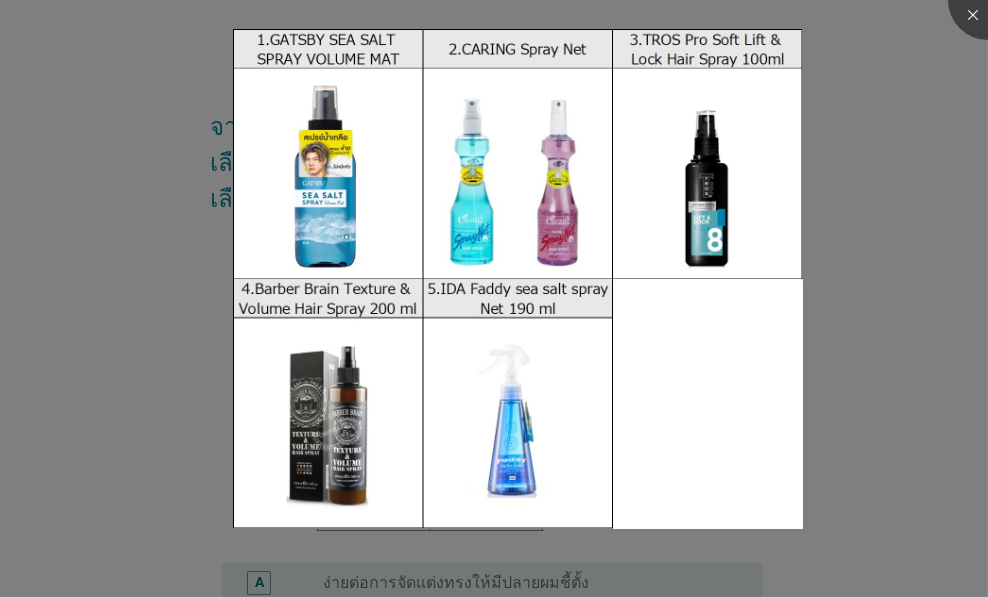 click at bounding box center (494, 298) 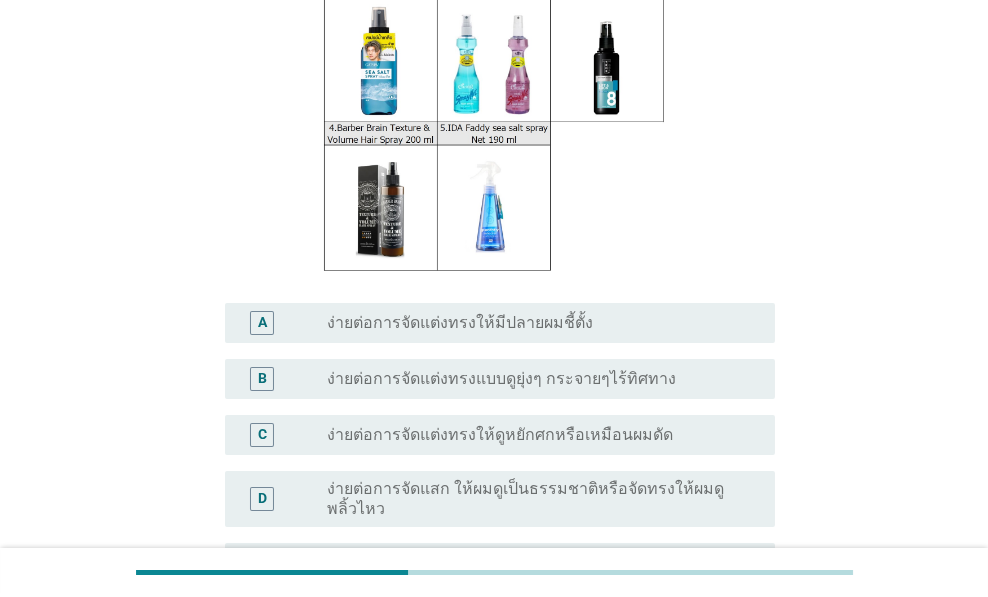 scroll, scrollTop: 266, scrollLeft: 0, axis: vertical 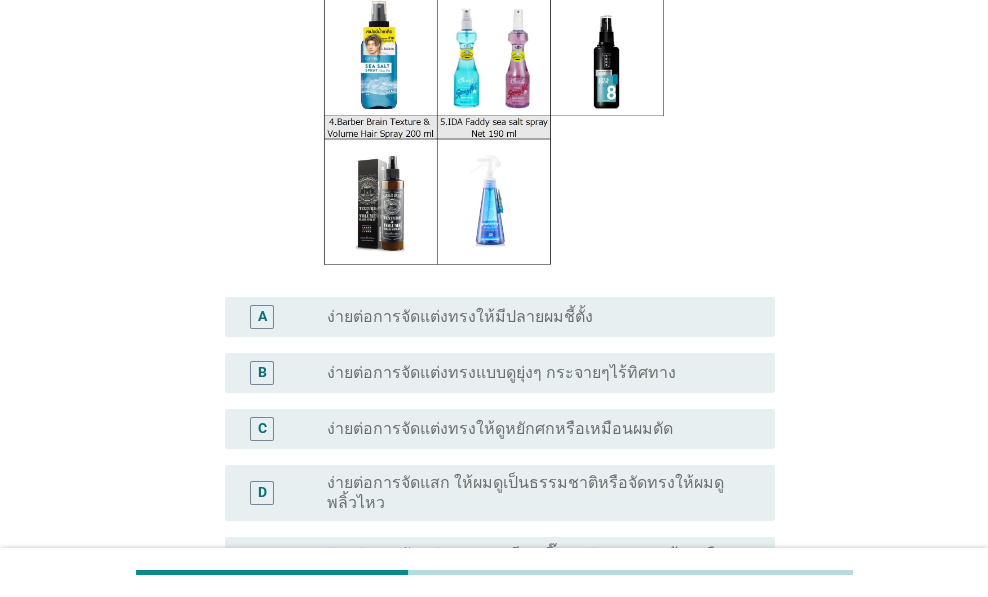 click on "[PRODUCT_TYPE]" at bounding box center (494, 317) 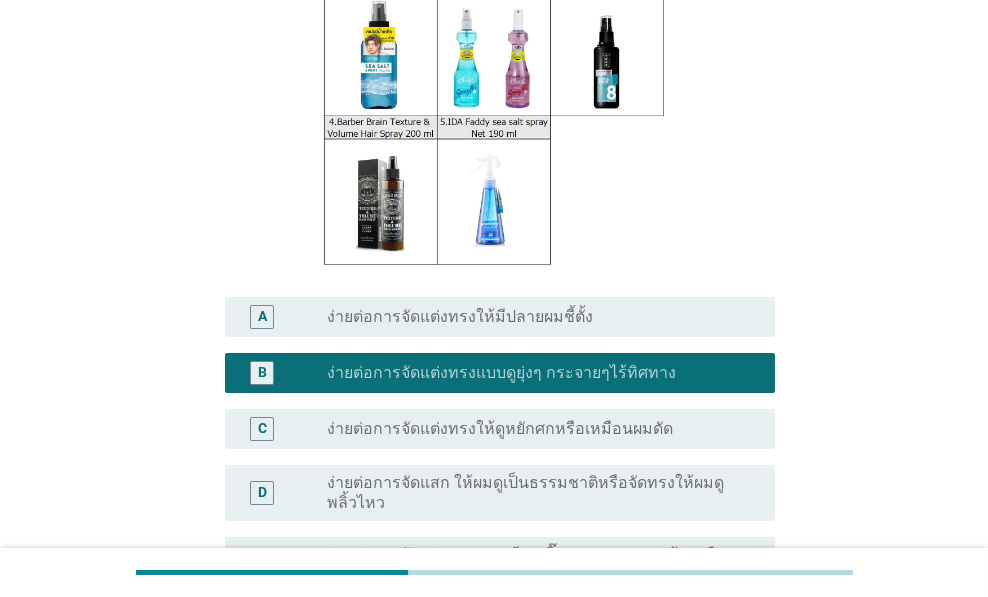 click on "C     radio_button_unchecked ง่ายต่อการจัดแต่งทรงให้ดูหยักศกหรือเหมือนผมดัด" at bounding box center (494, 429) 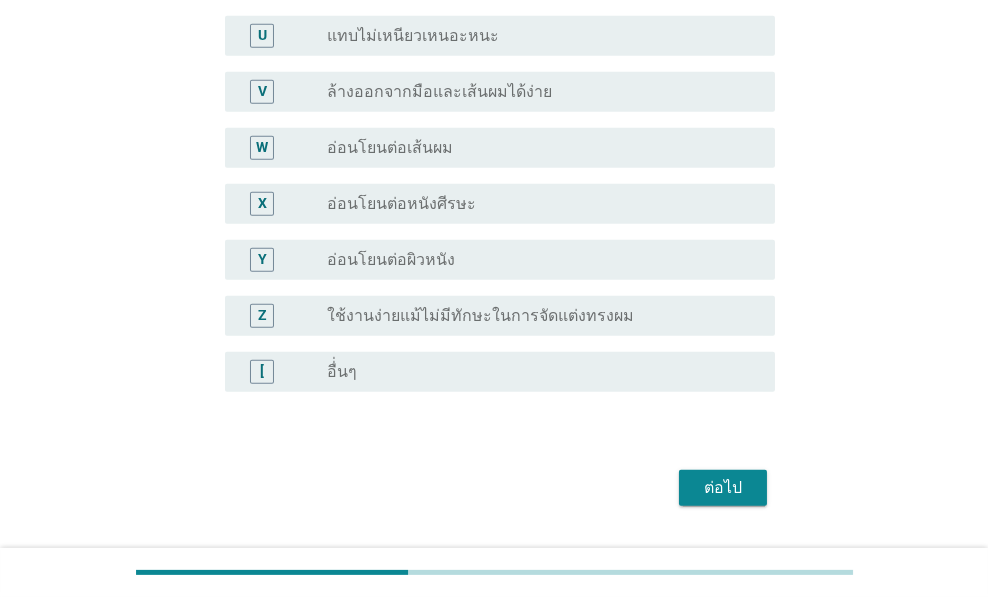 scroll, scrollTop: 1733, scrollLeft: 0, axis: vertical 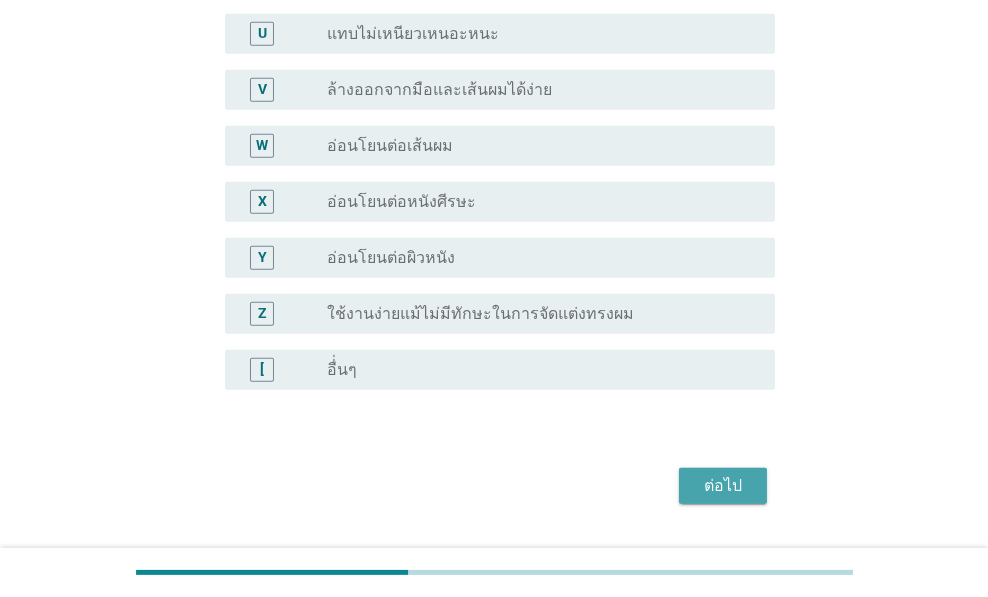 click on "ต่อไป" at bounding box center [723, 486] 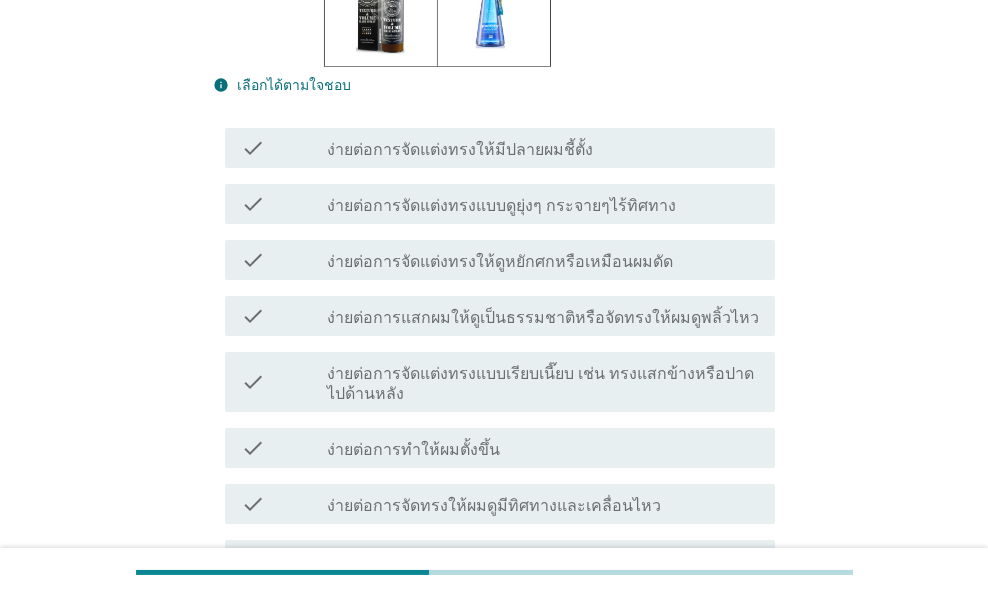 scroll, scrollTop: 666, scrollLeft: 0, axis: vertical 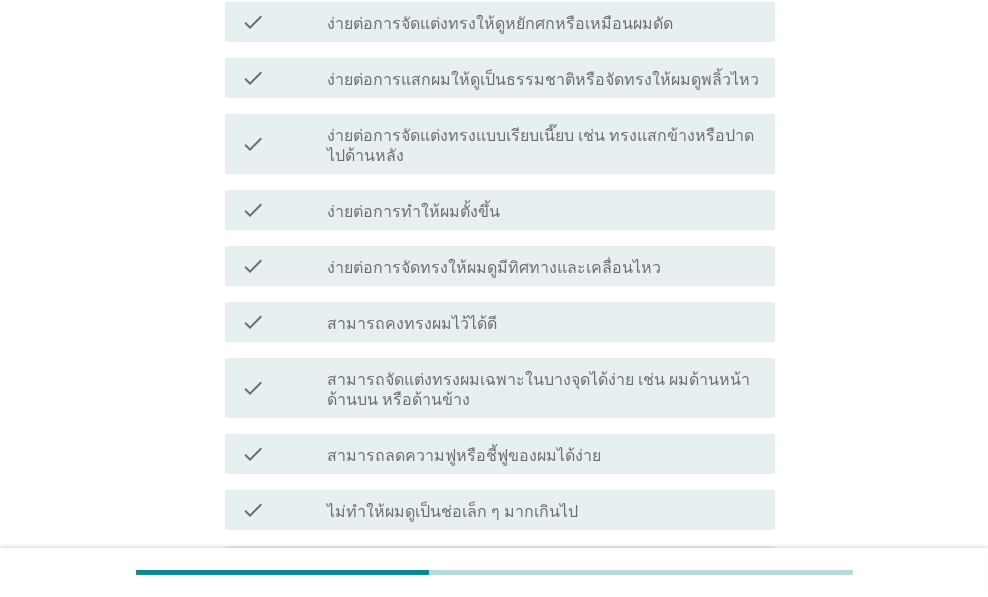 click on "check     check_box_outline_blank สามารถคงทรงผมไว้ได้ดี" at bounding box center [494, 322] 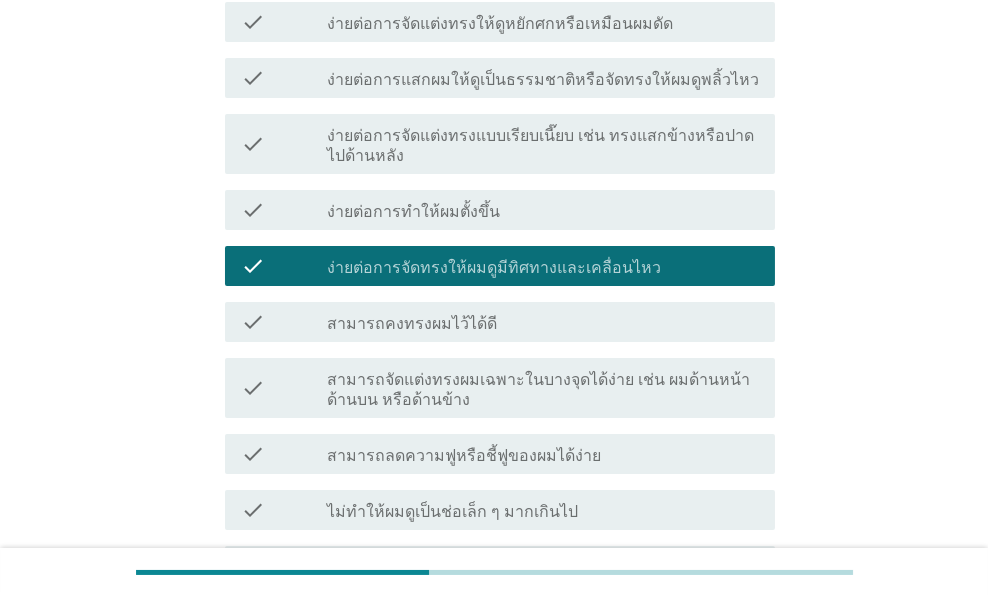 drag, startPoint x: 468, startPoint y: 120, endPoint x: 481, endPoint y: 120, distance: 13 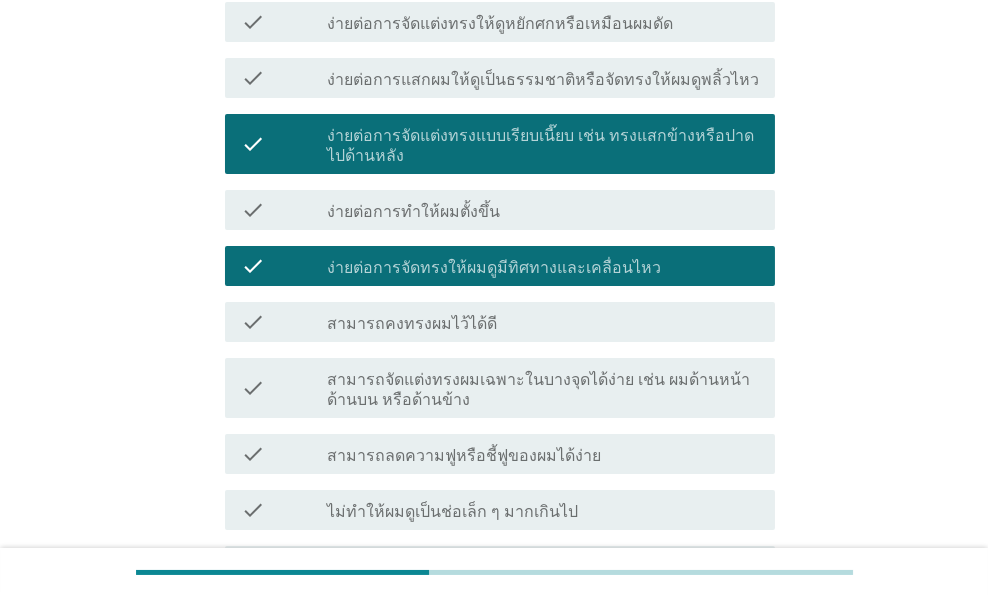 click on "check     check_box_outline_blank ง่ายต่อการจัดแต่งทรงให้ดูหยักศกหรือเหมือนผมดัด" at bounding box center (500, 22) 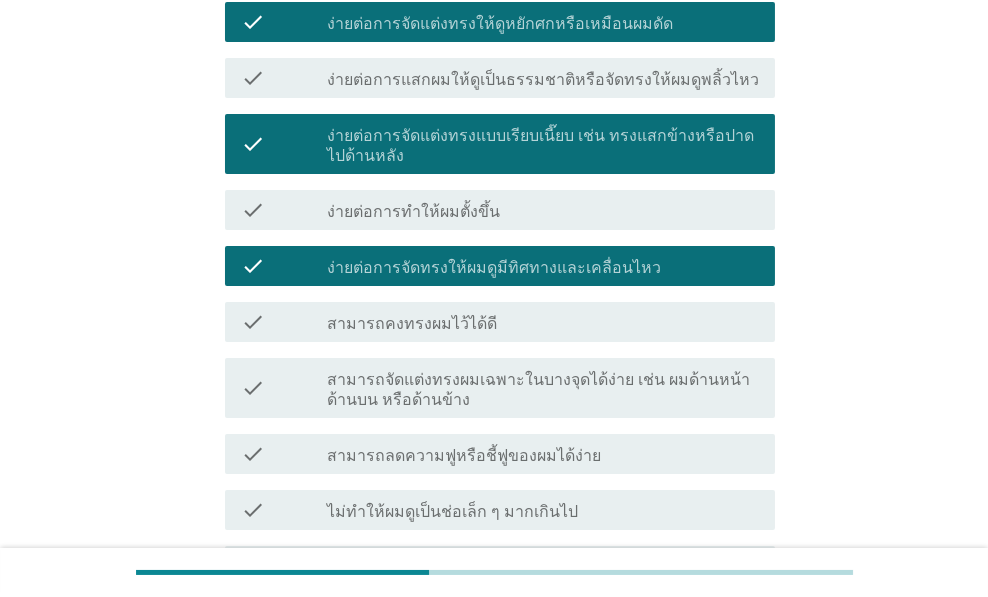 click on "สามารถจัดแต่งทรงผมเฉพาะในบางจุดได้ง่าย เช่น ผมด้านหน้า ด้านบน หรือด้านข้าง" at bounding box center (543, 390) 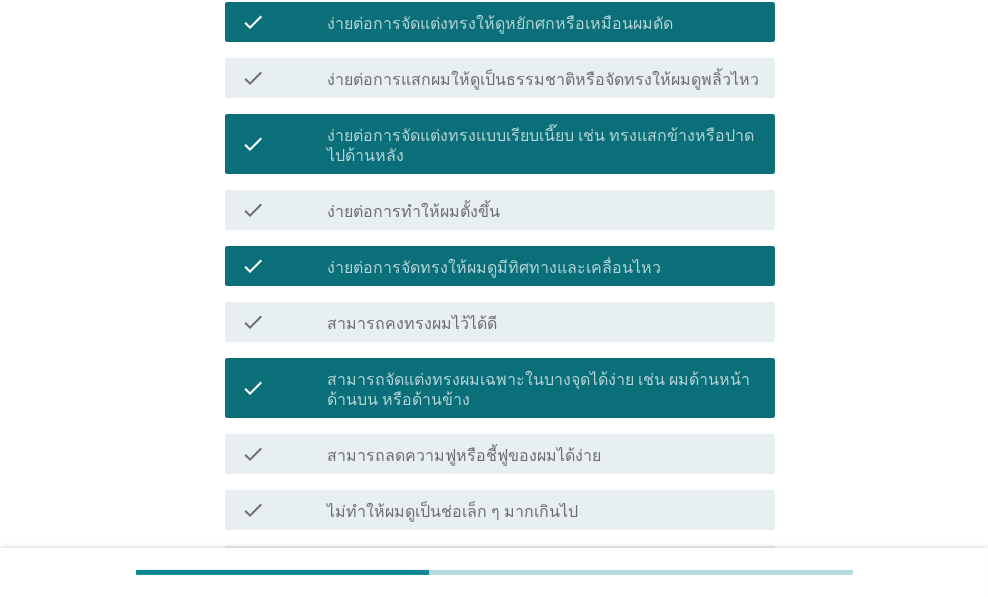 scroll, scrollTop: 1200, scrollLeft: 0, axis: vertical 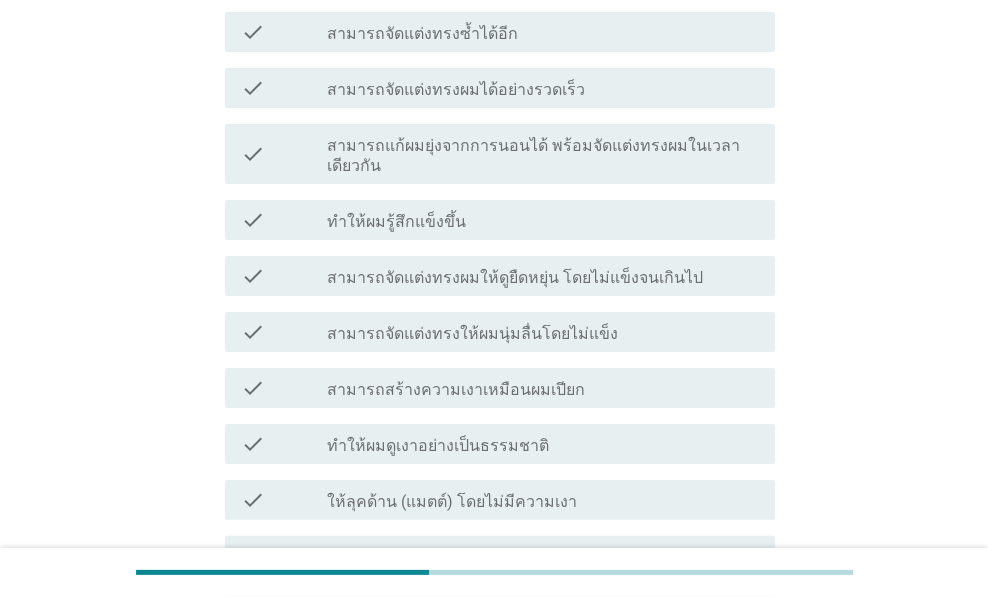 click on "check     check_box_outline_blank สามารถสร้างความเงาเหมือนผมเปียก" at bounding box center [494, 388] 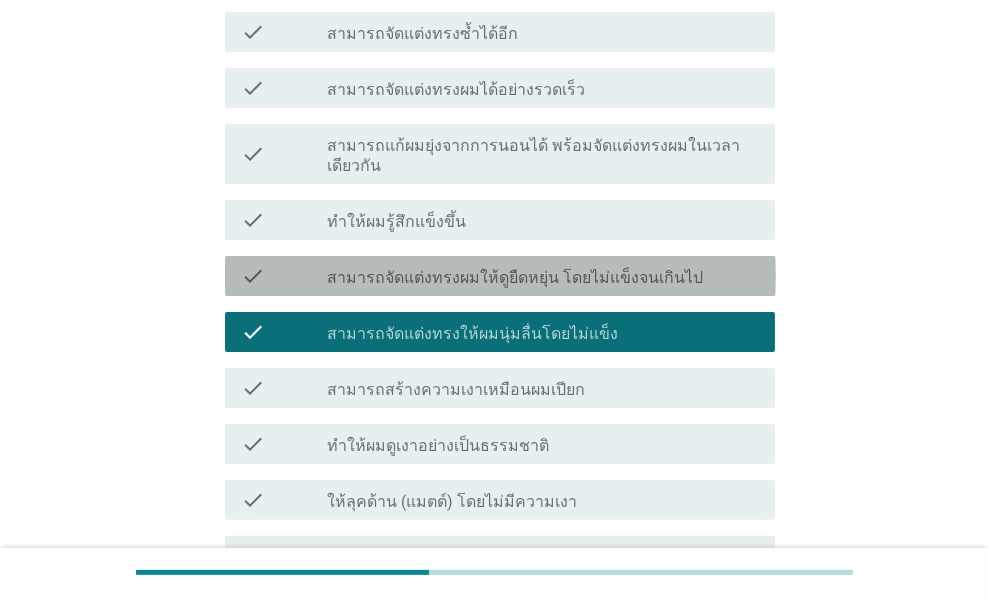 click on "สามารถจัดแต่งทรงผมให้ดูยืดหยุ่น โดยไม่แข็งจนเกินไป" at bounding box center (515, 278) 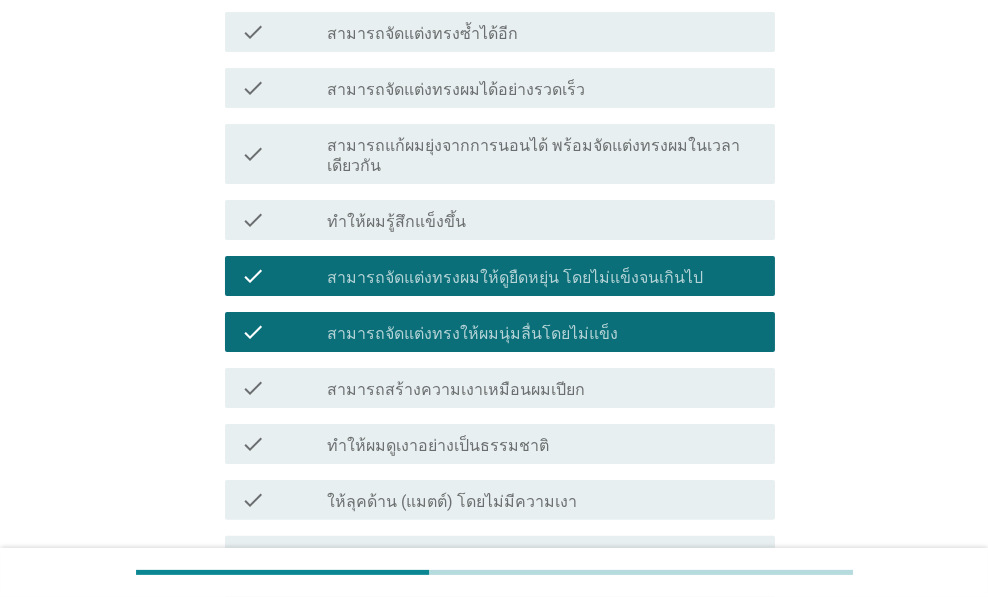 click on "check     check_box_outline_blank สามารถแก้ผมยุ่งจากการนอนได้ พร้อมจัดแต่งทรงผมในเวลาเดียวกัน" at bounding box center [494, 154] 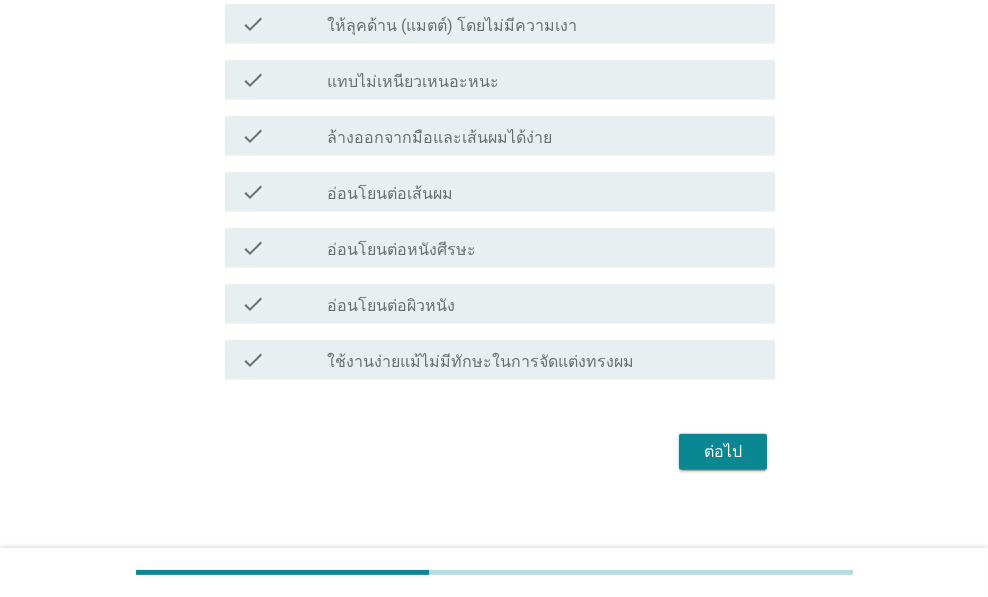 scroll, scrollTop: 1691, scrollLeft: 0, axis: vertical 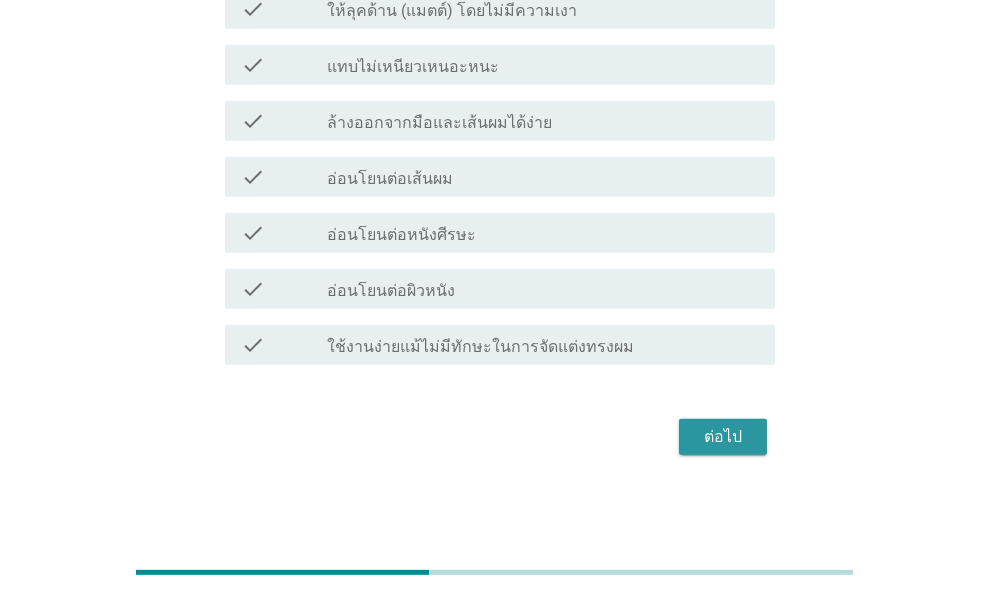 click on "ต่อไป" at bounding box center (723, 437) 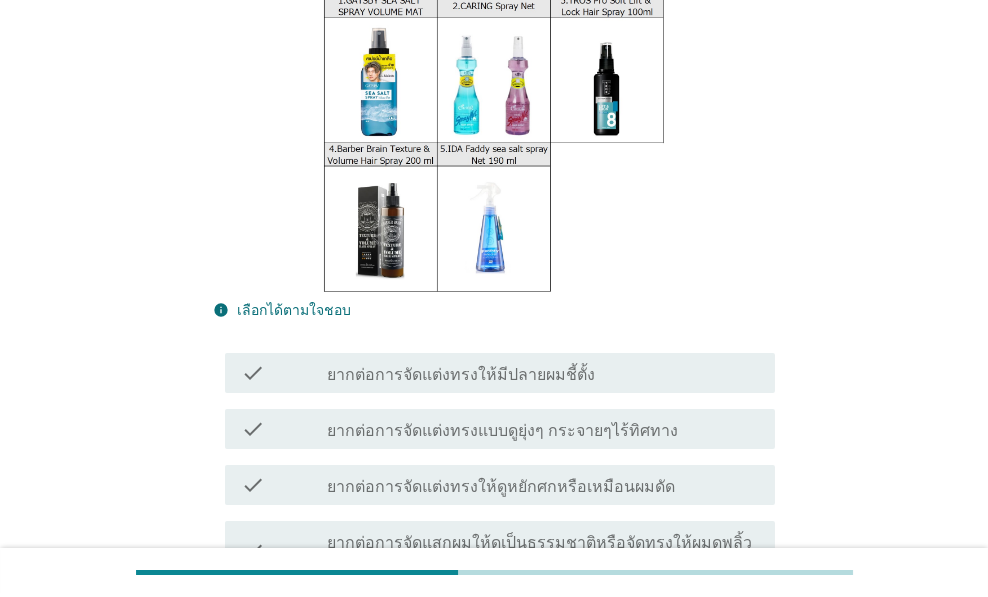 scroll, scrollTop: 400, scrollLeft: 0, axis: vertical 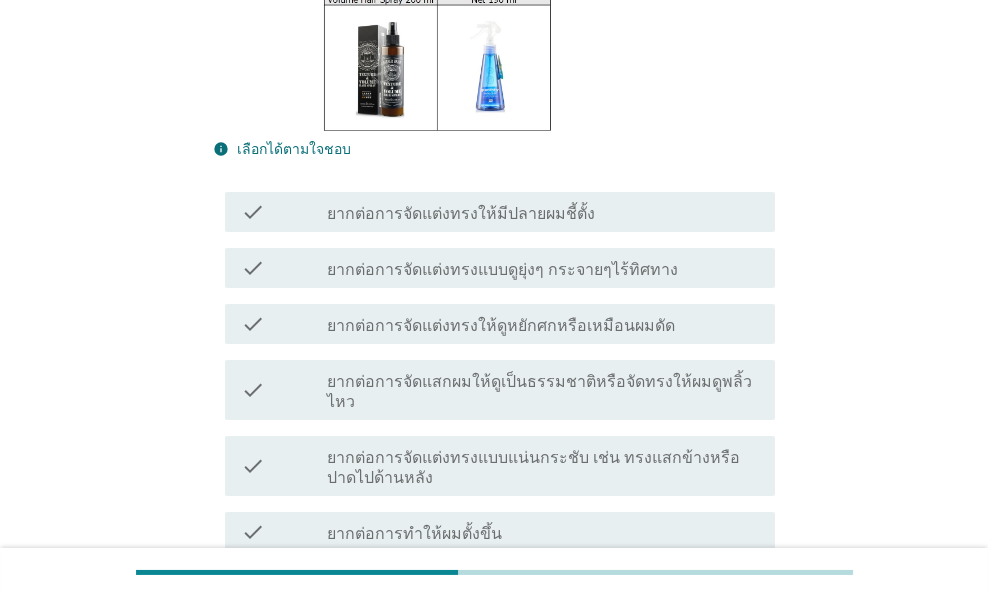 click on "ยากต่อการจัดแต่งทรงแบบแน่นกระชับ เช่น ทรงแสกข้างหรือปาดไปด้านหลัง" at bounding box center [543, 468] 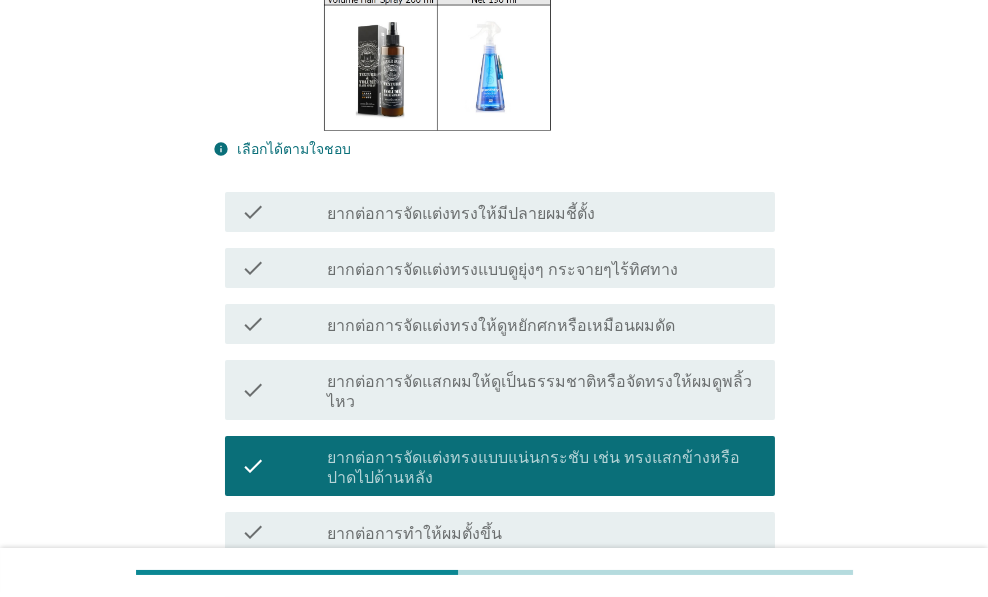 click on "check     check_box_outline_blank ยากต่อการจัดแต่งทรงแบบดูยุ่งๆ กระจายๆไร้ทิศทาง" at bounding box center [500, 268] 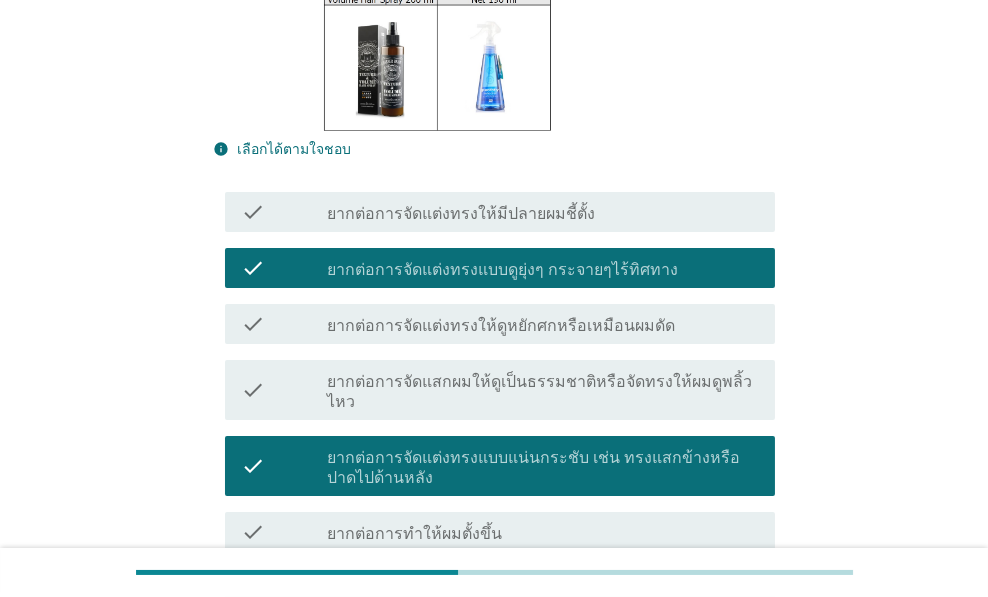 click on "check     check_box_outline_blank ยากต่อการจัดแต่งทรงให้ดูหยักศกหรือเหมือนผมดัด" at bounding box center [500, 324] 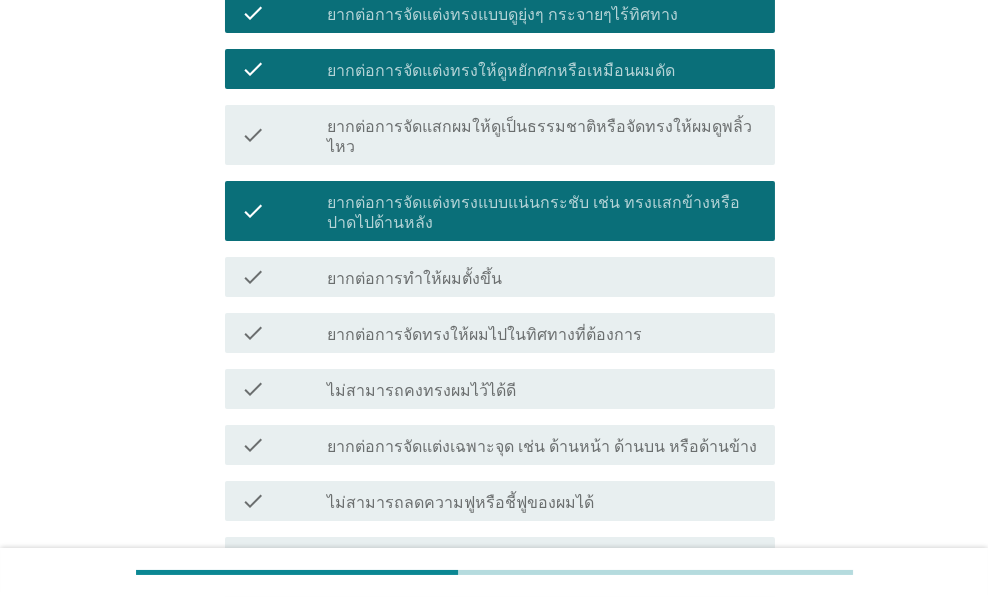scroll, scrollTop: 800, scrollLeft: 0, axis: vertical 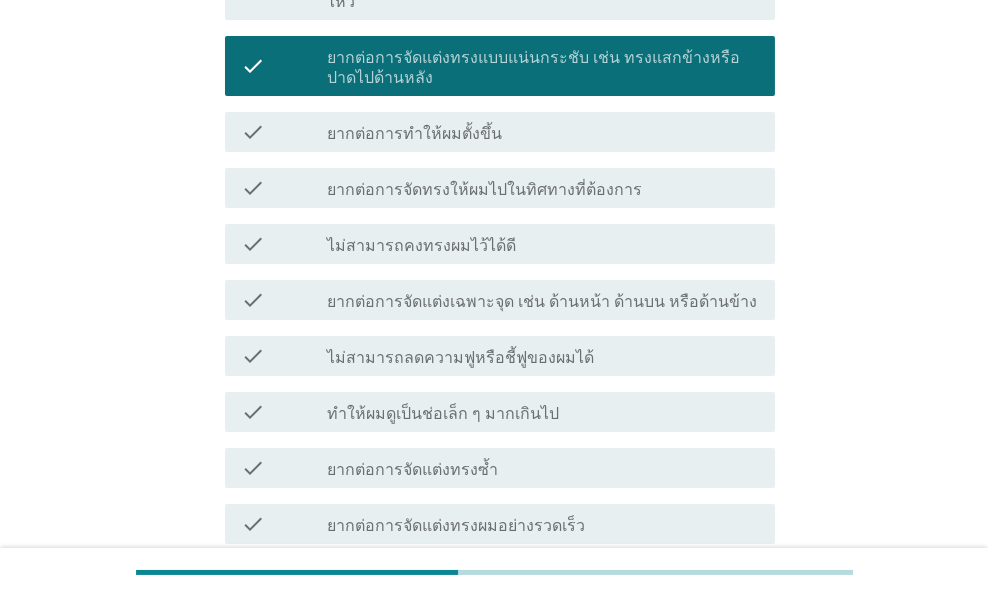 click on "check     check_box_outline_blank ไม่สามารถคงทรงผมไว้ได้ดี" at bounding box center [494, 244] 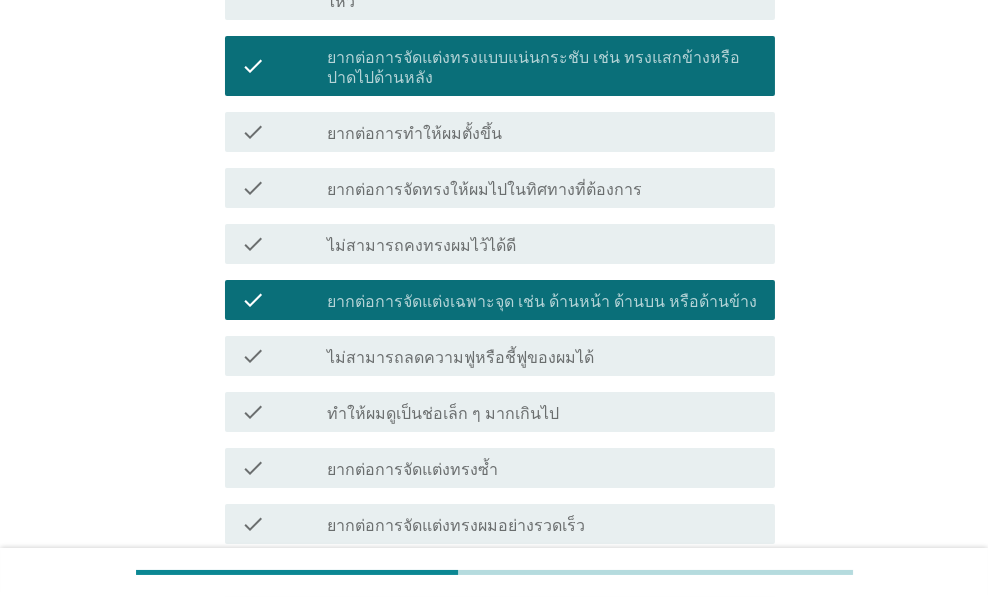 click on "check     check_box_outline_blank ทำให้ผมดูเป็นช่อเล็ก ๆ มากเกินไป" at bounding box center [494, 412] 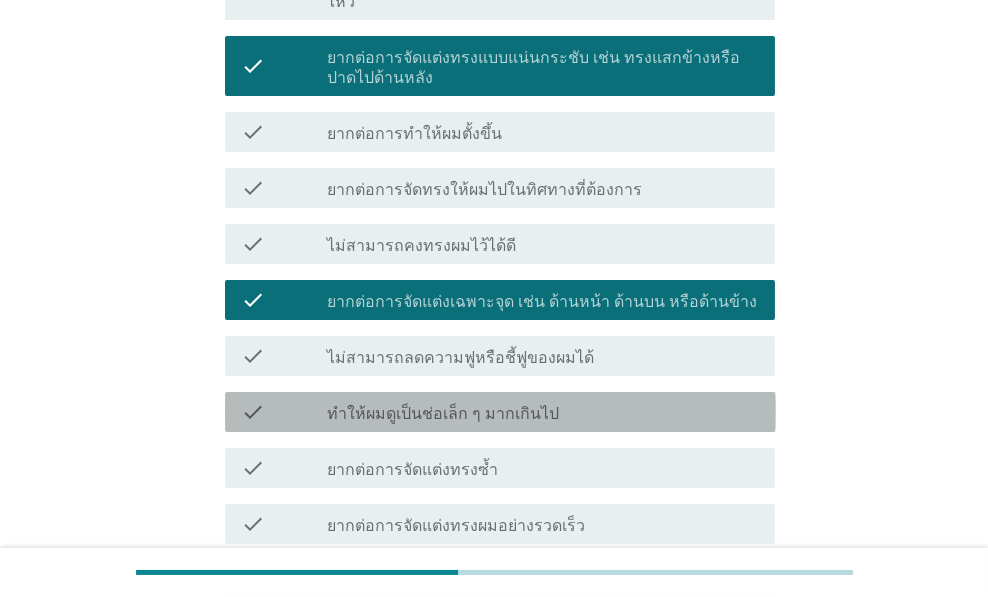 click on "check_box_outline_blank ทำให้ผมดูเป็นช่อเล็ก ๆ มากเกินไป" at bounding box center [543, 412] 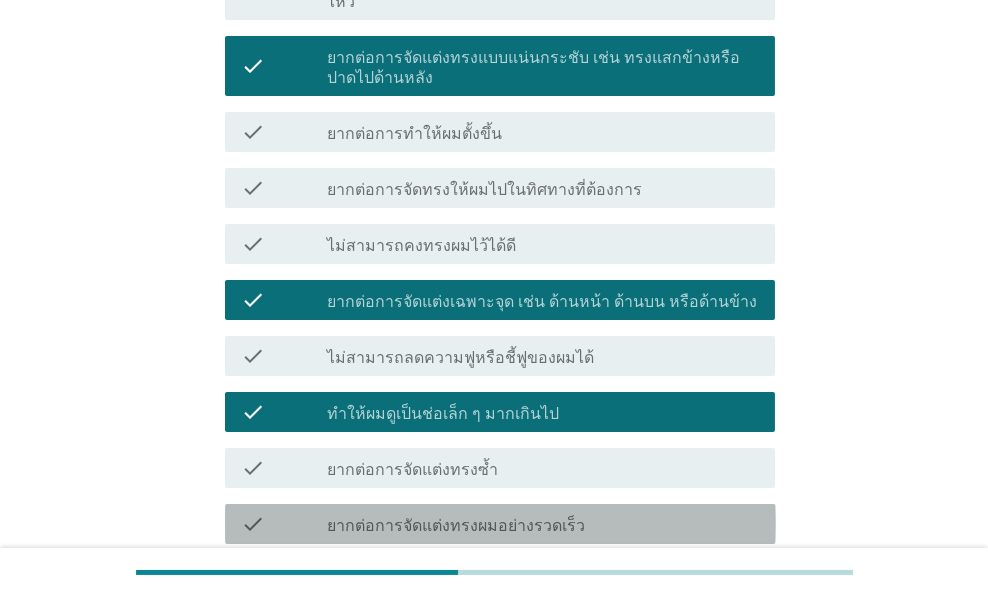 click on "check_box_outline_blank ยากต่อการจัดแต่งทรงผมอย่างรวดเร็ว" at bounding box center [543, 524] 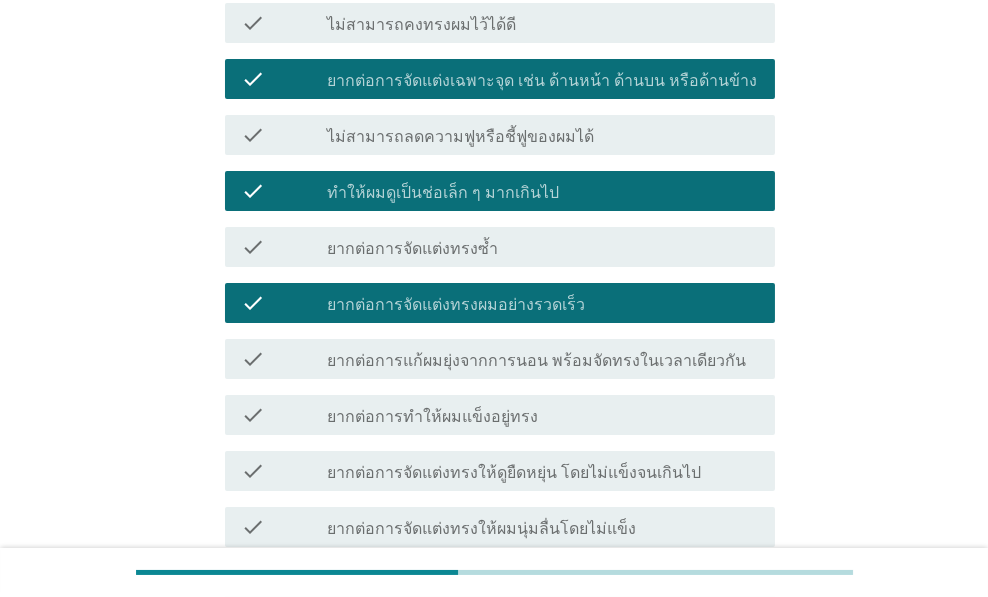 scroll, scrollTop: 1066, scrollLeft: 0, axis: vertical 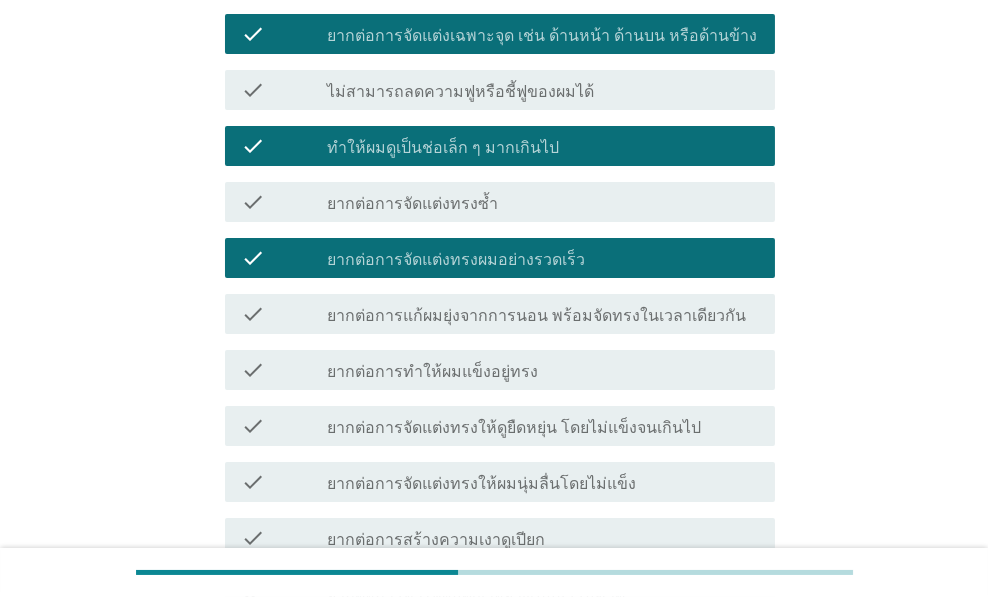click on "check     check_box_outline_blank ยากต่อการจัดแต่งทรงให้ผมนุ่มลื่นโดยไม่แข็ง" at bounding box center (500, 482) 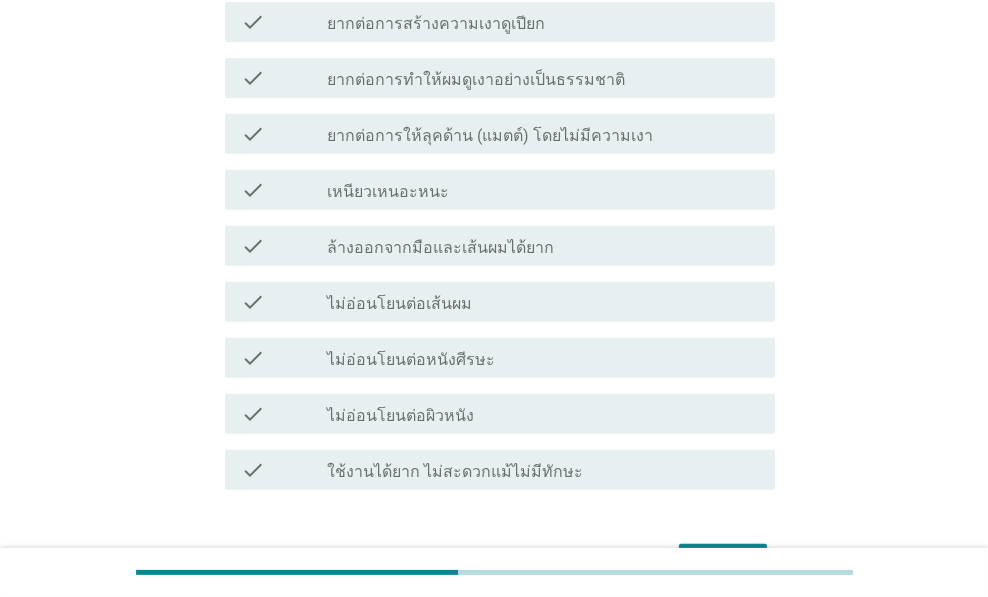 scroll, scrollTop: 1652, scrollLeft: 0, axis: vertical 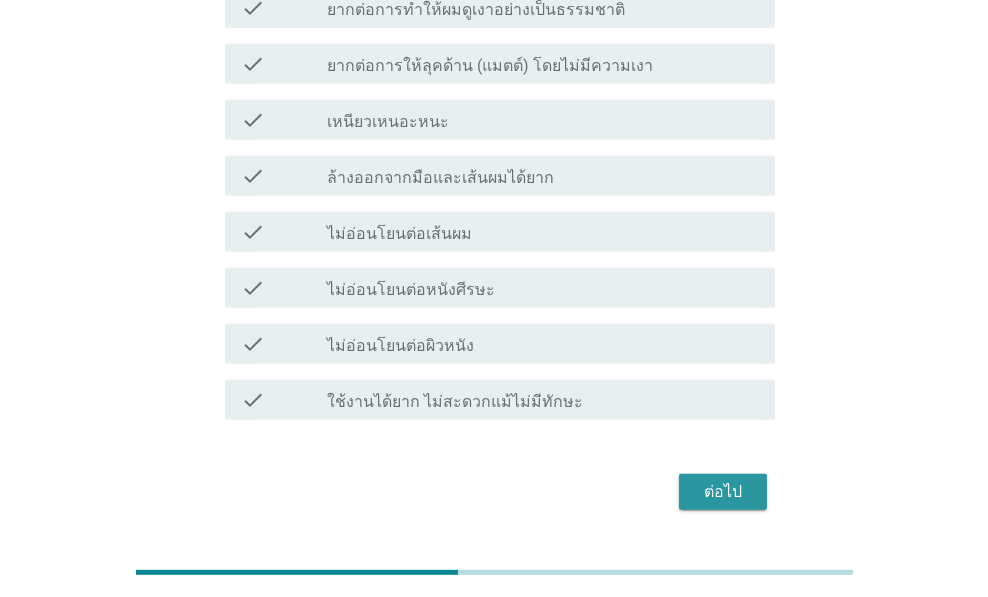 click on "ต่อไป" at bounding box center (723, 492) 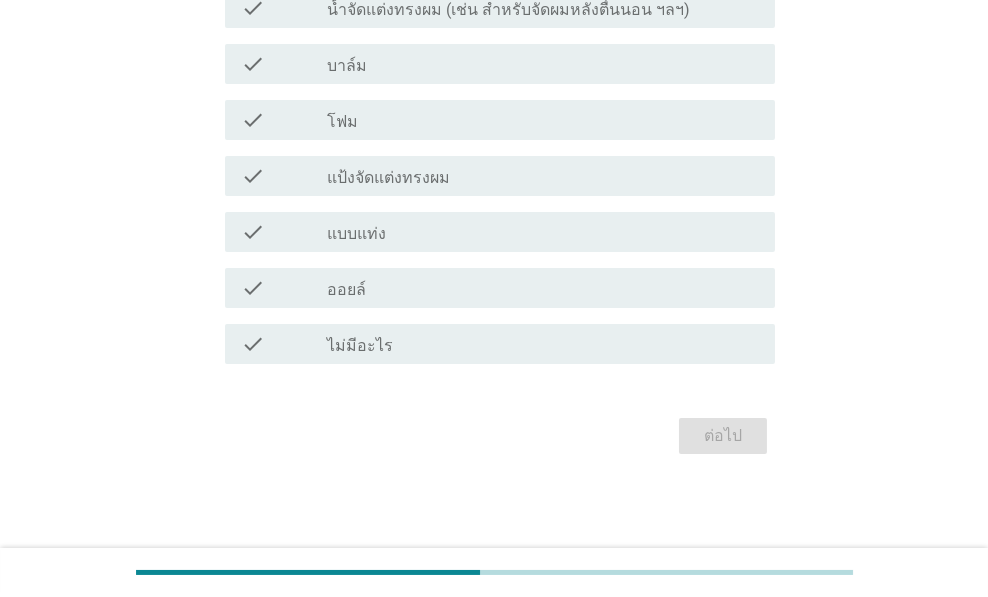 scroll, scrollTop: 0, scrollLeft: 0, axis: both 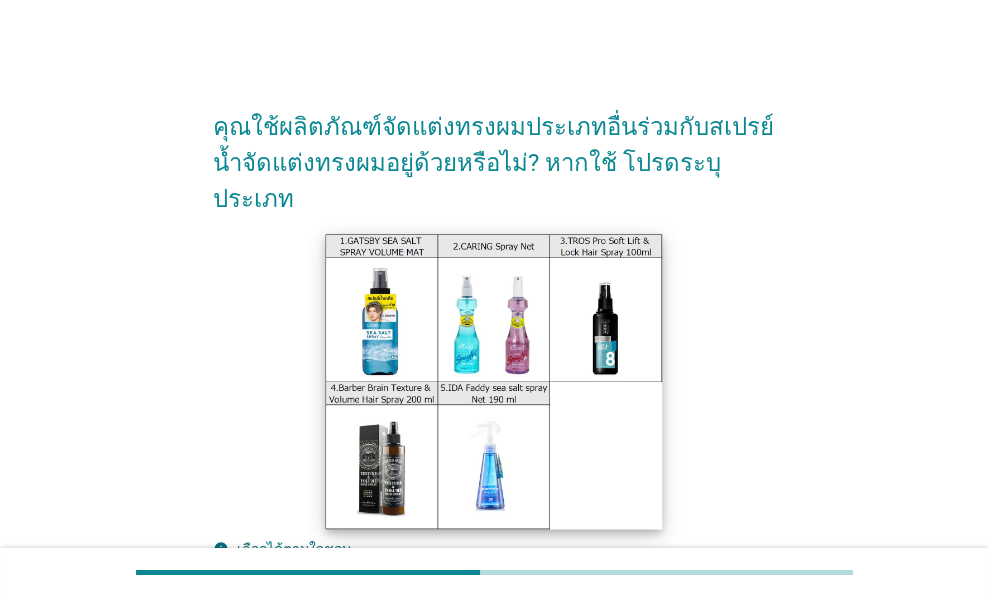 click at bounding box center [494, 381] 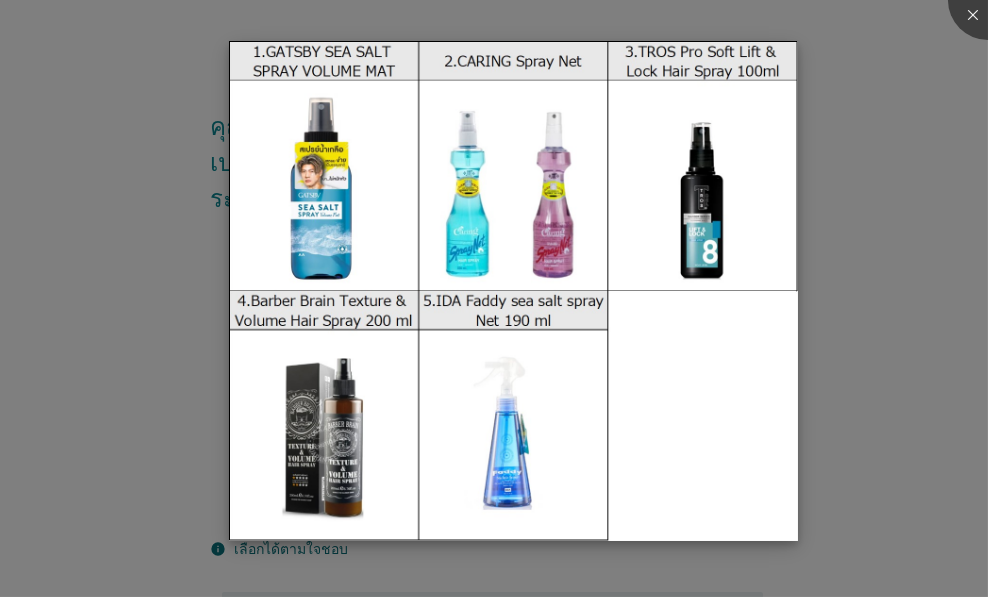 click at bounding box center (513, 291) 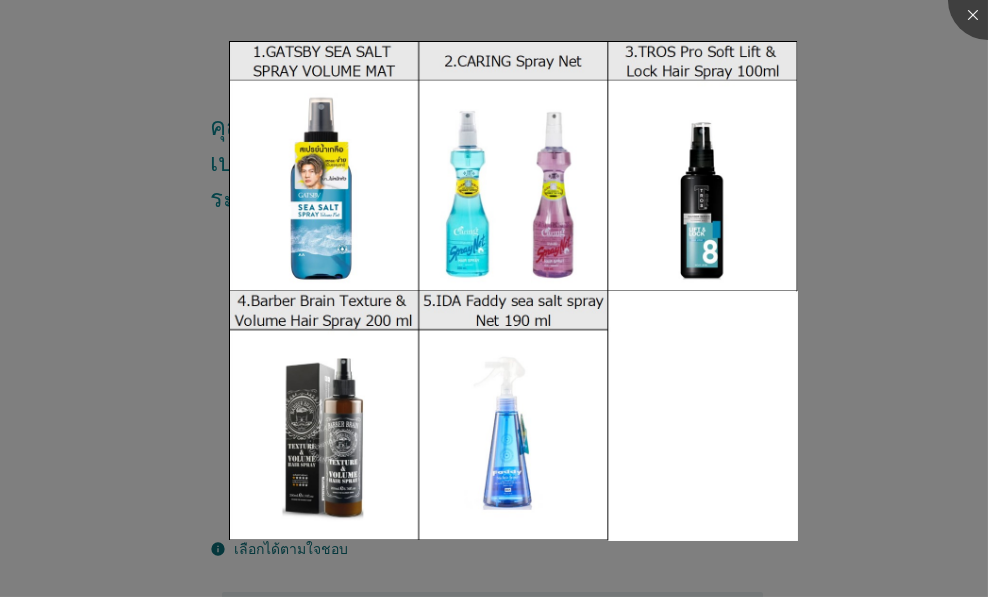 click at bounding box center (494, 298) 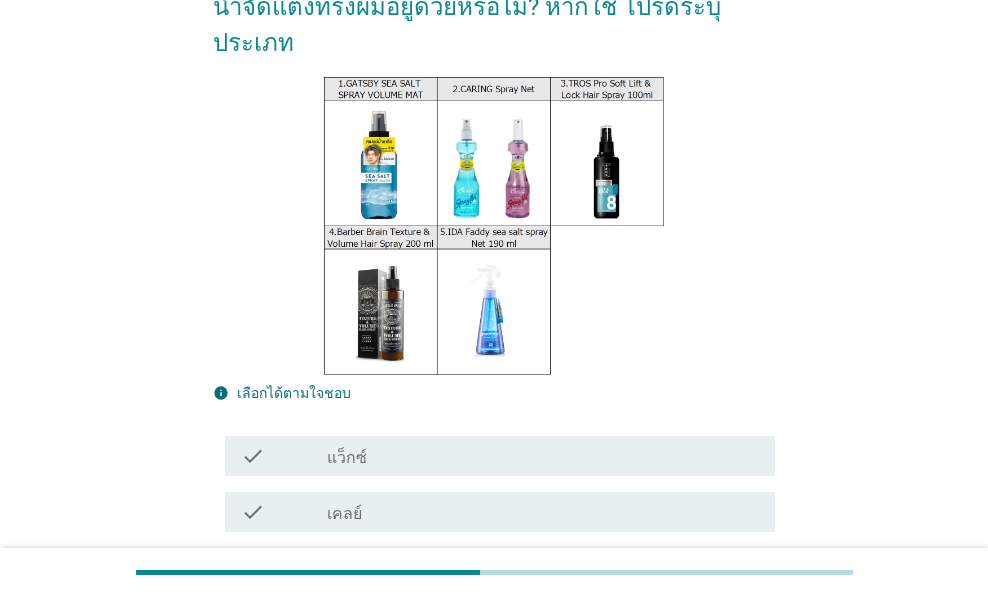 scroll, scrollTop: 400, scrollLeft: 0, axis: vertical 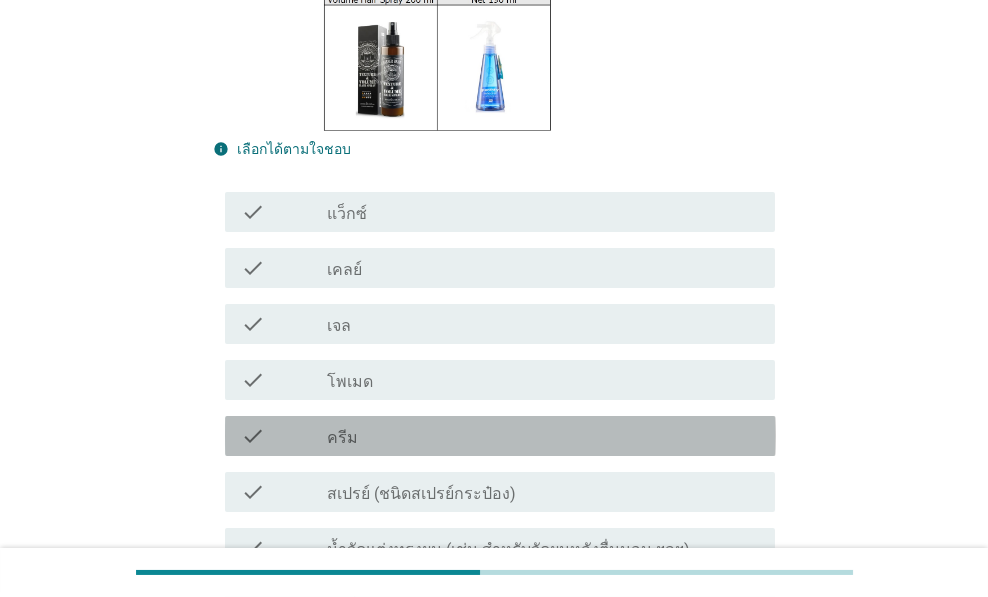 click on "check     check_box_outline_blank ครีม" at bounding box center [500, 436] 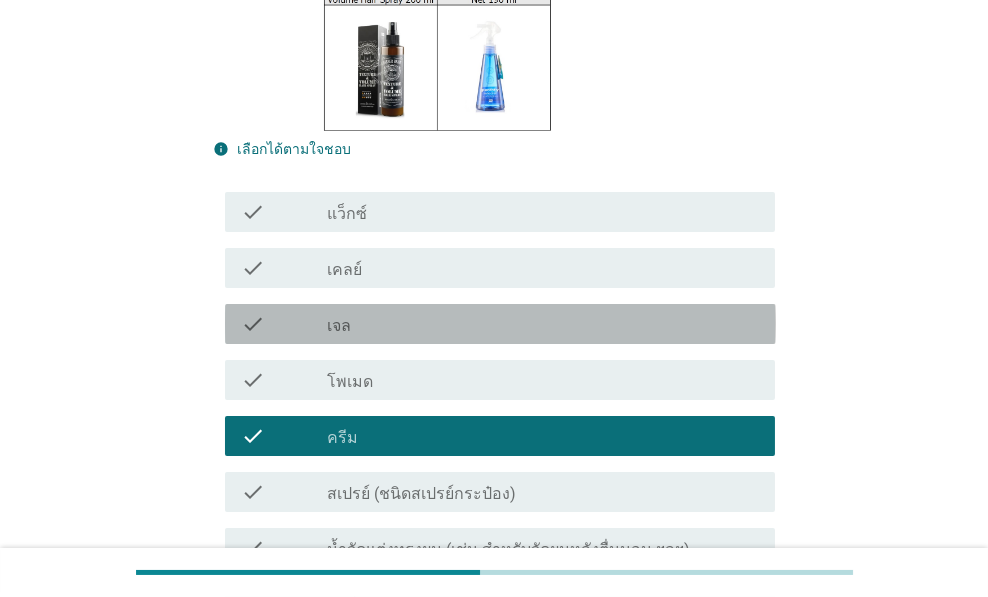 click on "check_box_outline_blank เจล" at bounding box center [543, 324] 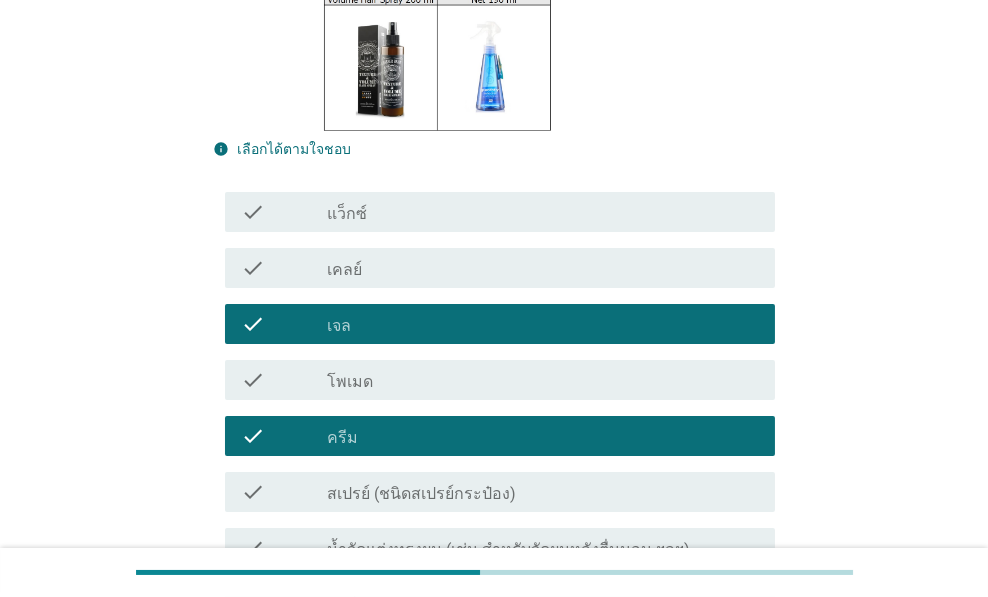click on "check_box_outline_blank เคลย์" at bounding box center (543, 268) 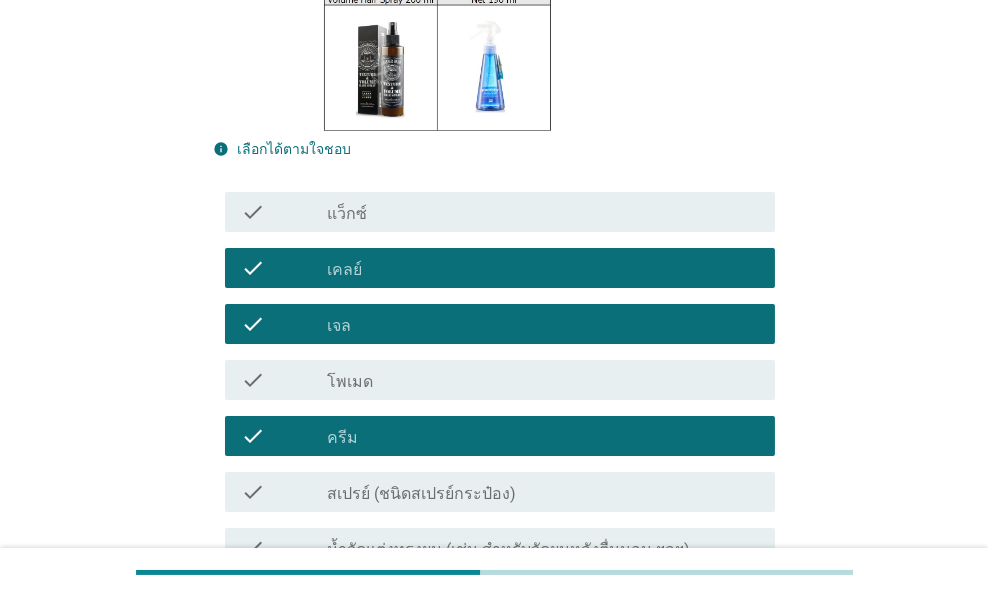 scroll, scrollTop: 666, scrollLeft: 0, axis: vertical 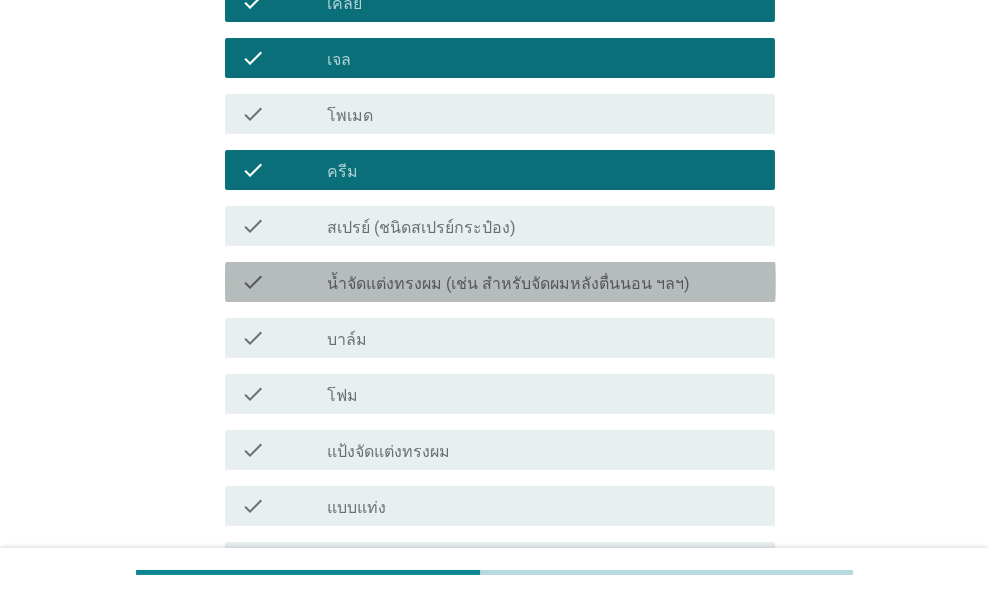 click on "น้ำจัดแต่งทรงผม (เช่น สำหรับจัดผมหลังตื่นนอน ฯลฯ)" at bounding box center [508, 284] 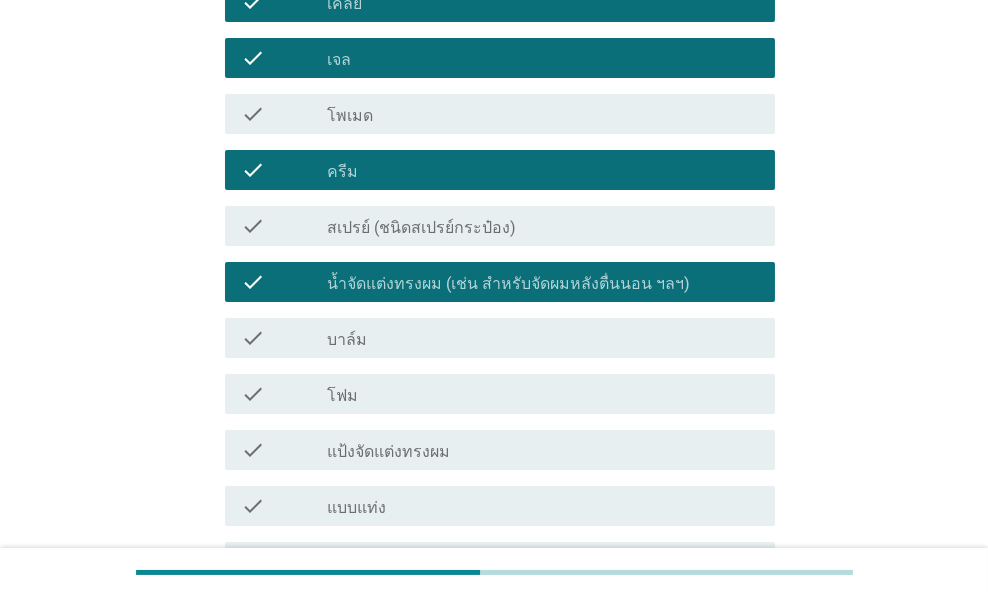 click on "check_box_outline_blank โฟม" at bounding box center (543, 394) 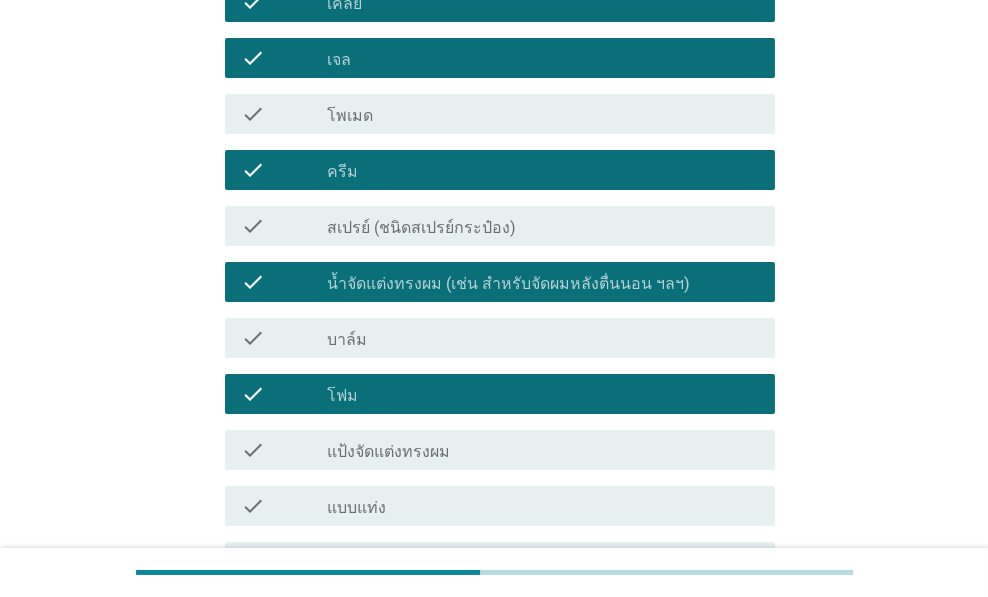click on "check     check_box_outline_blank แบบแท่ง" at bounding box center (500, 506) 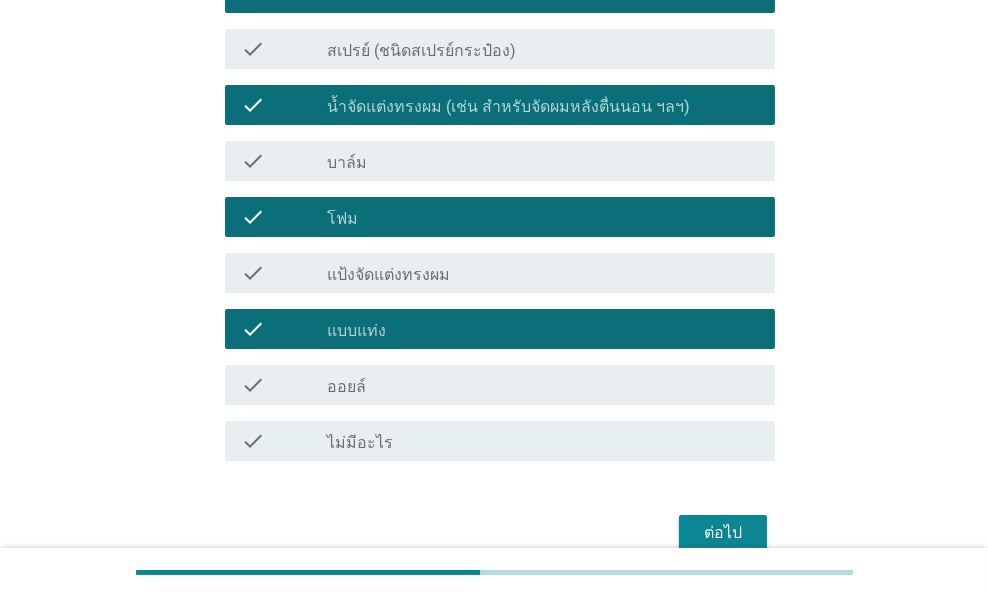 scroll, scrollTop: 904, scrollLeft: 0, axis: vertical 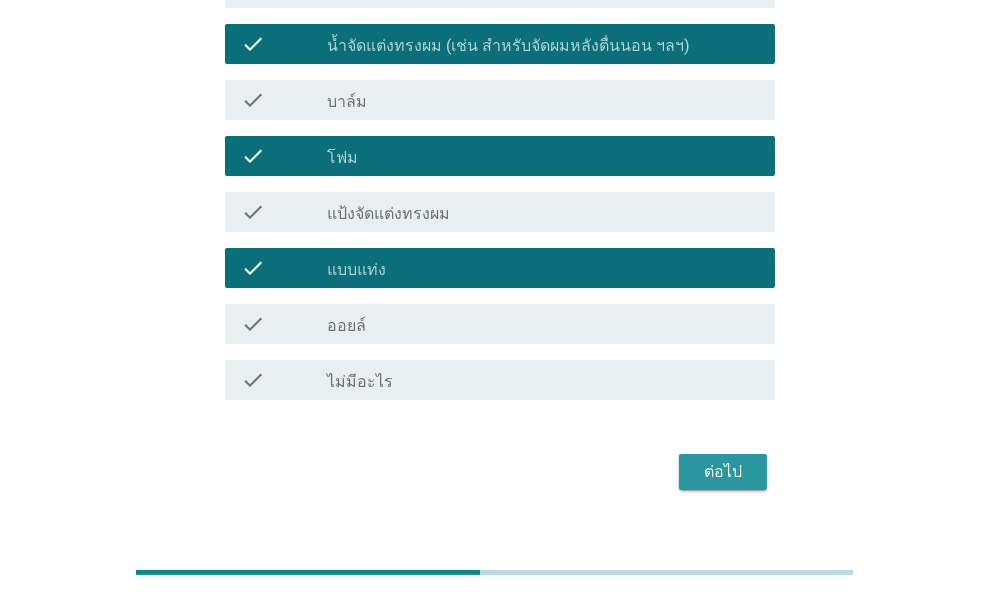 click on "ต่อไป" at bounding box center (723, 472) 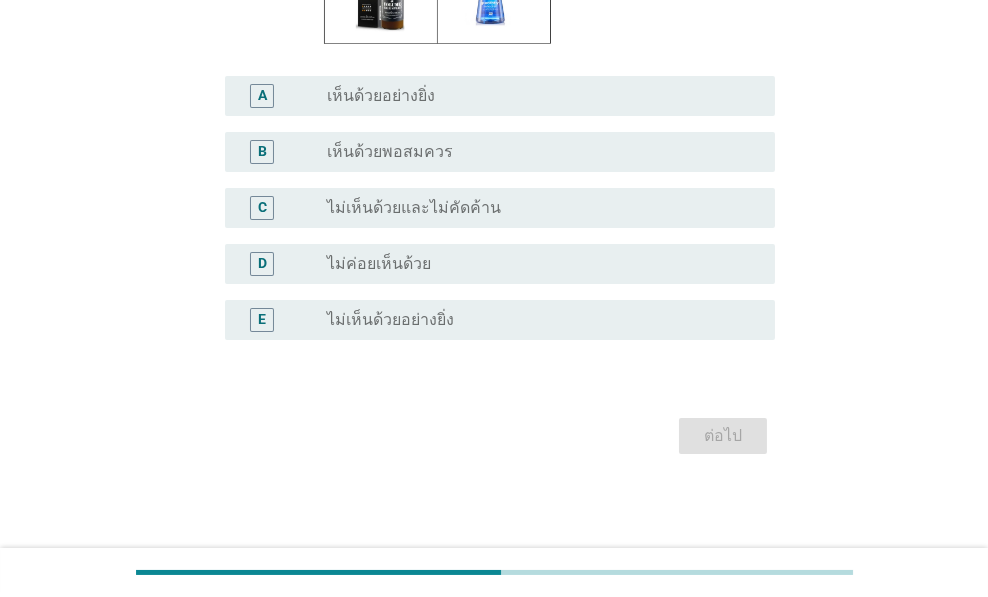 scroll, scrollTop: 0, scrollLeft: 0, axis: both 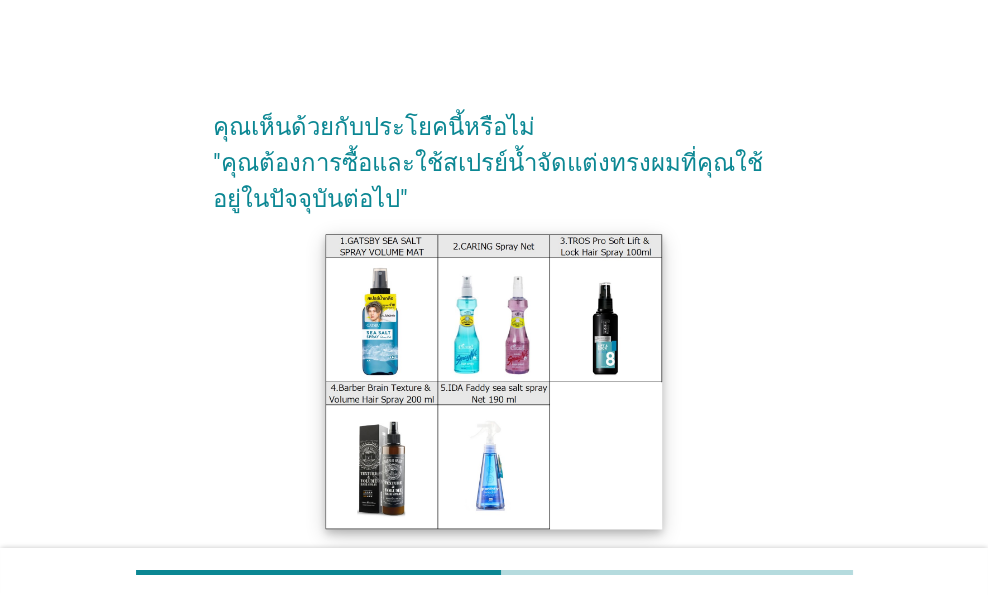 click at bounding box center [494, 381] 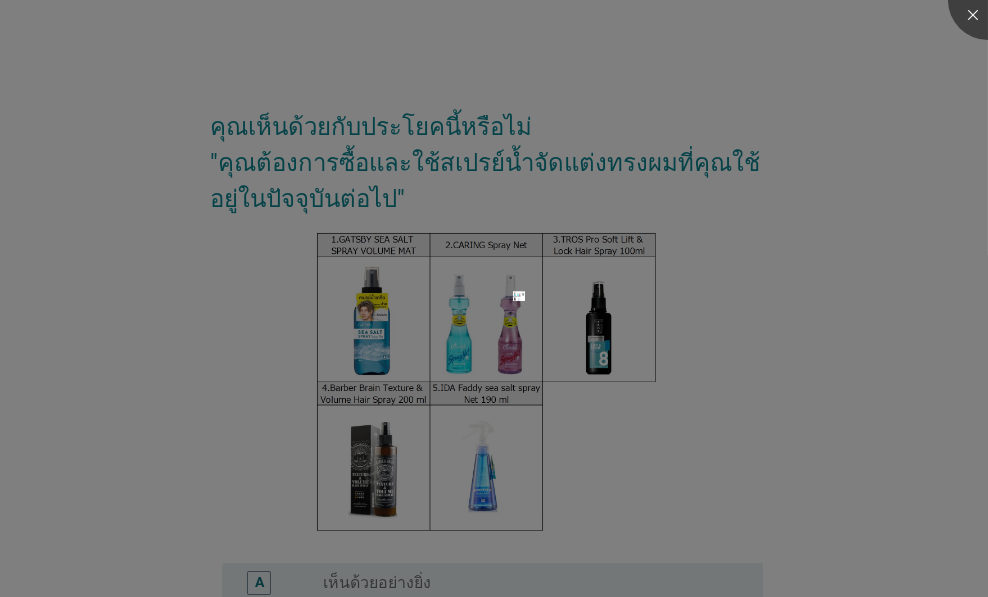 click at bounding box center [494, 298] 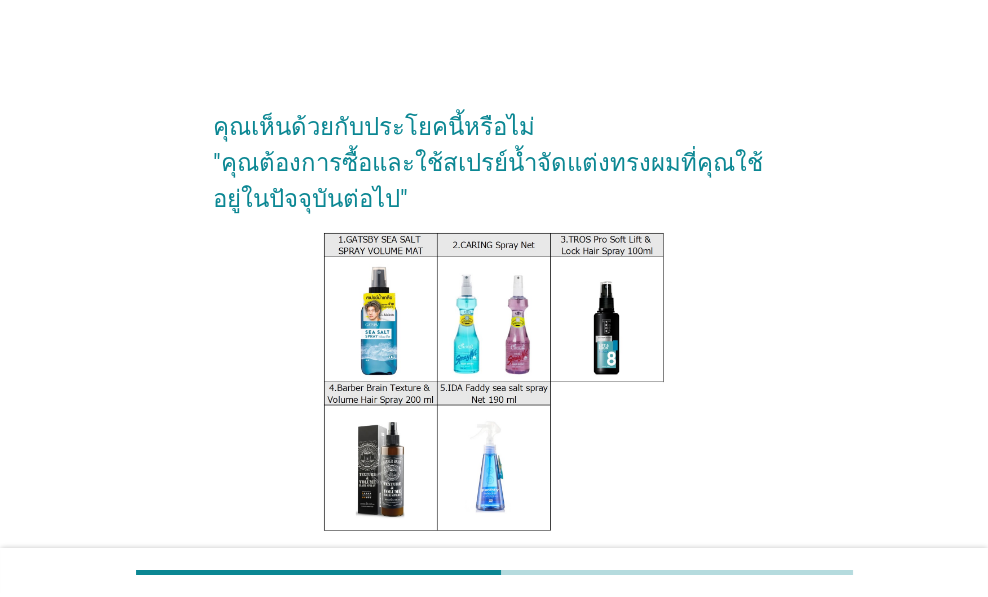 click on "คุณเห็นด้วยกับประโยคนี้หรือไม่
"คุณต้องการซื้อและใช้สเปรย์น้ำจัดแต่งทรงผมที่คุณใช้อยู่ในปัจจุบันต่อไป"         A     radio_button_unchecked เห็นด้วยอย่างยิ่ง   B     radio_button_unchecked เห็นด้วยพอสมควร   C     radio_button_unchecked ไม่เห็นด้วยและไม่คัดค้าน   D     radio_button_unchecked ไม่ค่อยเห็นด้วย   E     radio_button_unchecked ไม่เห็นด้วยอย่างยิ่ง     ต่อไป" at bounding box center (494, 518) 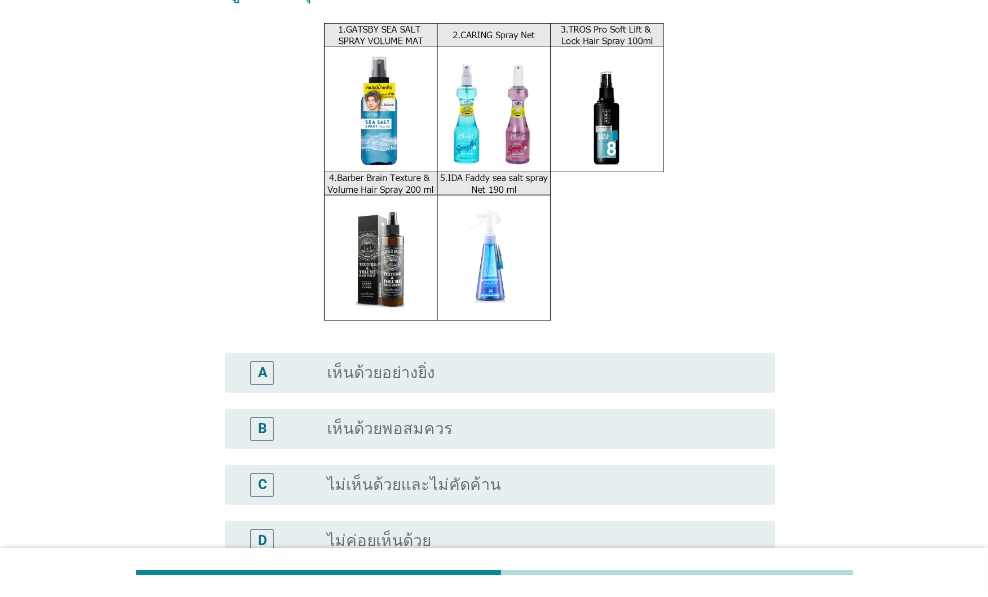 scroll, scrollTop: 400, scrollLeft: 0, axis: vertical 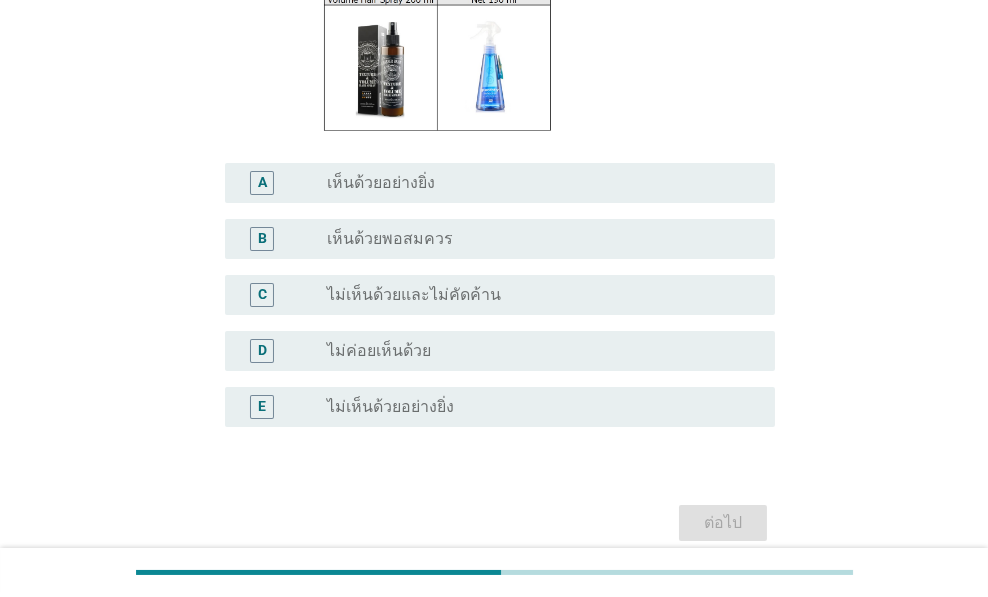 click on "D     radio_button_unchecked ไม่ค่อยเห็นด้วย" at bounding box center (494, 351) 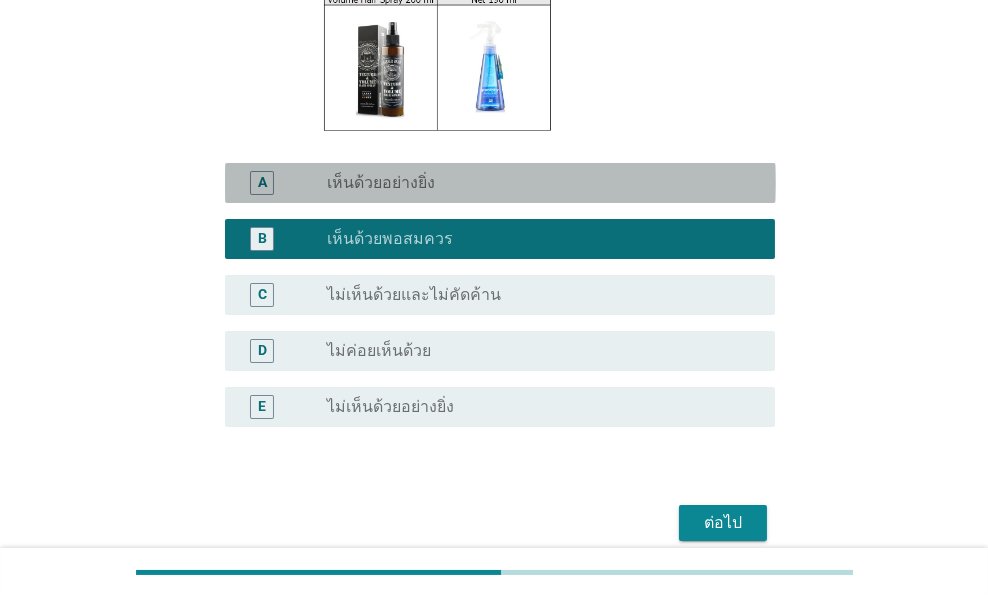 click on "radio_button_unchecked เห็นด้วยอย่างยิ่ง" at bounding box center [535, 183] 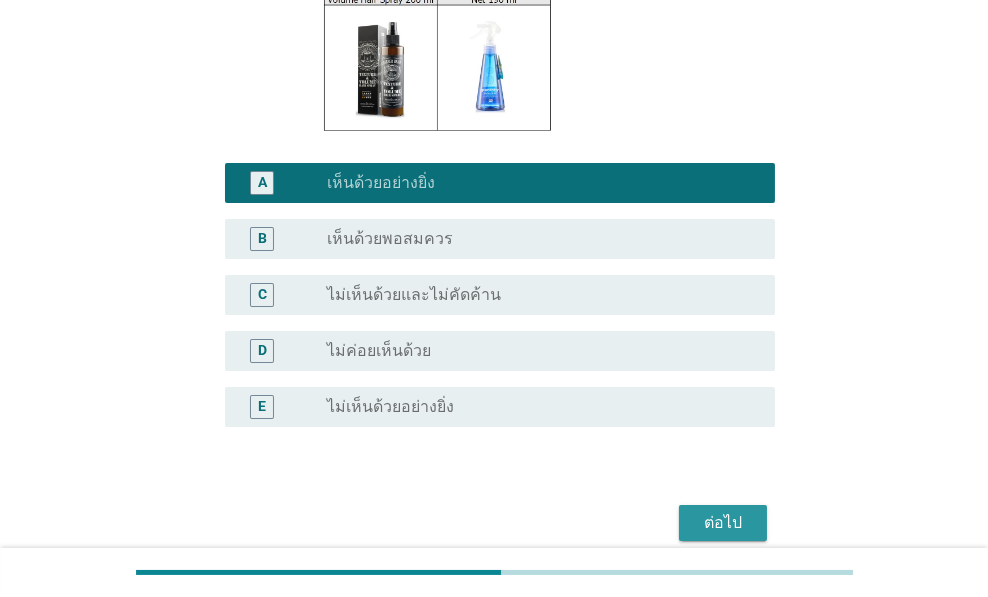 click on "ต่อไป" at bounding box center (723, 523) 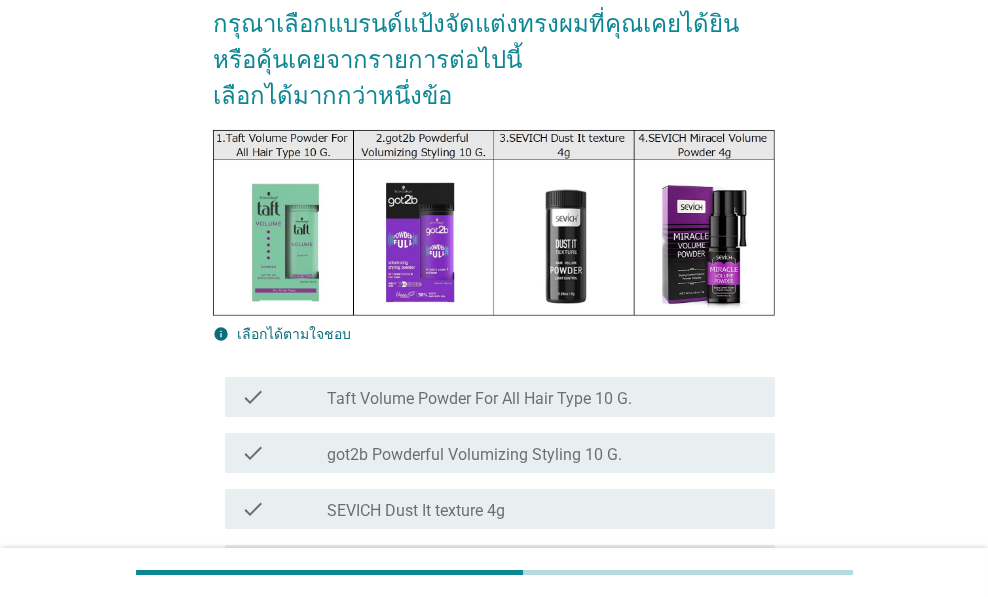 scroll, scrollTop: 266, scrollLeft: 0, axis: vertical 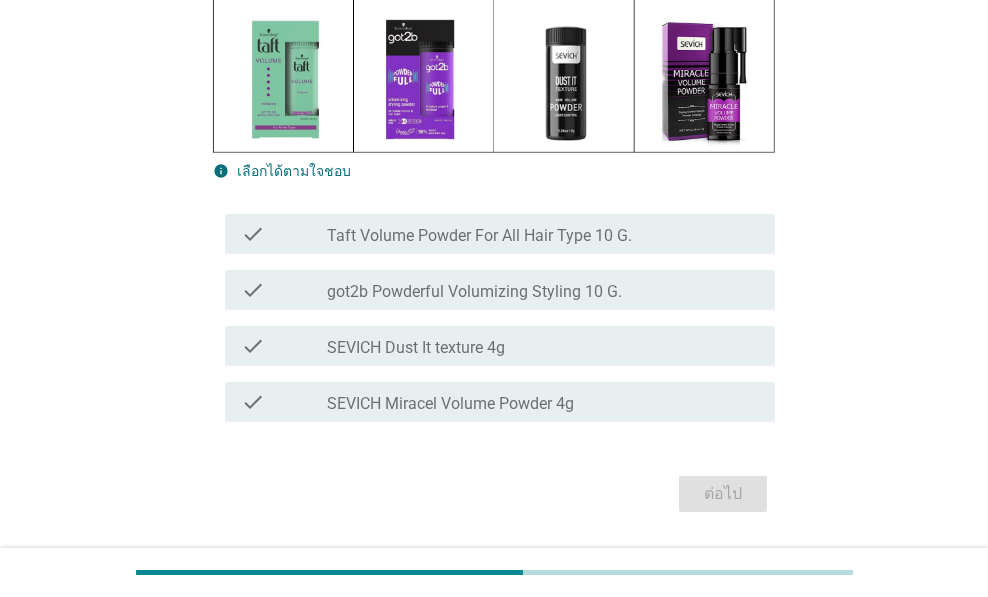 click on "got2b Powderful Volumizing Styling 10 G." at bounding box center [474, 292] 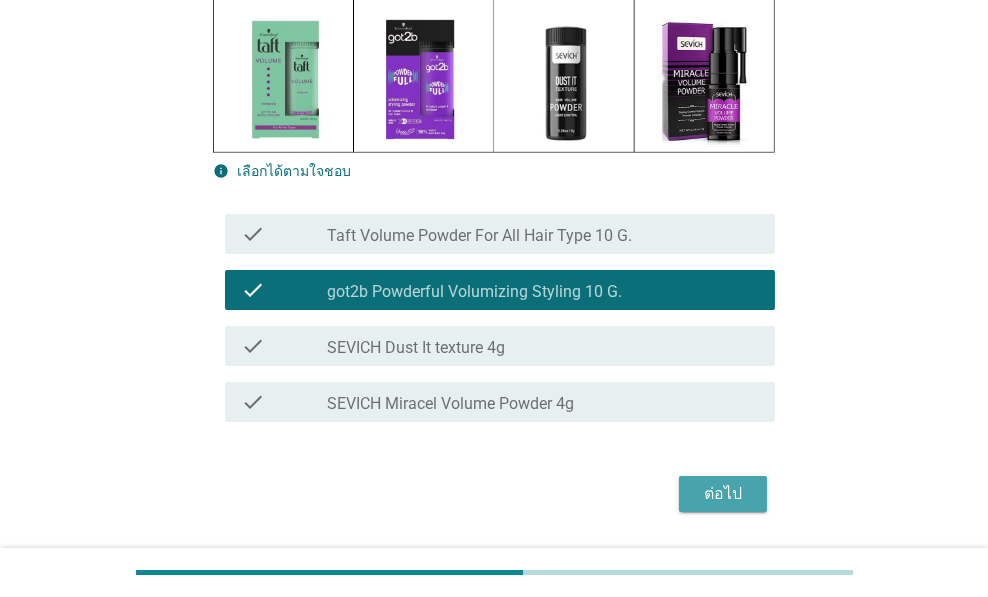 click on "ต่อไป" at bounding box center (723, 494) 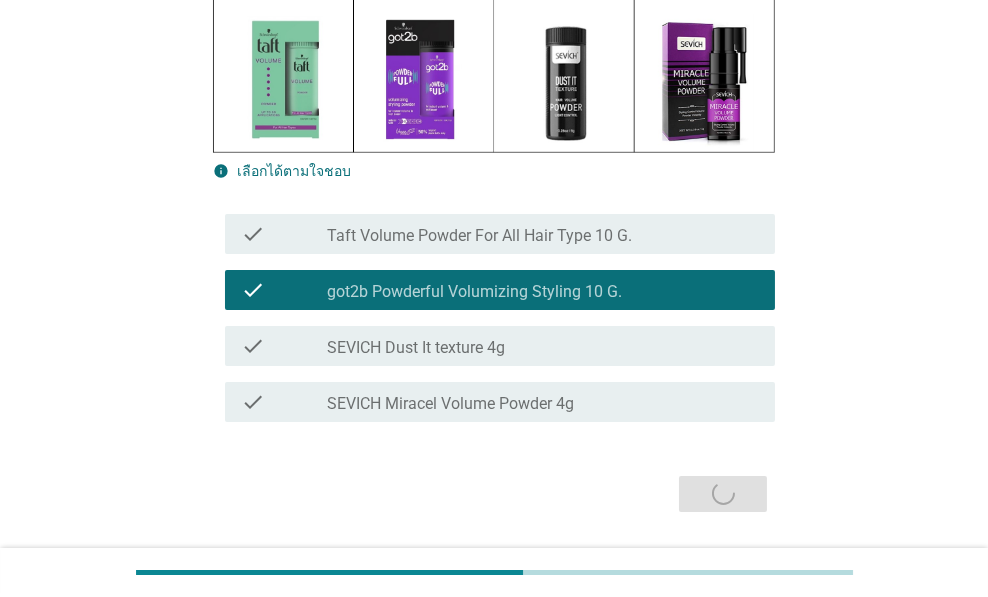 scroll, scrollTop: 0, scrollLeft: 0, axis: both 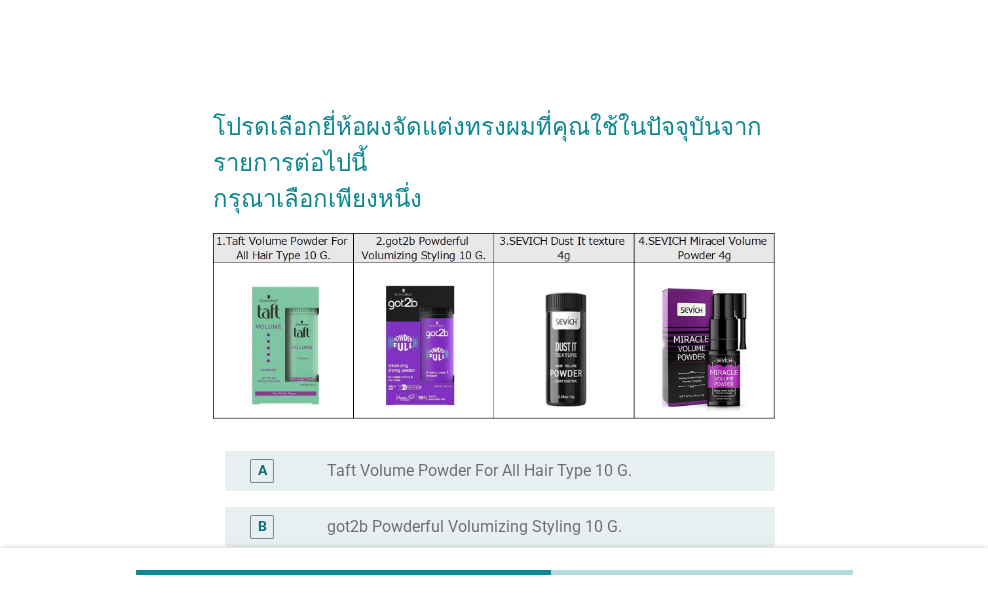 click on "Taft Volume Powder For All Hair Type 10 G." at bounding box center [479, 471] 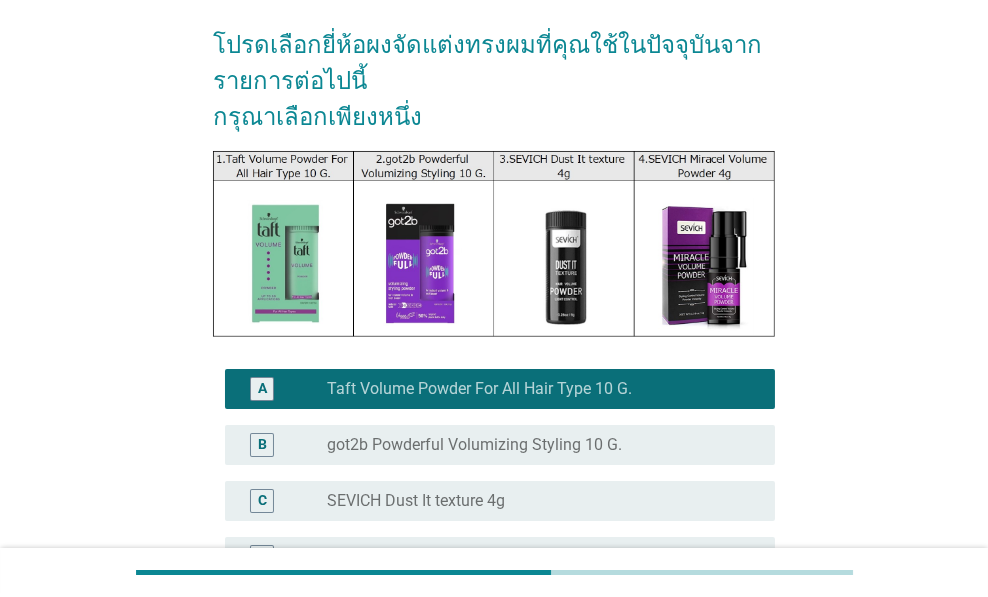scroll, scrollTop: 266, scrollLeft: 0, axis: vertical 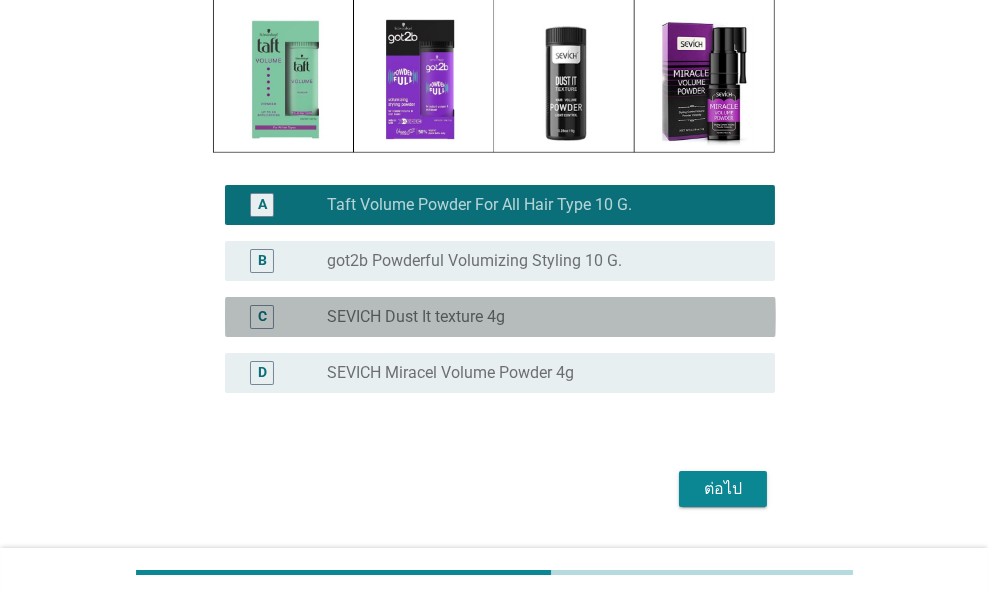 click on "[PRODUCT_NAME]" at bounding box center [535, 317] 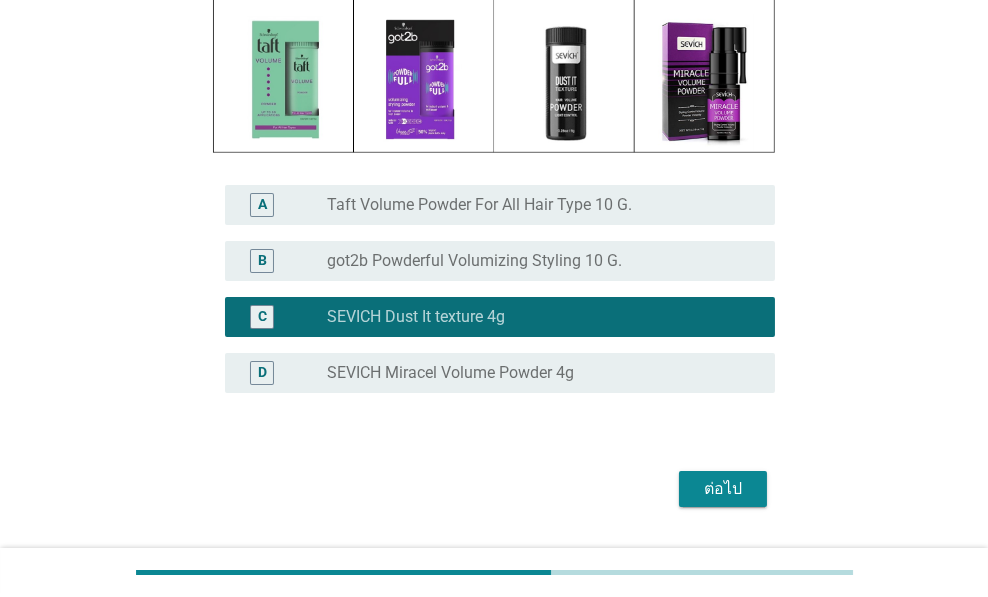 click on "ต่อไป" at bounding box center [723, 489] 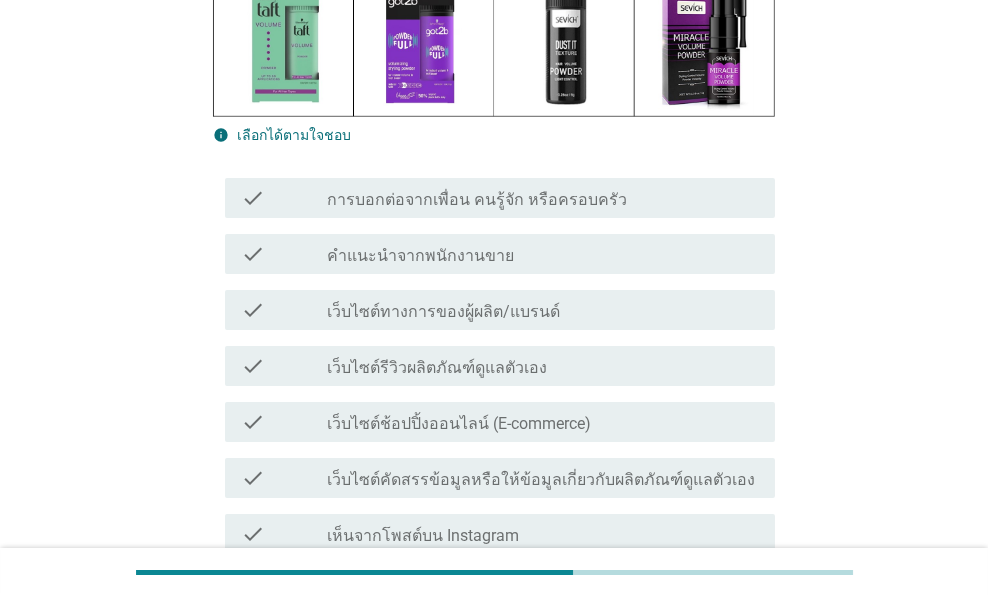 scroll, scrollTop: 0, scrollLeft: 0, axis: both 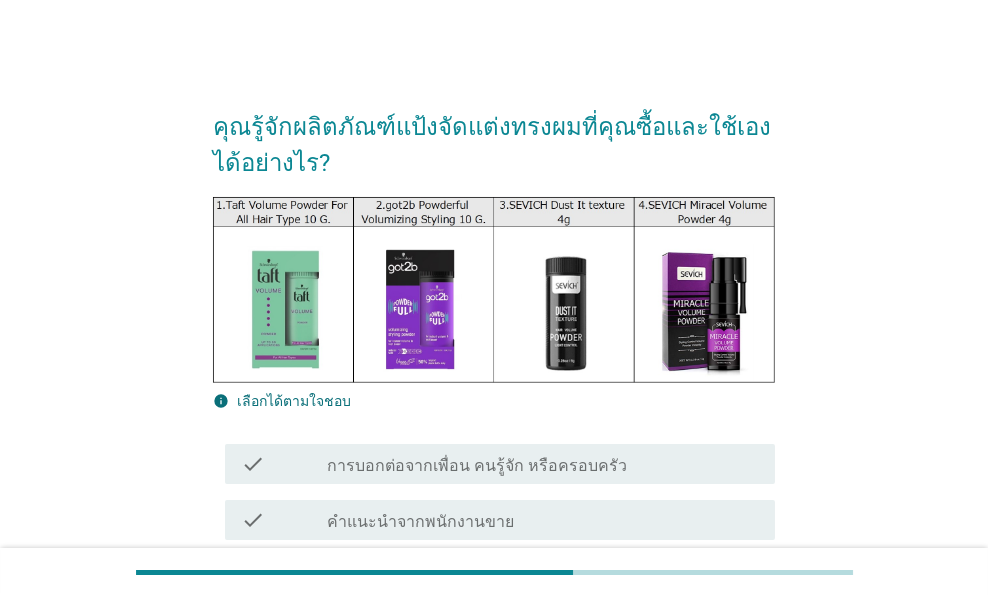 click on "check     check_box_outline_blank การบอกต่อจากเพื่อน คนรู้จัก หรือครอบครัว" at bounding box center (494, 464) 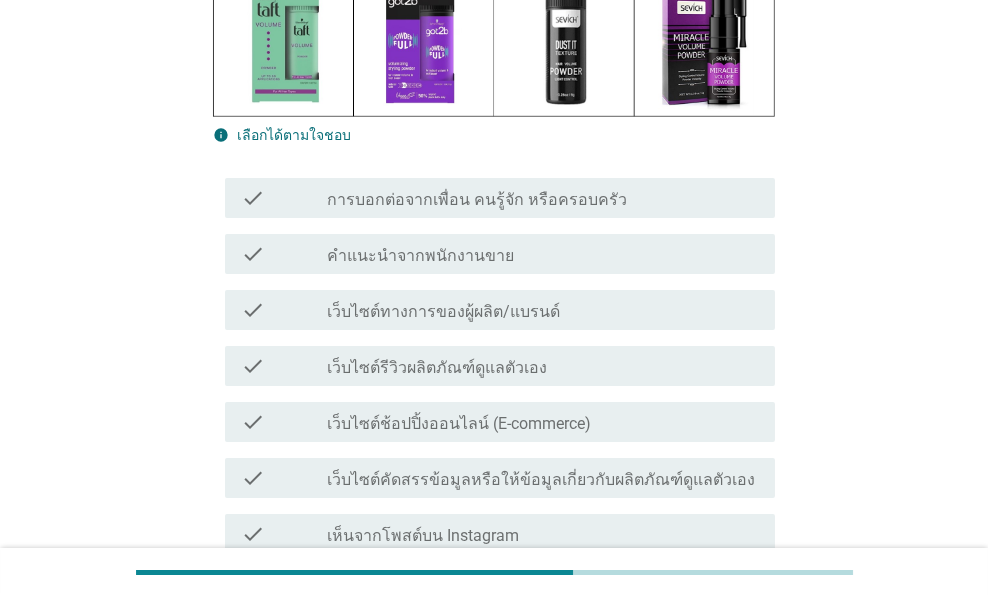 click on "check_box_outline_blank คำแนะนำจากพนักงานขาย" at bounding box center (543, 254) 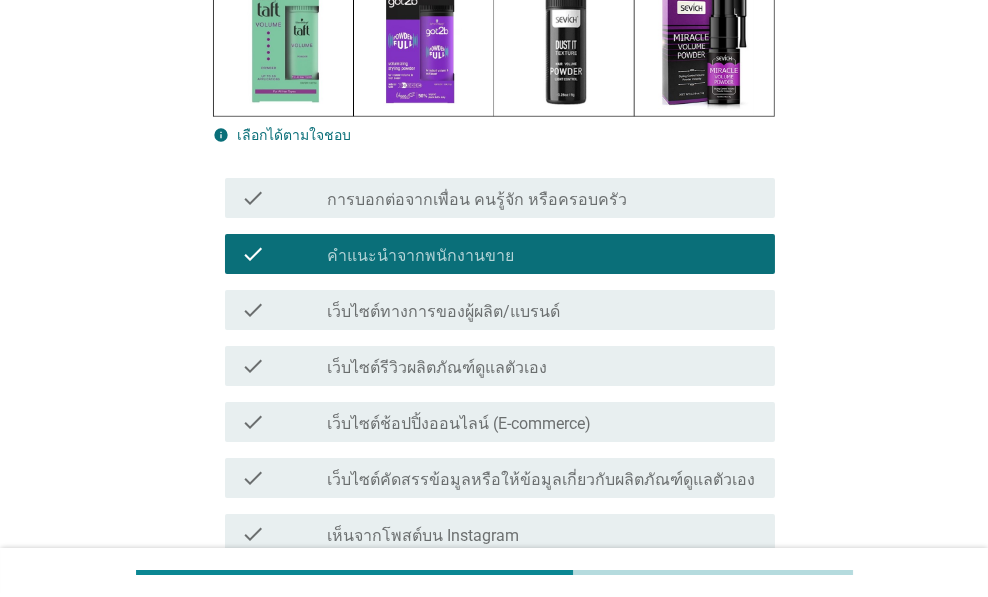 click on "check     check_box_outline_blank เว็บไซต์รีวิวผลิตภัณฑ์ดูแลตัวเอง" at bounding box center (500, 366) 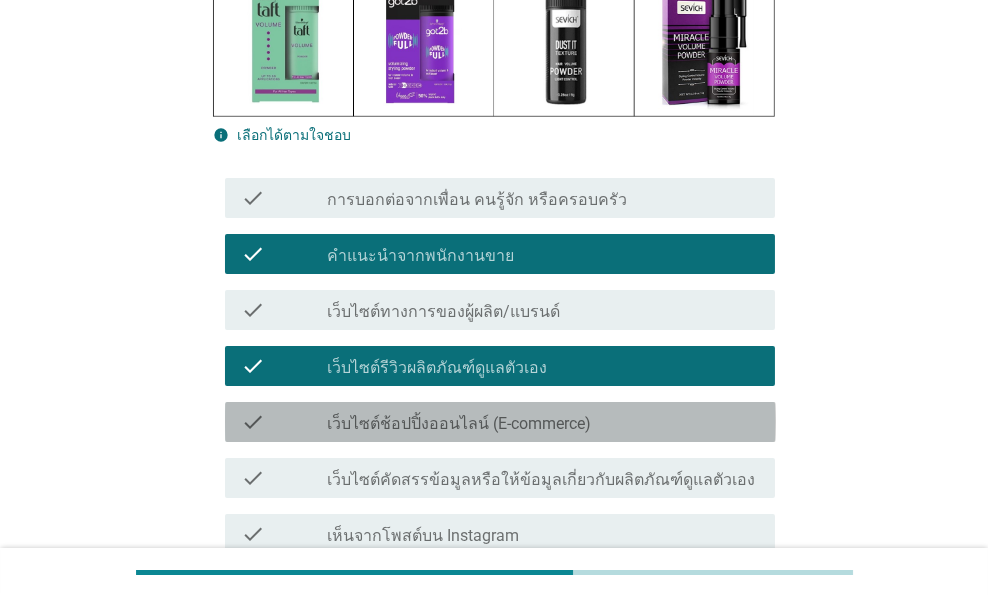 click on "check     check_box_outline_blank เว็บไซต์ช้อปปิ้งออนไลน์ (E-commerce)" at bounding box center [500, 422] 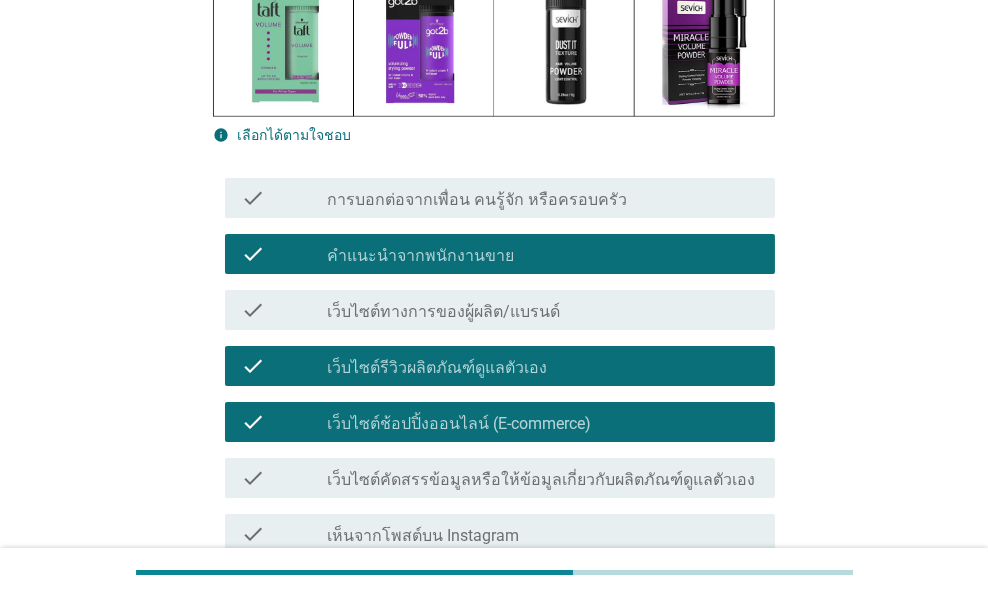 drag, startPoint x: 623, startPoint y: 471, endPoint x: 675, endPoint y: 463, distance: 52.611786 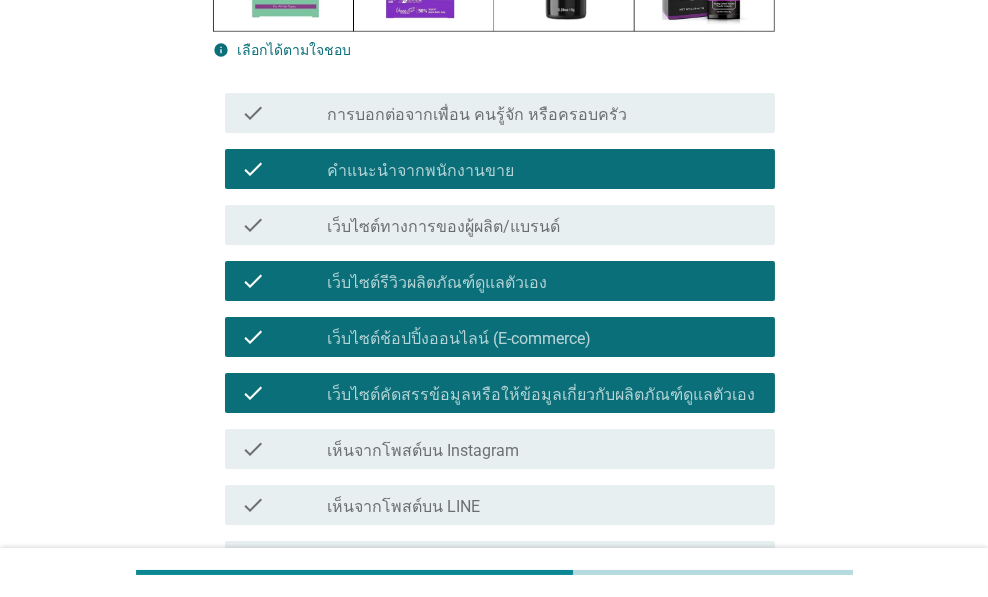 scroll, scrollTop: 533, scrollLeft: 0, axis: vertical 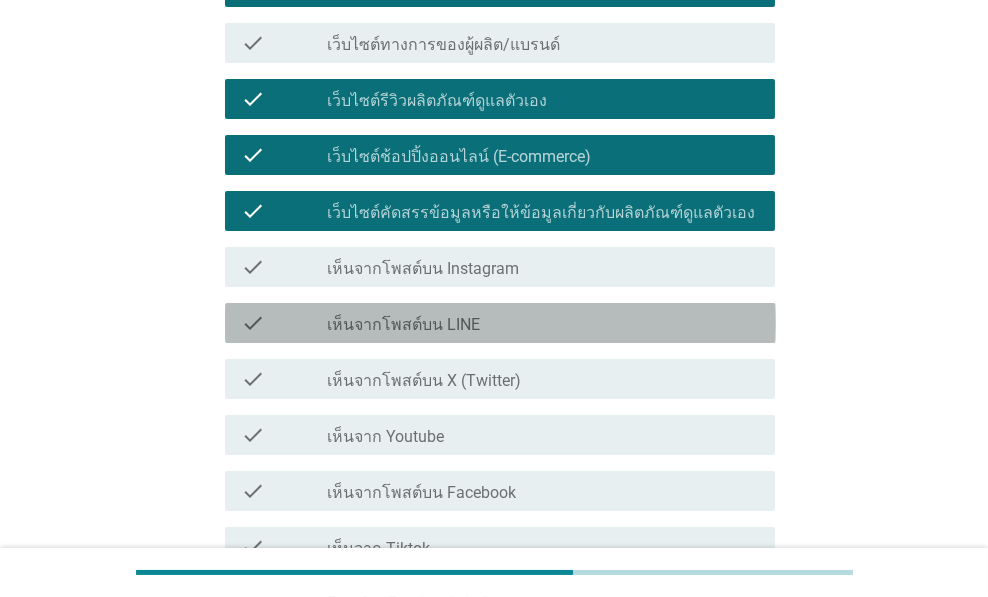 click on "check_box_outline_blank เห็นจากโพสต์บน LINE" at bounding box center (543, 323) 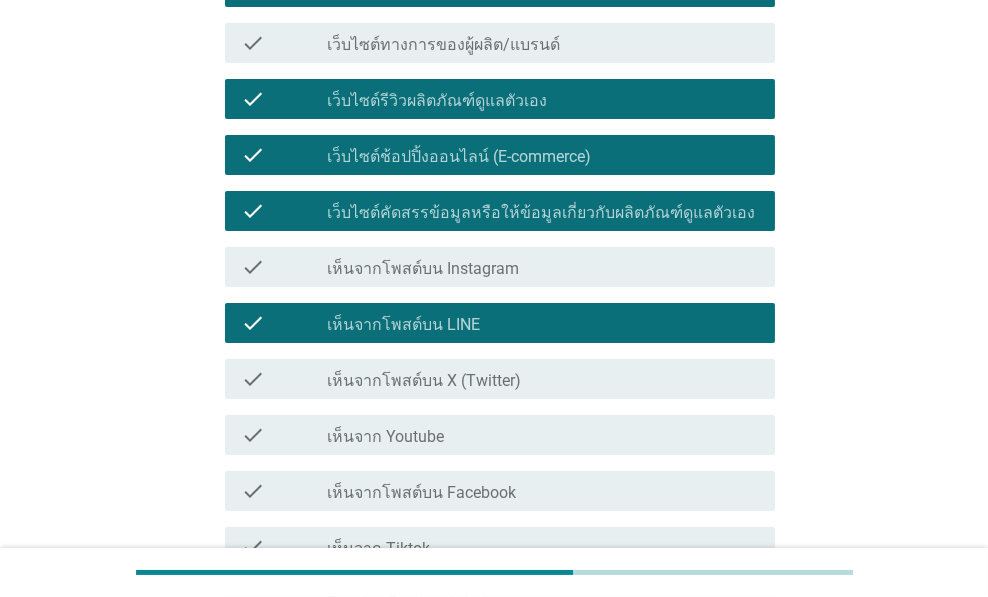 click on "check_box_outline_blank เห็นจากโพสต์บน X (Twitter)" at bounding box center (543, 379) 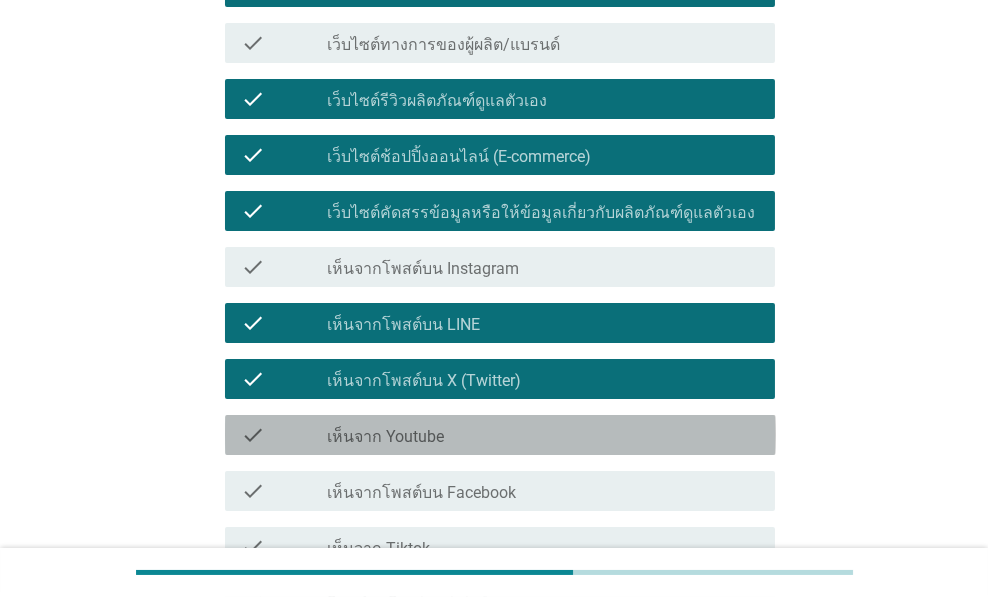 click on "check_box_outline_blank เห็นจาก Youtube" at bounding box center (543, 435) 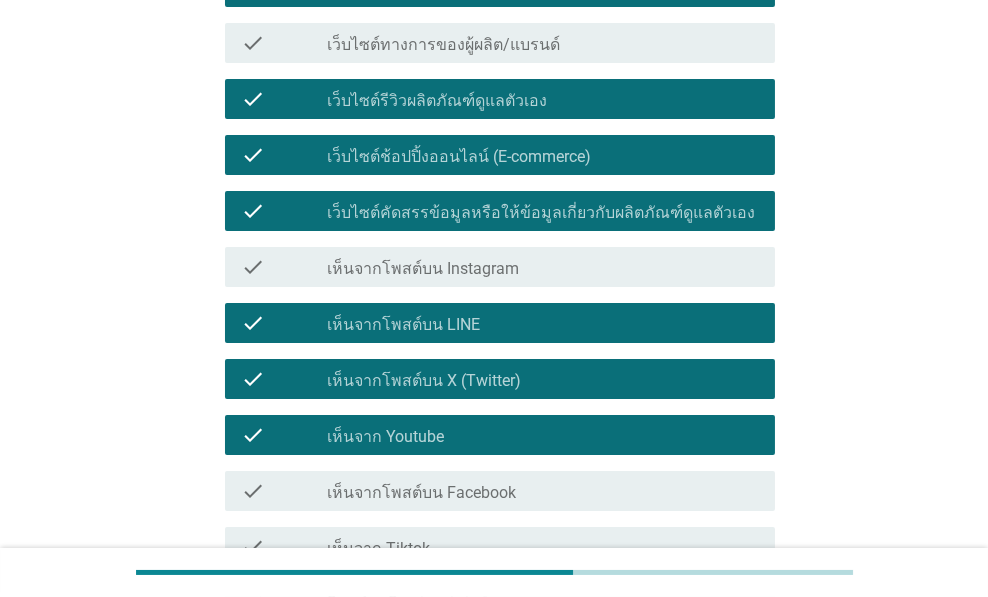click on "check     check_box_outline_blank เห็นจากโพสต์บน Facebook" at bounding box center (500, 491) 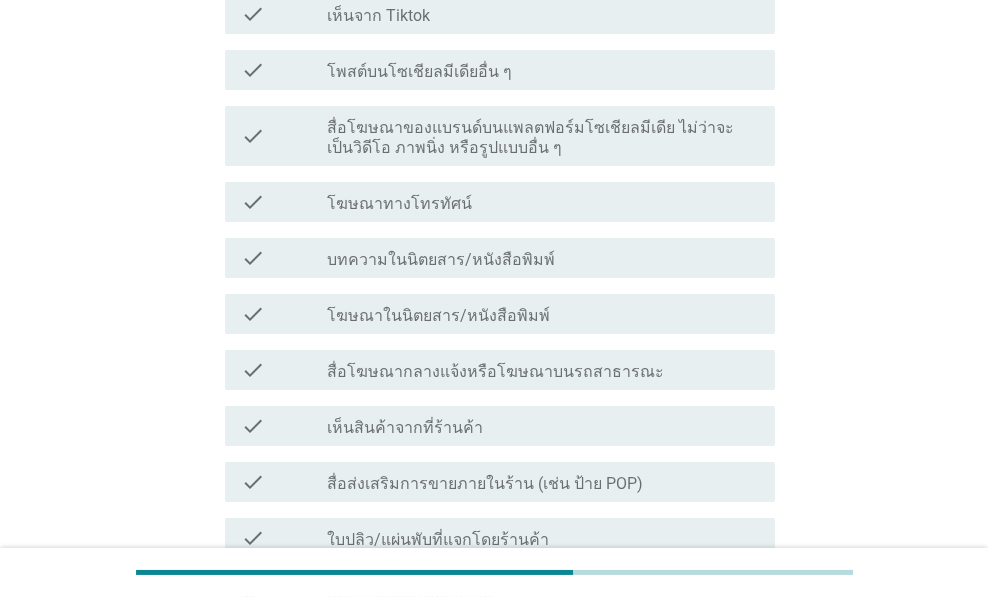 scroll, scrollTop: 1066, scrollLeft: 0, axis: vertical 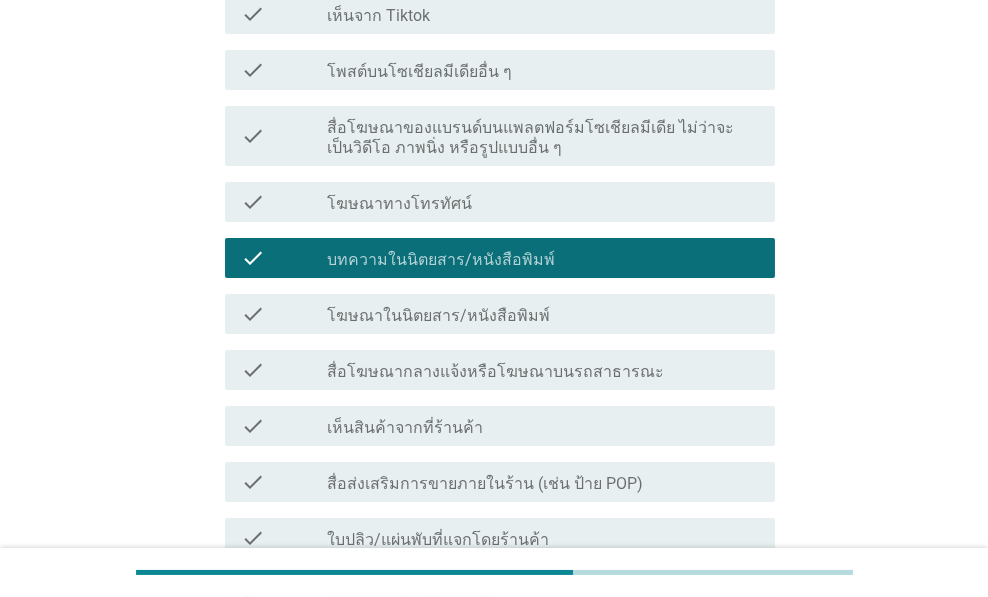 click on "check     check_box_outline_blank เห็นสินค้าจากที่ร้านค้า" at bounding box center (494, 426) 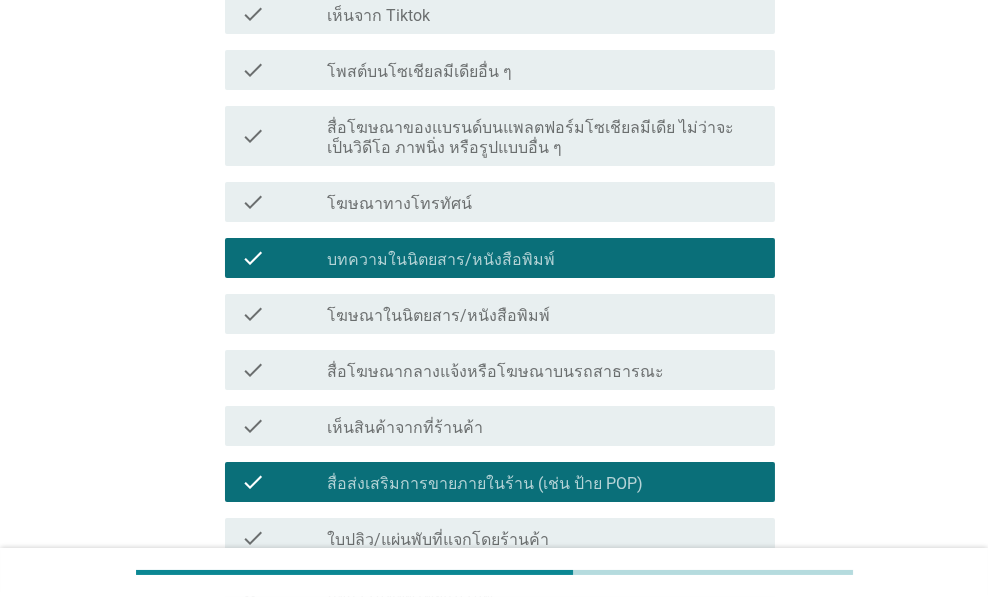 click on "check     check_box_outline_blank สื่อโฆษณากลางแจ้งหรือโฆษณาบนรถสาธารณะ" at bounding box center [494, 370] 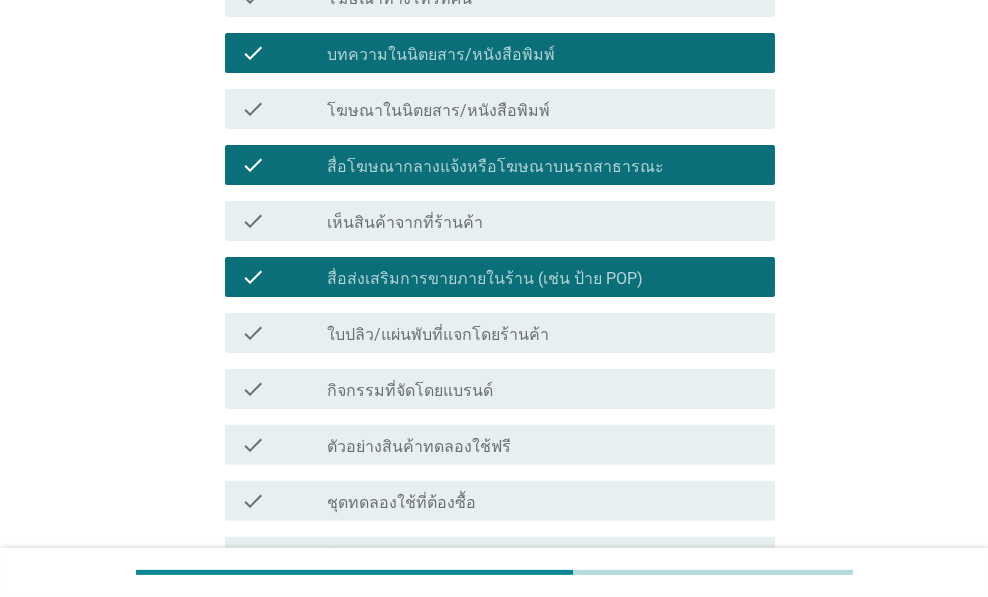 scroll, scrollTop: 1466, scrollLeft: 0, axis: vertical 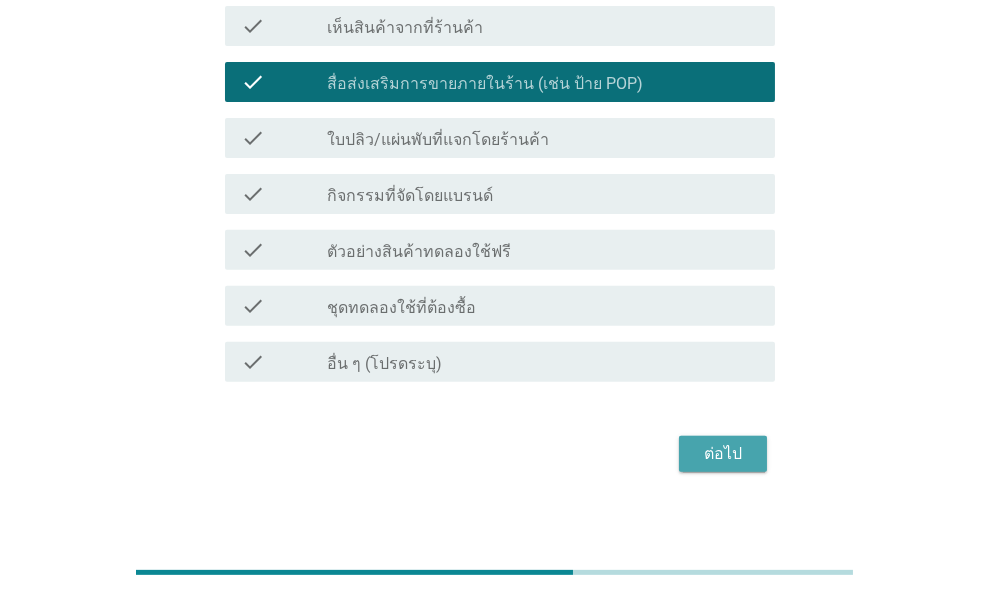 click on "ต่อไป" at bounding box center [723, 454] 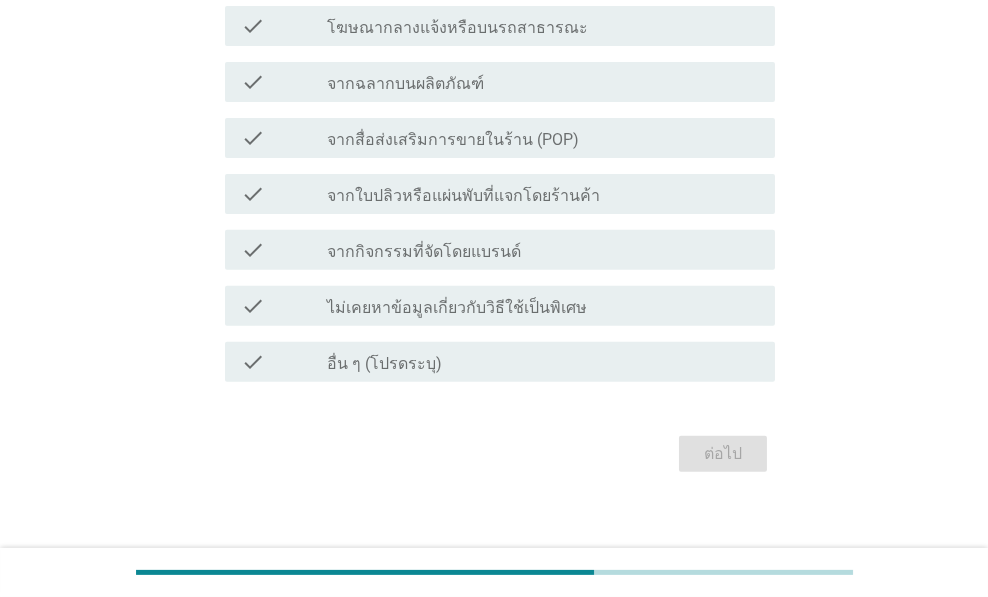 scroll, scrollTop: 0, scrollLeft: 0, axis: both 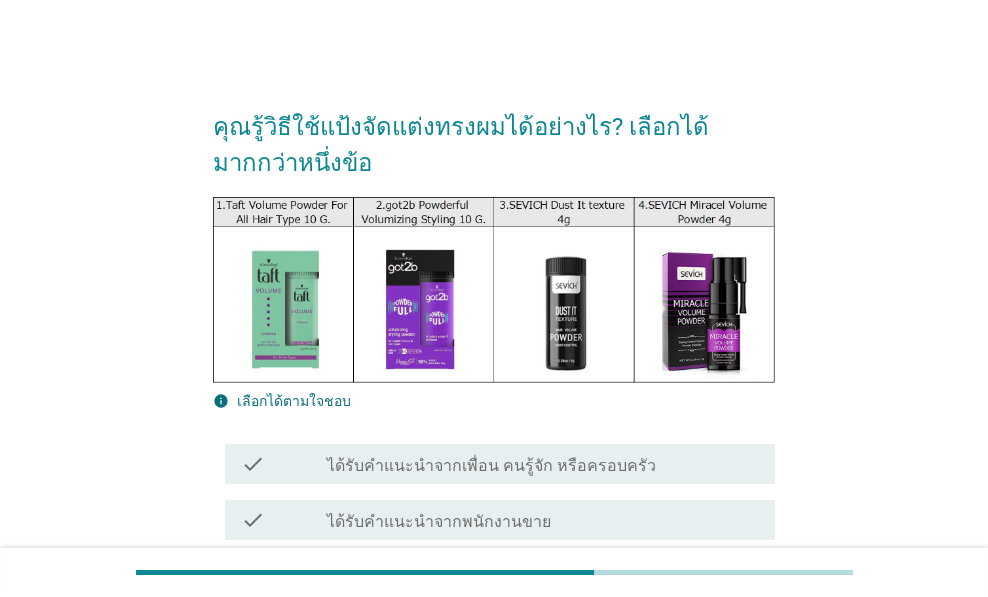 click on "คุณรู้วิธีใช้แป้งจัดแต่งทรงผมได้อย่างไร? เลือกได้มากกว่าหนึ่งข้อ         info   เลือกได้ตามใจชอบ   check     check_box_outline_blank ได้รับคำแนะนำจากเพื่อน คนรู้จัก หรือครอบครัว   check     check_box_outline_blank ได้รับคำแนะนำจากพนักงานขาย   check     check_box_outline_blank ได้รับคำแนะนำจากร้านทำผมหรือร้านตัดผม   check     check_box_outline_blank เว็บไซต์ทางการของผู้ผลิต/แบรนด์   check     check_box_outline_blank เว็บไซต์รีวิวผลิตภัณฑ์ดูแลตัวเอง   check     check_box_outline_blank   check     check_box_outline_blank   check" at bounding box center (494, 1016) 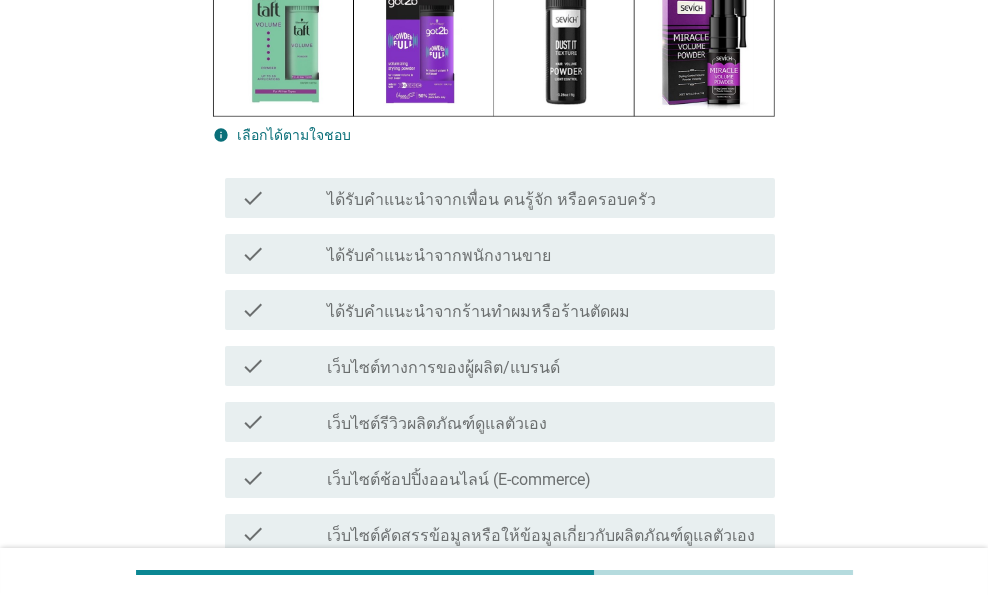 click on "check     check_box_outline_blank ได้รับคำแนะนำจากร้านทำผมหรือร้านตัดผม" at bounding box center [494, 310] 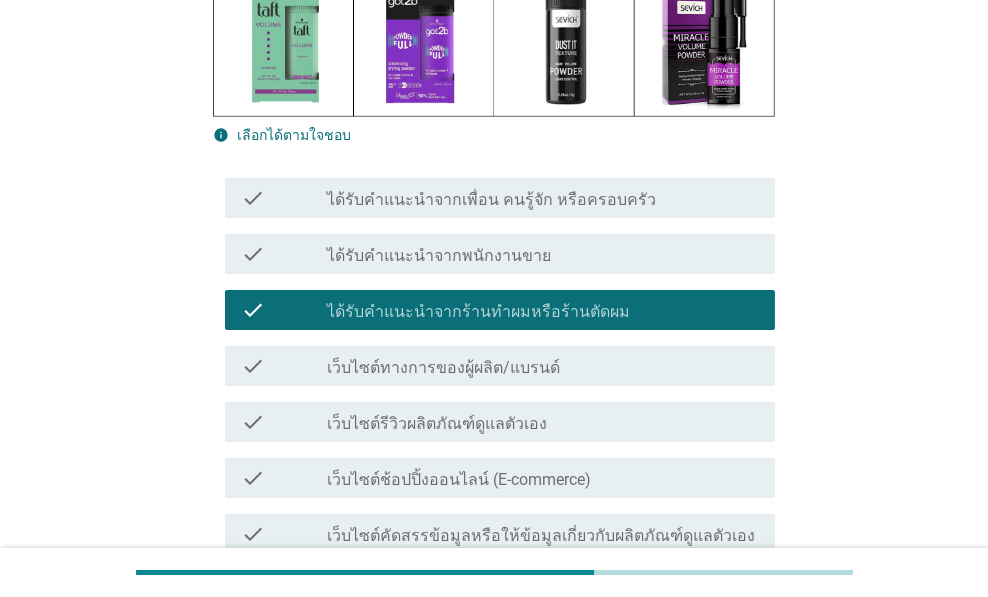 click on "check_box_outline_blank เว็บไซต์รีวิวผลิตภัณฑ์ดูแลตัวเอง" at bounding box center (543, 422) 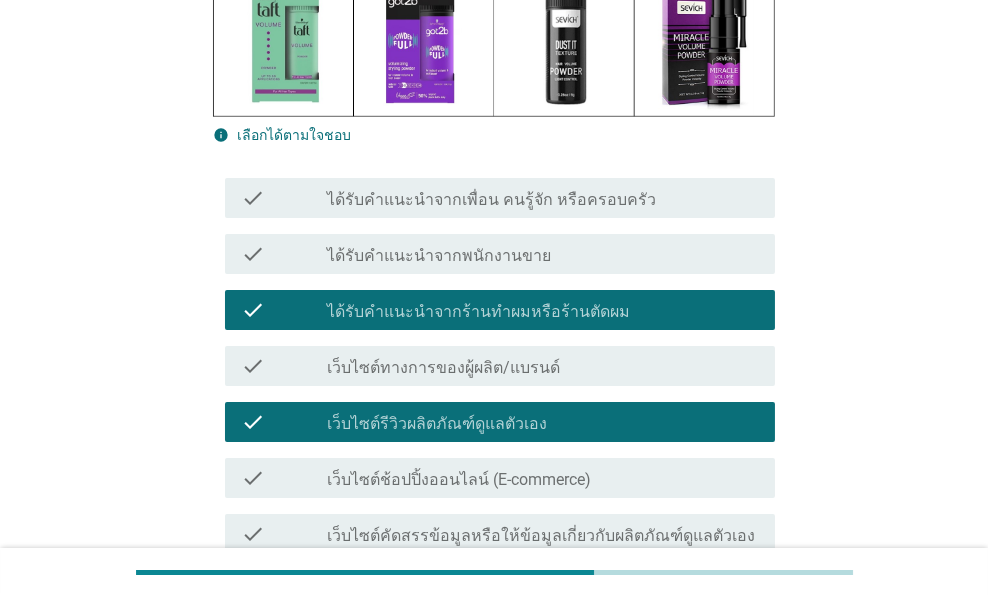click on "check_box_outline_blank เว็บไซต์ช้อปปิ้งออนไลน์ (E-commerce)" at bounding box center [543, 478] 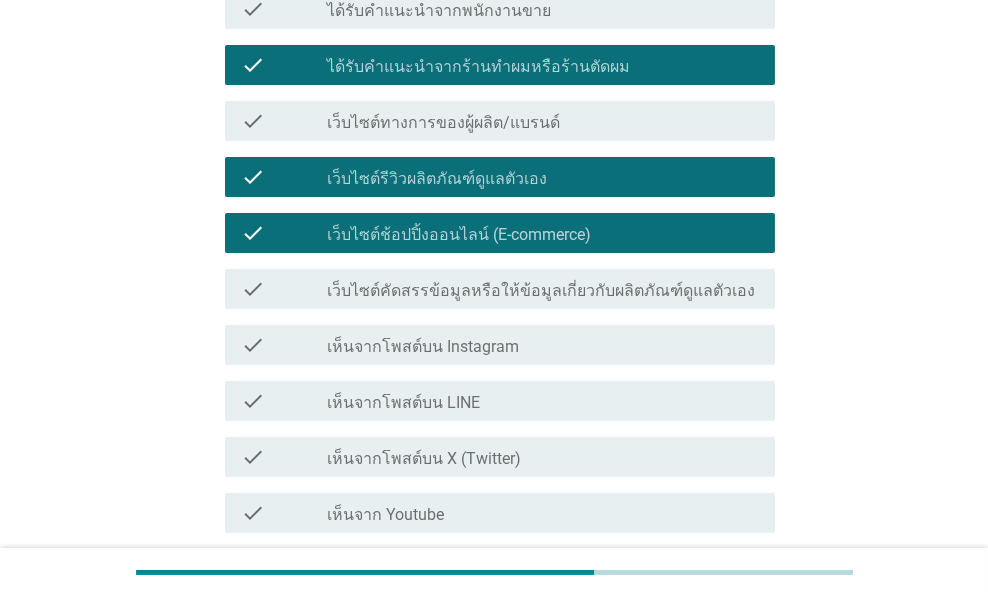 scroll, scrollTop: 666, scrollLeft: 0, axis: vertical 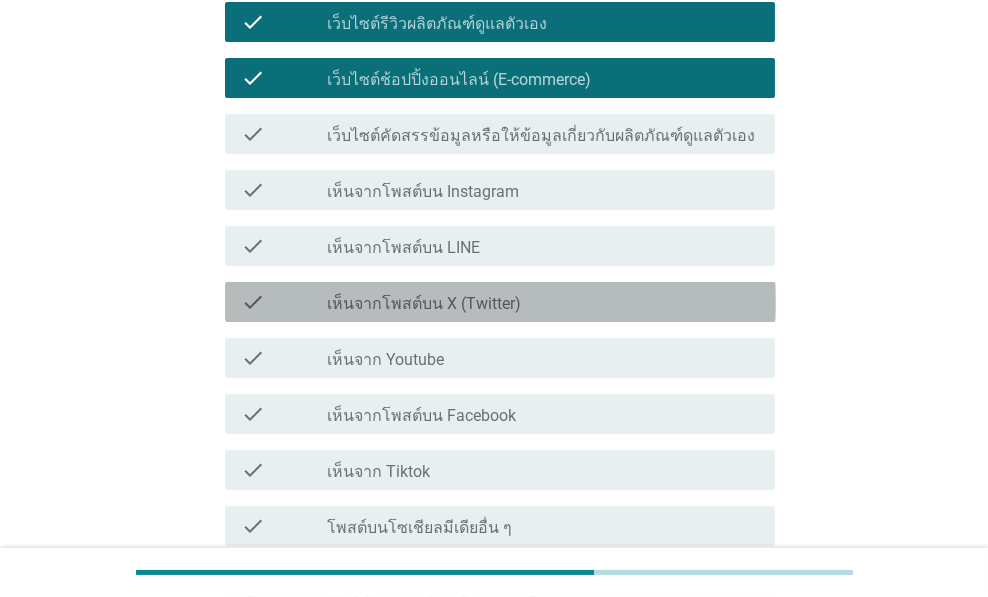 click on "check     check_box_outline_blank เห็นจากโพสต์บน X (Twitter)" at bounding box center (500, 302) 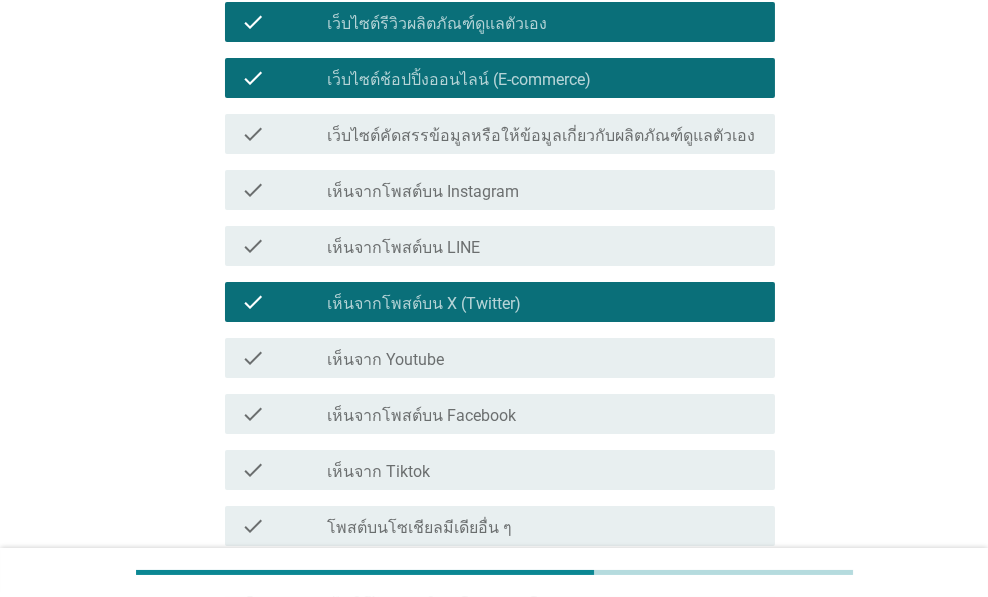 click on "check     check_box_outline_blank เห็นจากโพสต์บน Facebook" at bounding box center [494, 414] 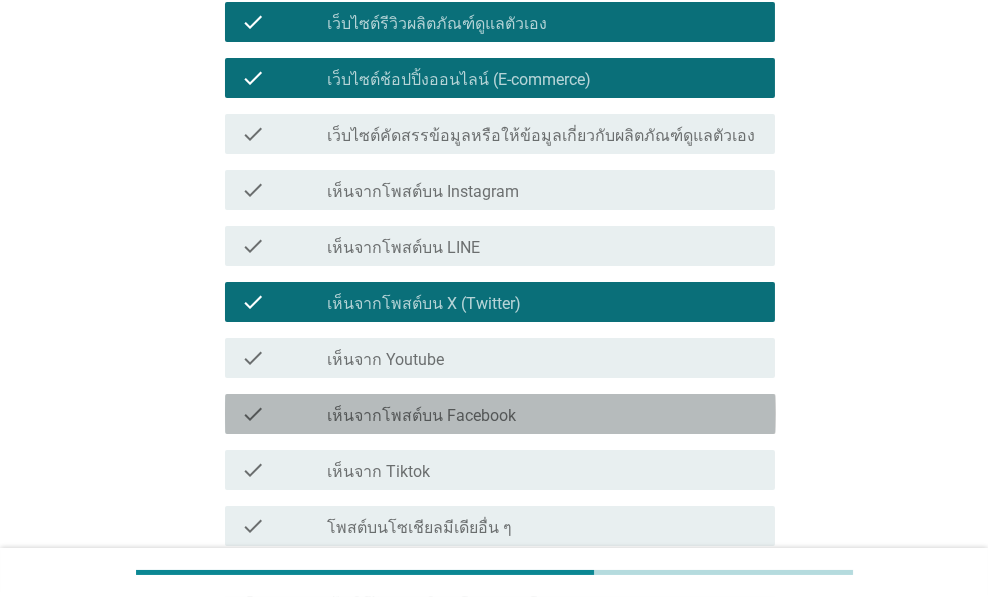 click on "check_box_outline_blank เห็นจากโพสต์บน Facebook" at bounding box center (543, 414) 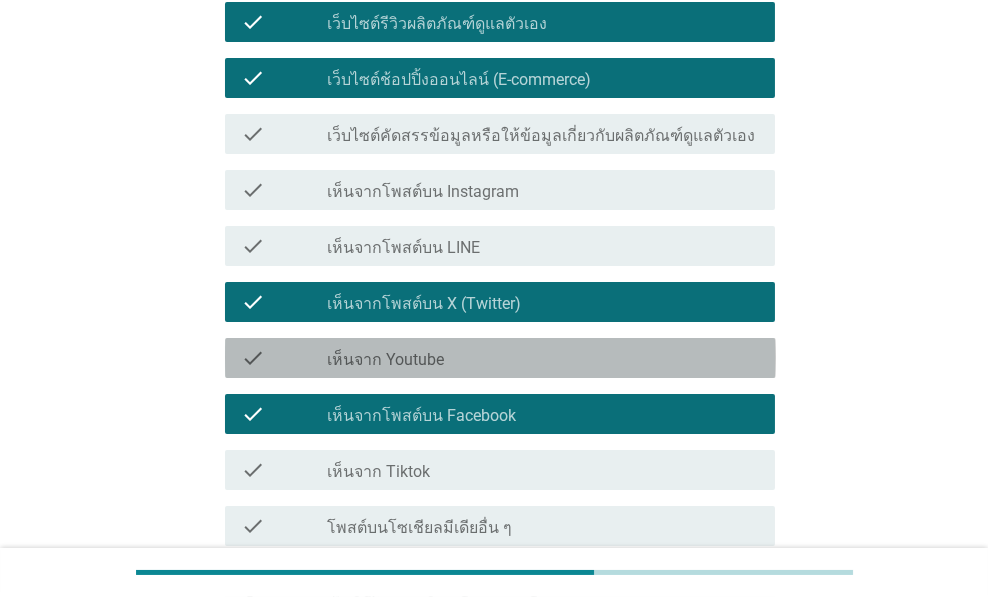 click on "check_box_outline_blank เห็นจาก Youtube" at bounding box center (543, 358) 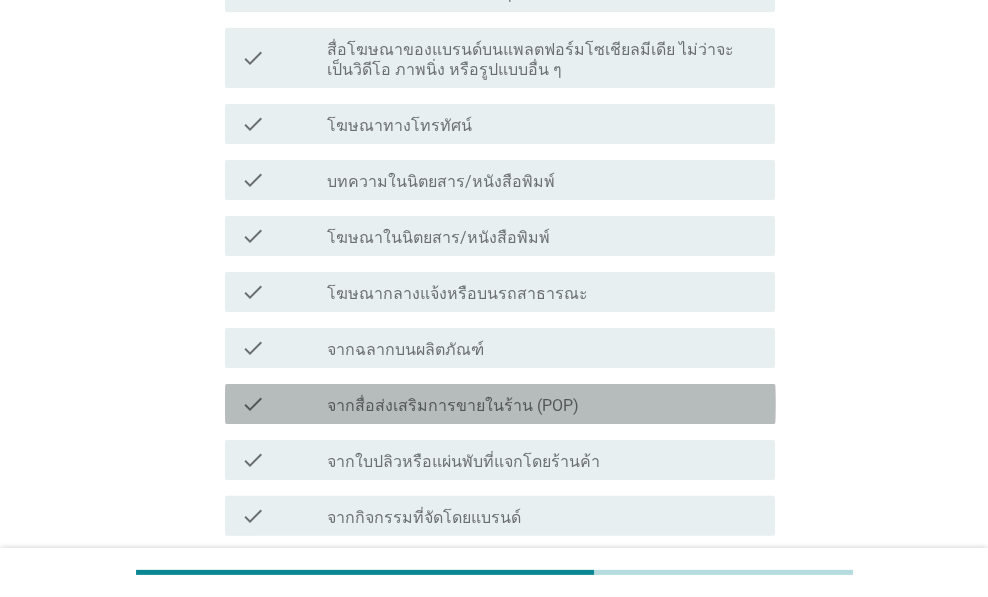 click on "check     check_box_outline_blank จากสื่อส่งเสริมการขายในร้าน (POP)" at bounding box center (500, 404) 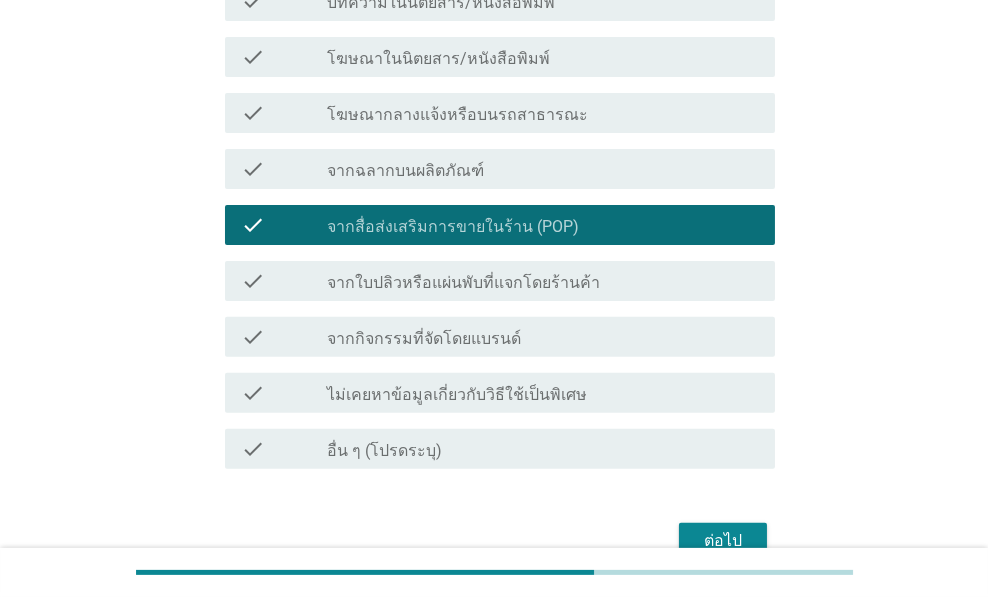 scroll, scrollTop: 1483, scrollLeft: 0, axis: vertical 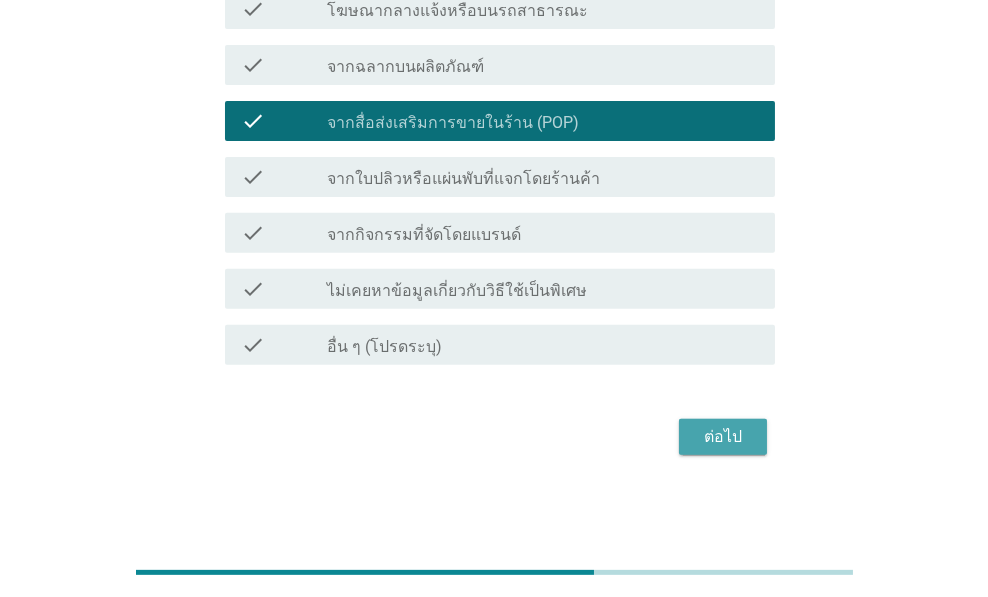 click on "ต่อไป" at bounding box center (723, 437) 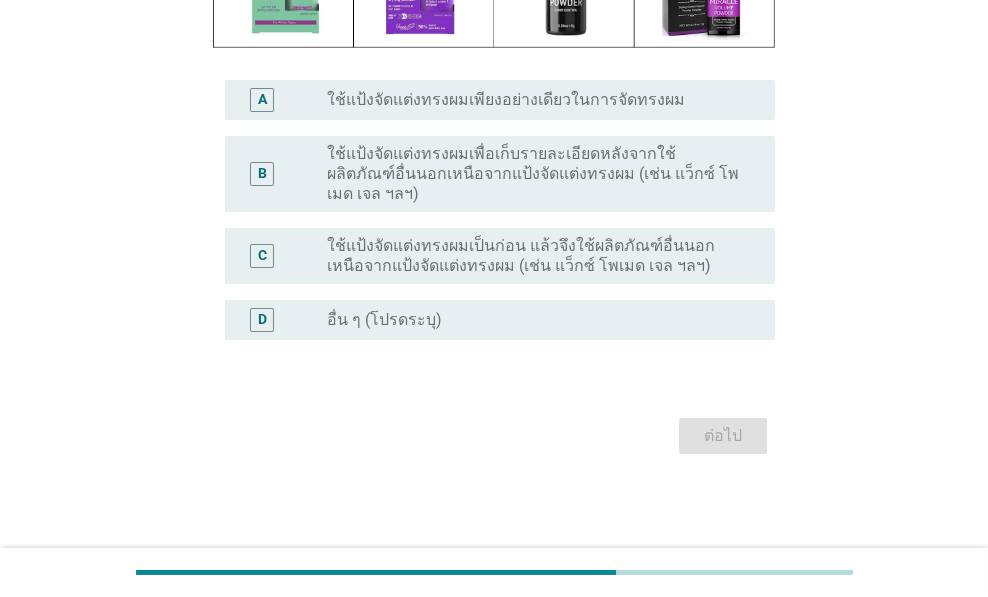 scroll, scrollTop: 0, scrollLeft: 0, axis: both 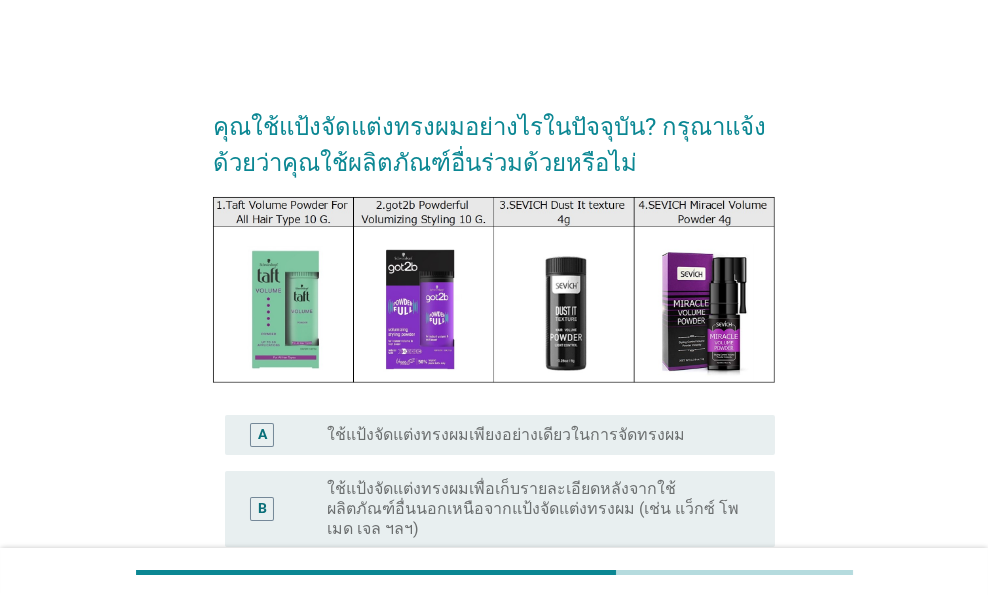 click on "ใช้แป้งจัดแต่งทรงผมเพียงอย่างเดียวในการจัดทรงผม" at bounding box center [506, 435] 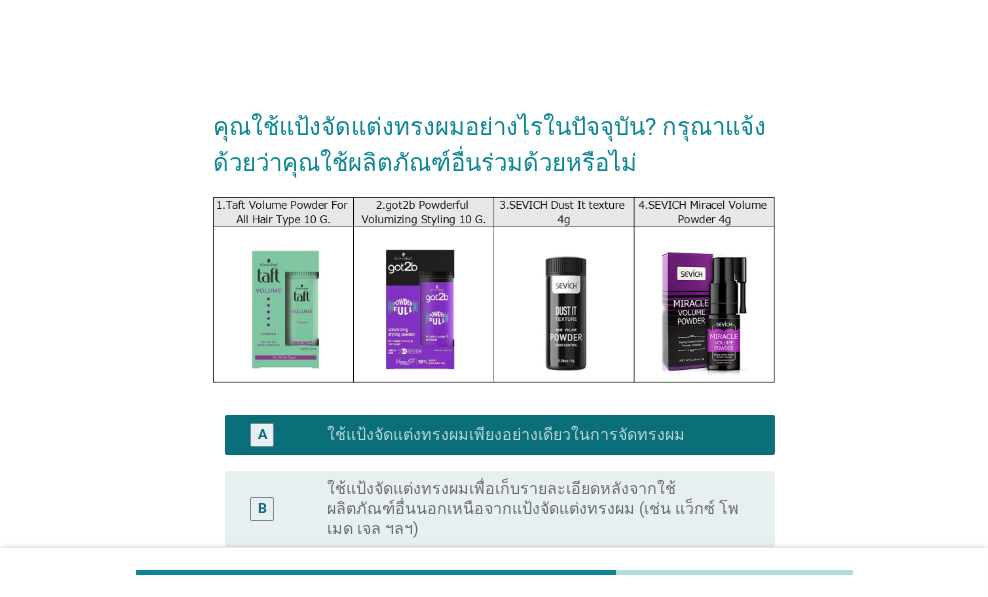 scroll, scrollTop: 266, scrollLeft: 0, axis: vertical 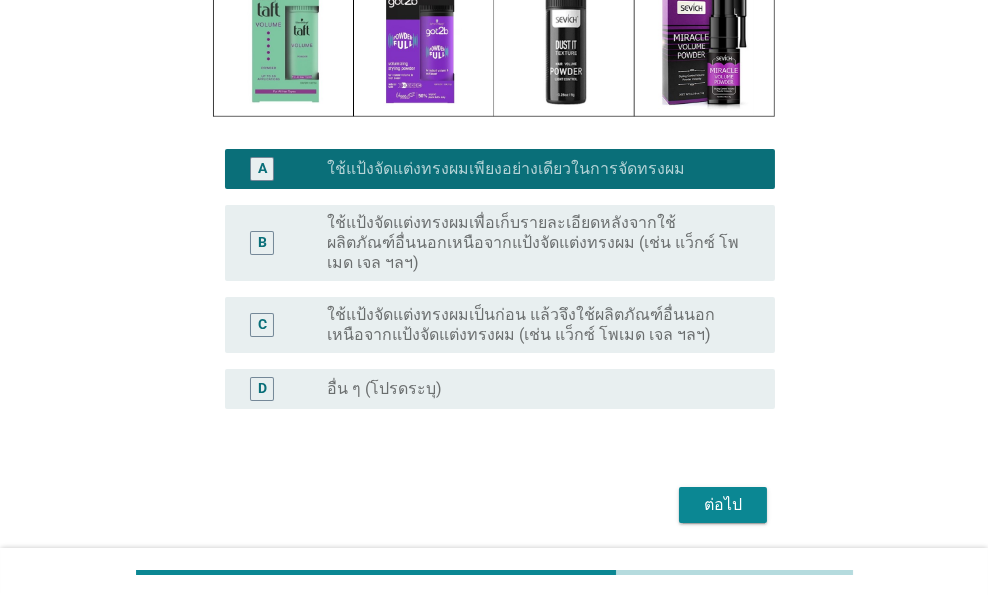 click on "B     radio_button_unchecked ใช้แป้งจัดแต่งทรงผมเพื่อเก็บรายละเอียดหลังจากใช้ผลิตภัณฑ์อื่นนอกเหนือจากแป้งจัดแต่งทรงผม (เช่น แว็กซ์ โพเมด เจล ฯลฯ)" at bounding box center (500, 243) 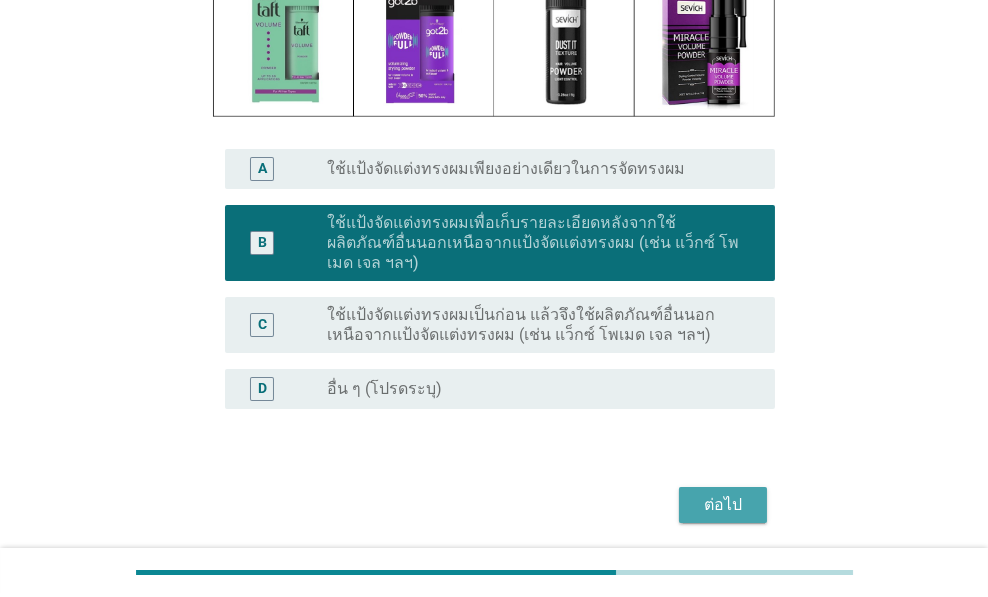 click on "ต่อไป" at bounding box center (723, 505) 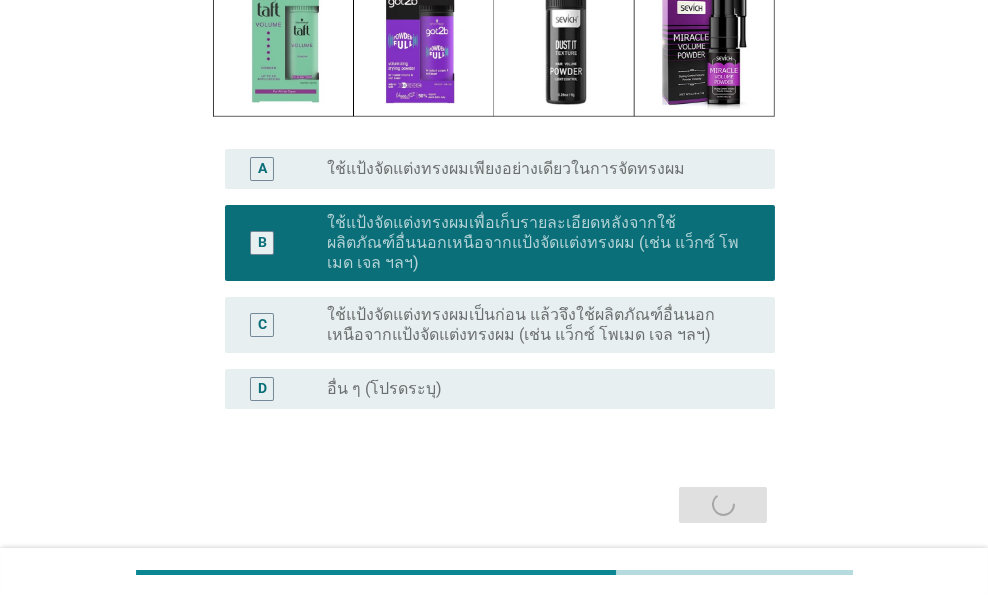 scroll, scrollTop: 0, scrollLeft: 0, axis: both 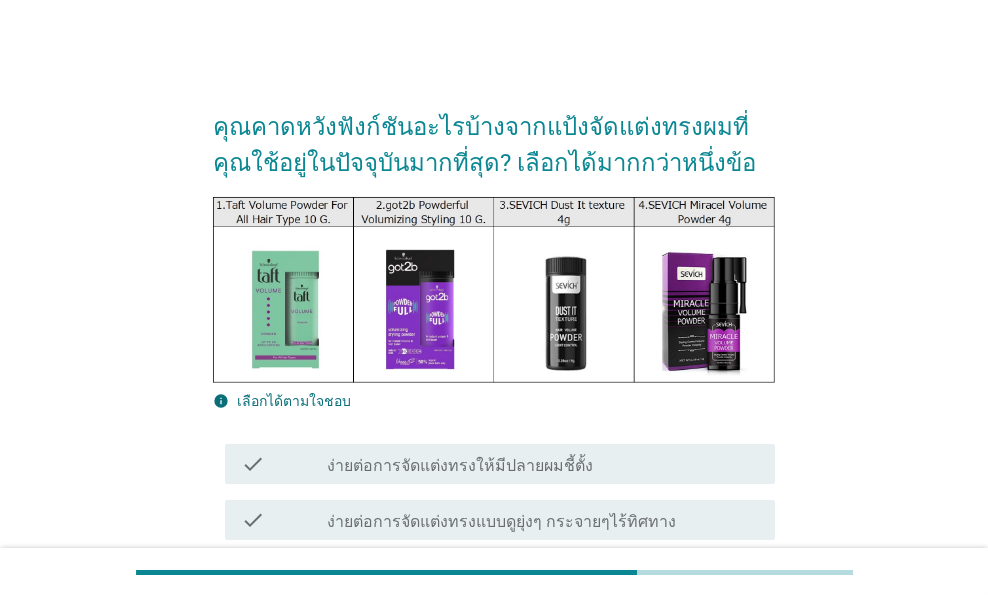 click on "ง่ายต่อการจัดแต่งทรงให้มีปลายผมชี้ตั้ง" at bounding box center [460, 466] 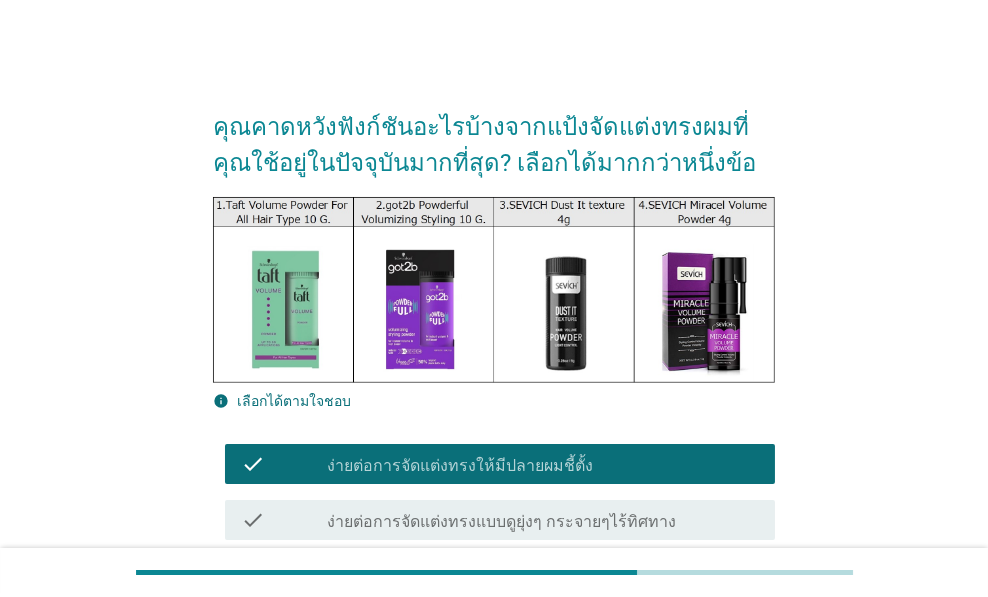 scroll, scrollTop: 400, scrollLeft: 0, axis: vertical 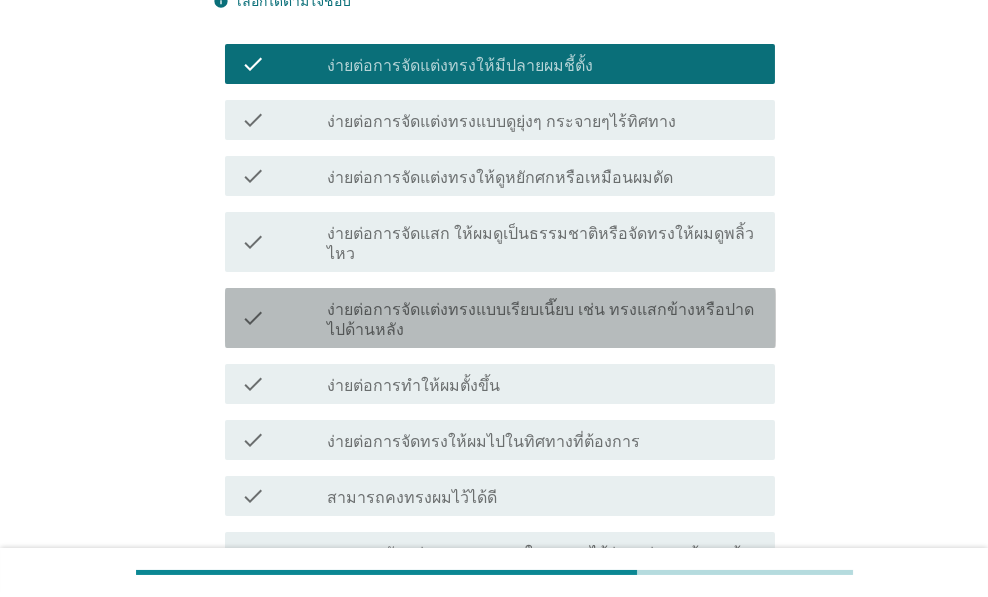 click on "ง่ายต่อการจัดแต่งทรงแบบเรียบเนี๊ยบ เช่น ทรงแสกข้างหรือปาดไปด้านหลัง" at bounding box center (543, 320) 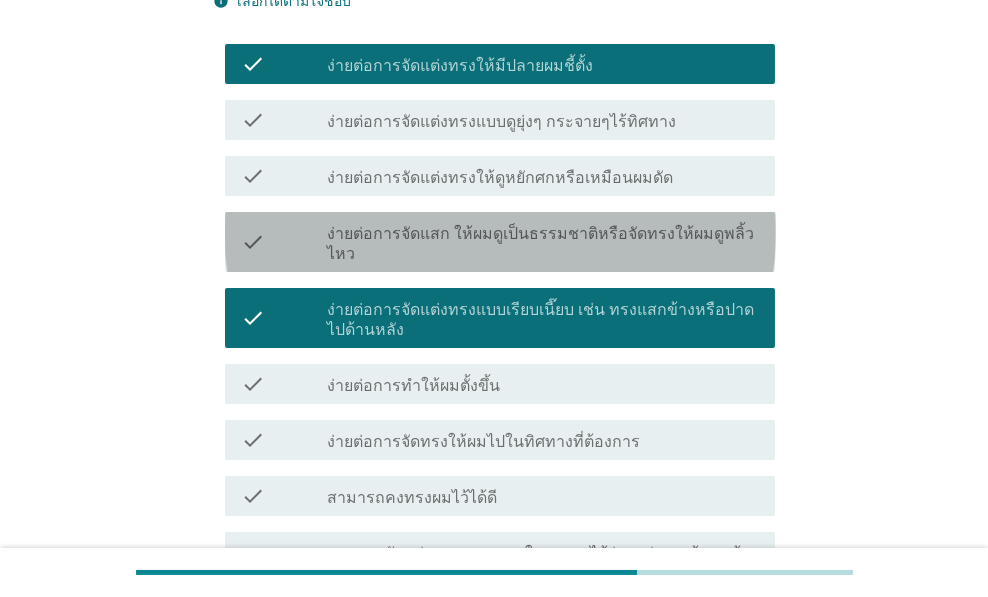 click on "ง่ายต่อการจัดแสก ให้ผมดูเป็นธรรมชาติหรือจัดทรงให้ผมดูพลิ้วไหว" at bounding box center [543, 244] 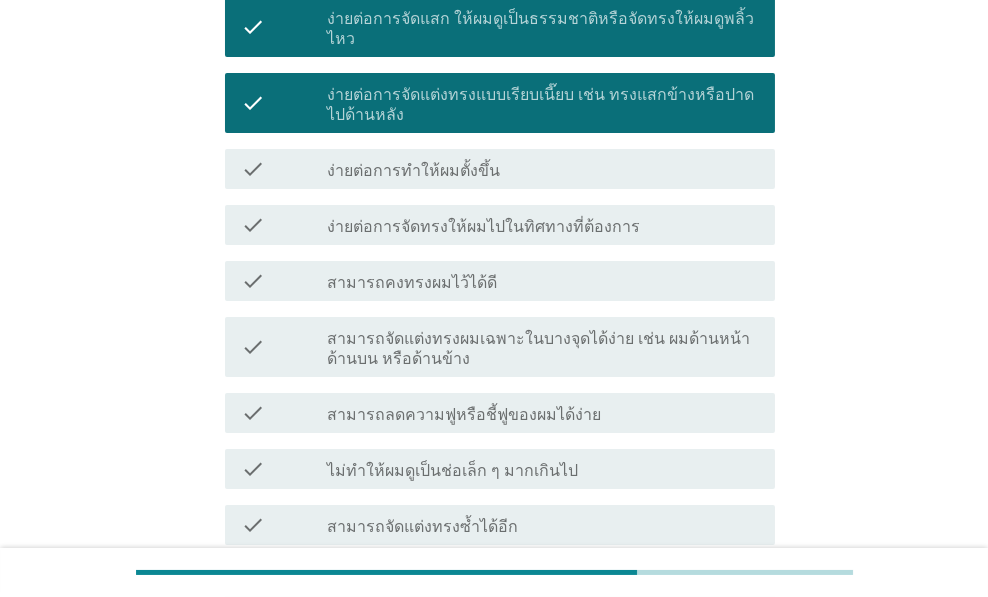 scroll, scrollTop: 666, scrollLeft: 0, axis: vertical 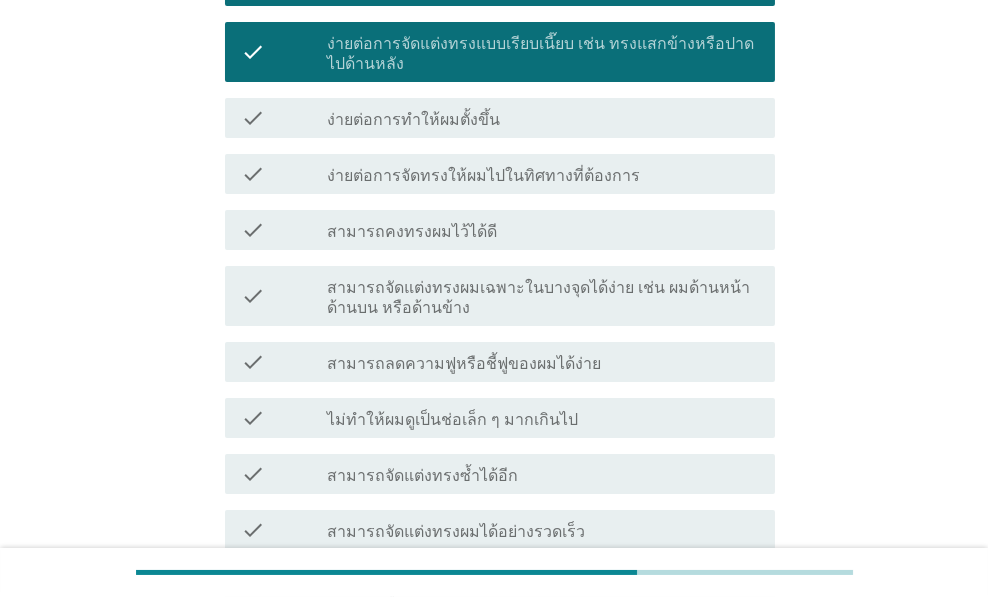 click on "check_box_outline_blank สามารถคงทรงผมไว้ได้ดี" at bounding box center [543, 230] 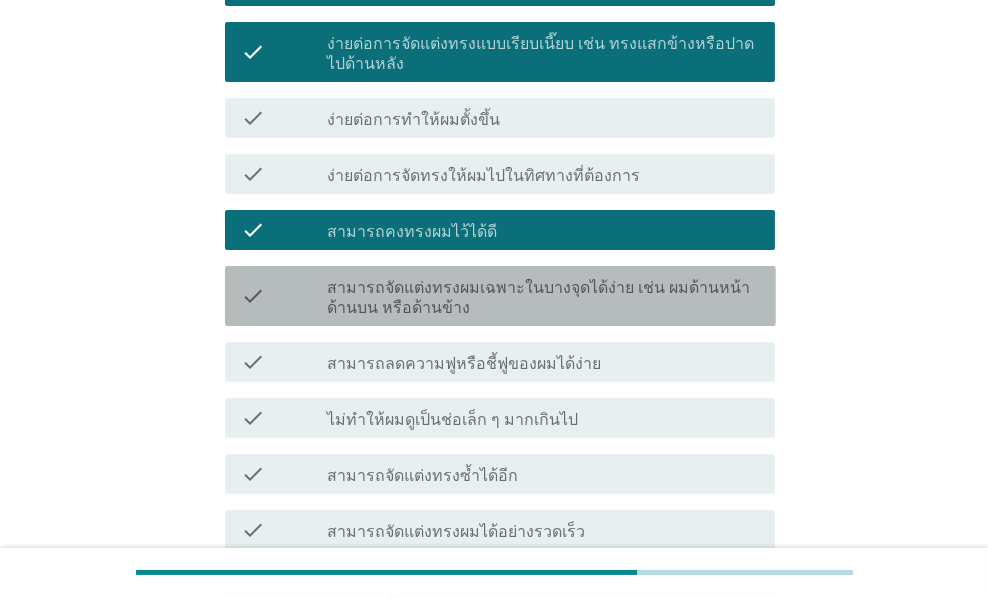 drag, startPoint x: 535, startPoint y: 295, endPoint x: 548, endPoint y: 368, distance: 74.1485 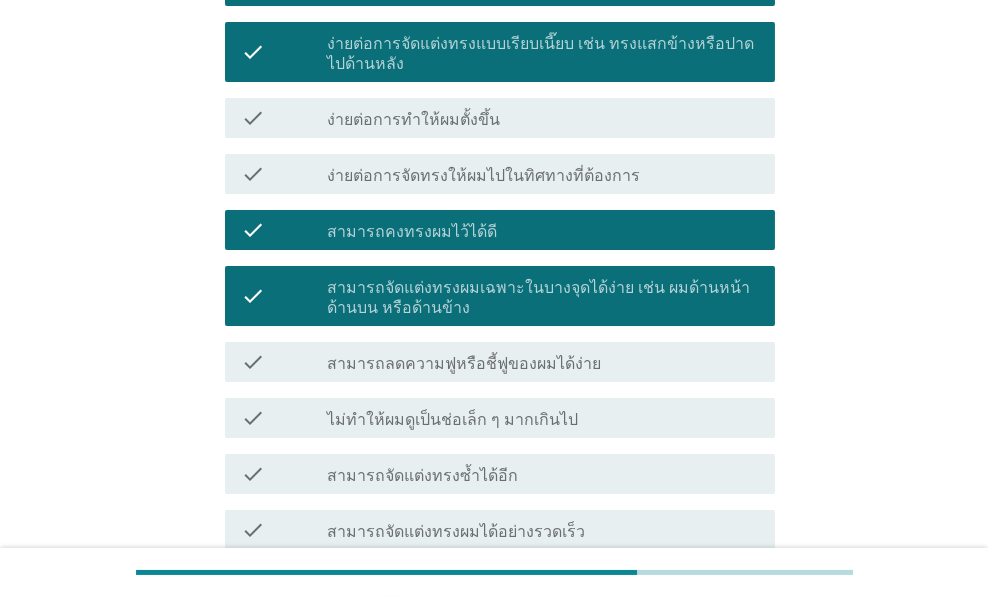 click on "check     check_box_outline_blank ไม่ทำให้ผมดูเป็นช่อเล็ก ๆ มากเกินไป" at bounding box center [494, 418] 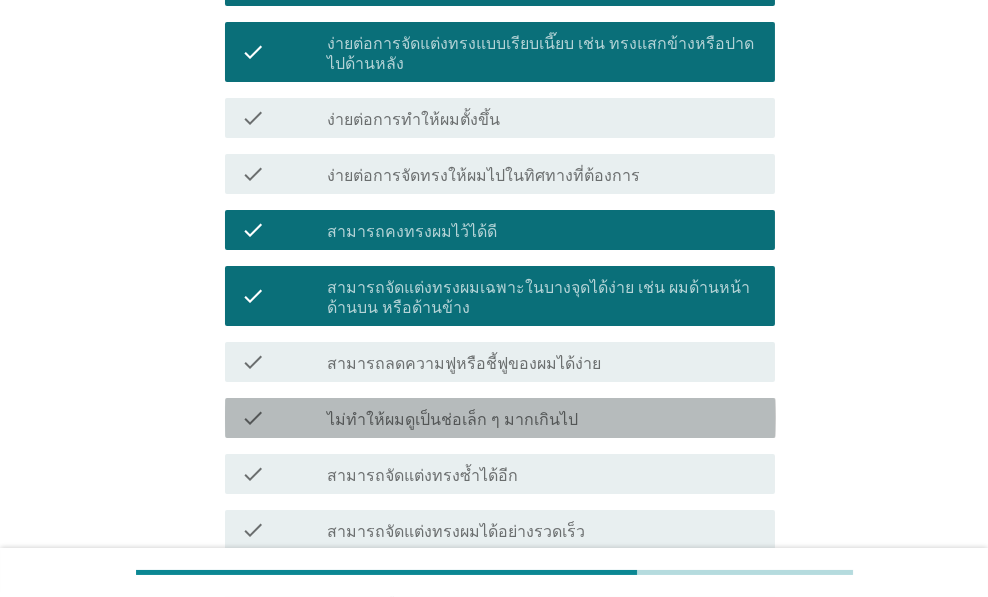 click on "check_box_outline_blank ไม่ทำให้ผมดูเป็นช่อเล็ก ๆ มากเกินไป" at bounding box center (543, 418) 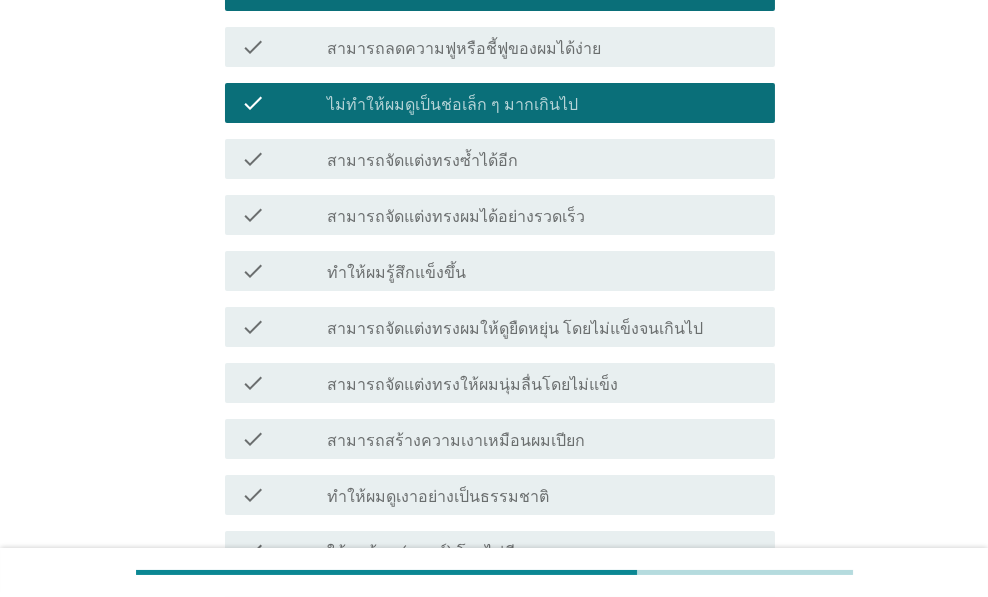 scroll, scrollTop: 1200, scrollLeft: 0, axis: vertical 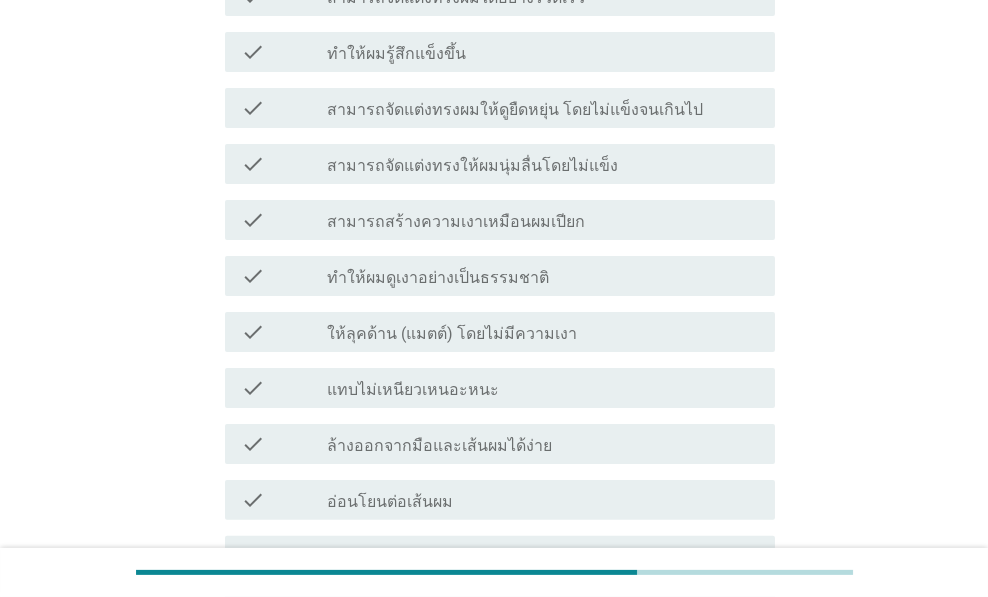 click on "check     check_box_outline_blank ล้างออกจากมือและเส้นผมได้ง่าย" at bounding box center (494, 444) 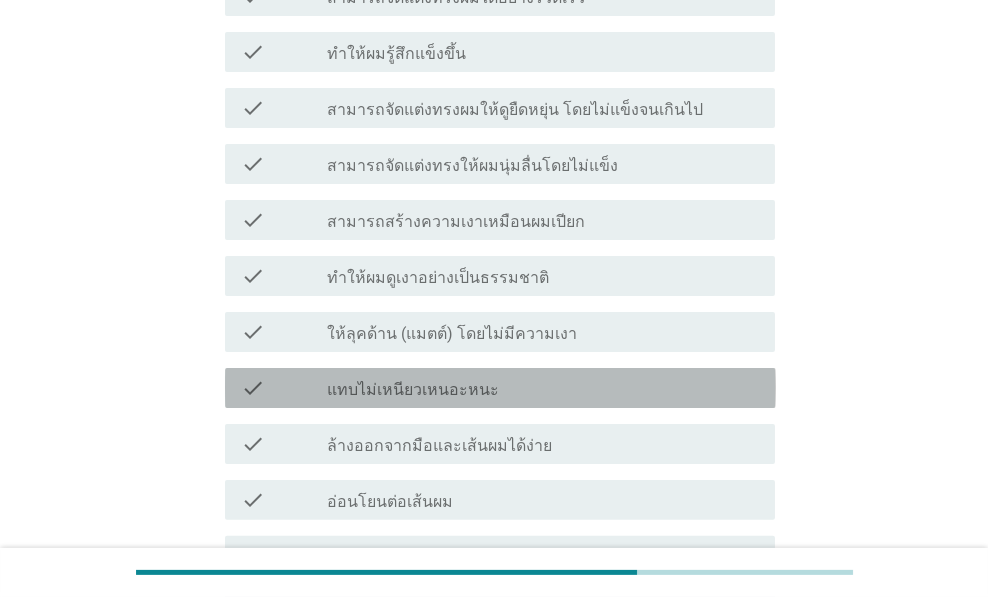 click on "check_box_outline_blank แทบไม่เหนียวเหนอะหนะ" at bounding box center [543, 388] 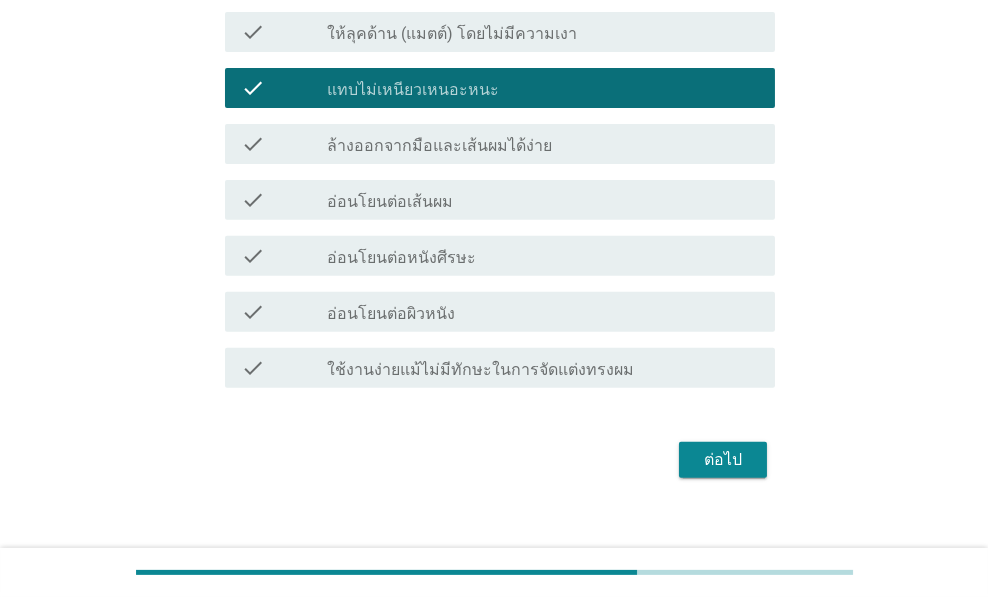 scroll, scrollTop: 1503, scrollLeft: 0, axis: vertical 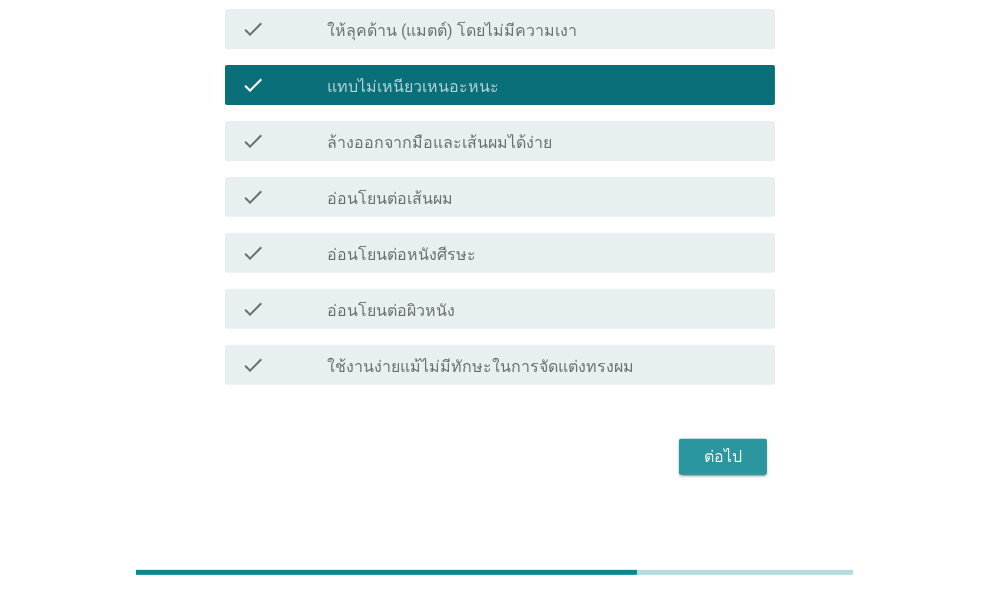 click on "ต่อไป" at bounding box center (723, 457) 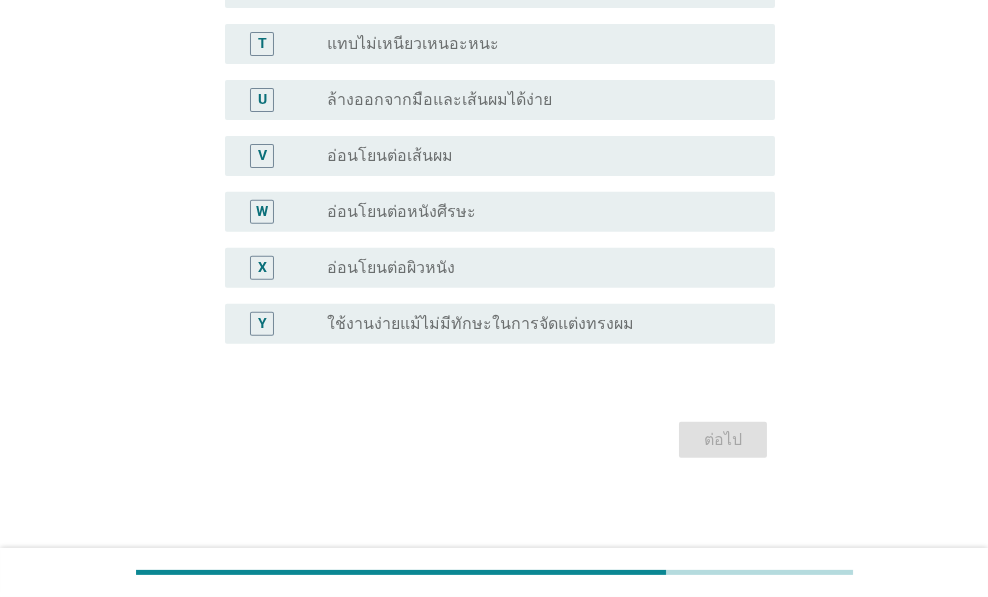 scroll, scrollTop: 0, scrollLeft: 0, axis: both 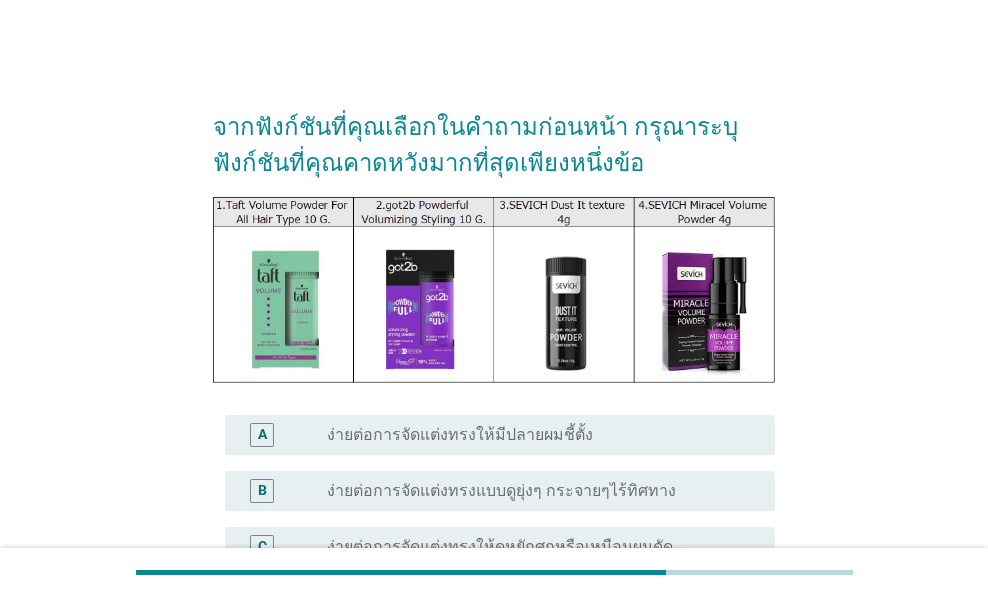 drag, startPoint x: 611, startPoint y: 448, endPoint x: 709, endPoint y: 426, distance: 100.43903 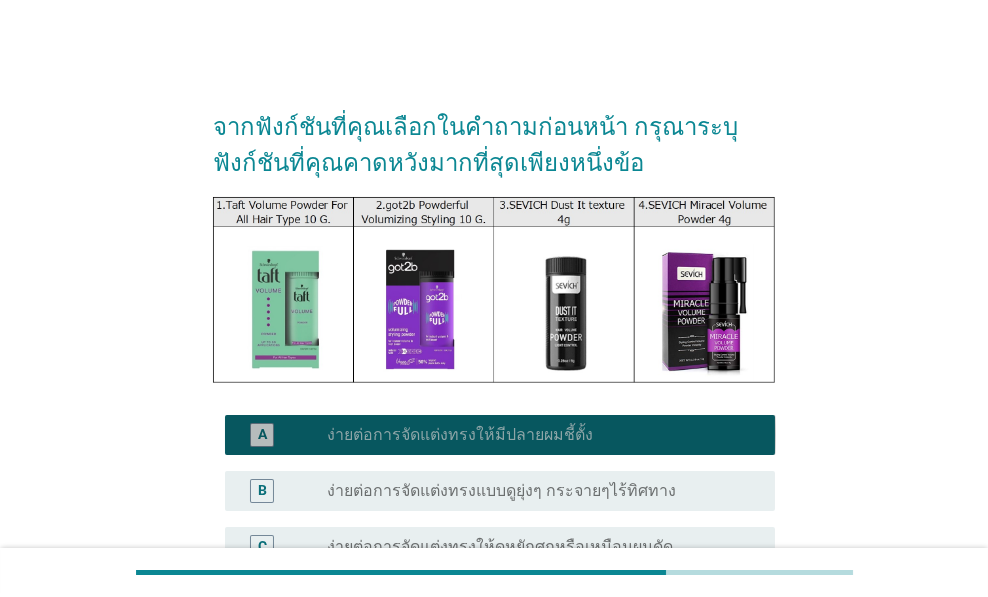 scroll, scrollTop: 400, scrollLeft: 0, axis: vertical 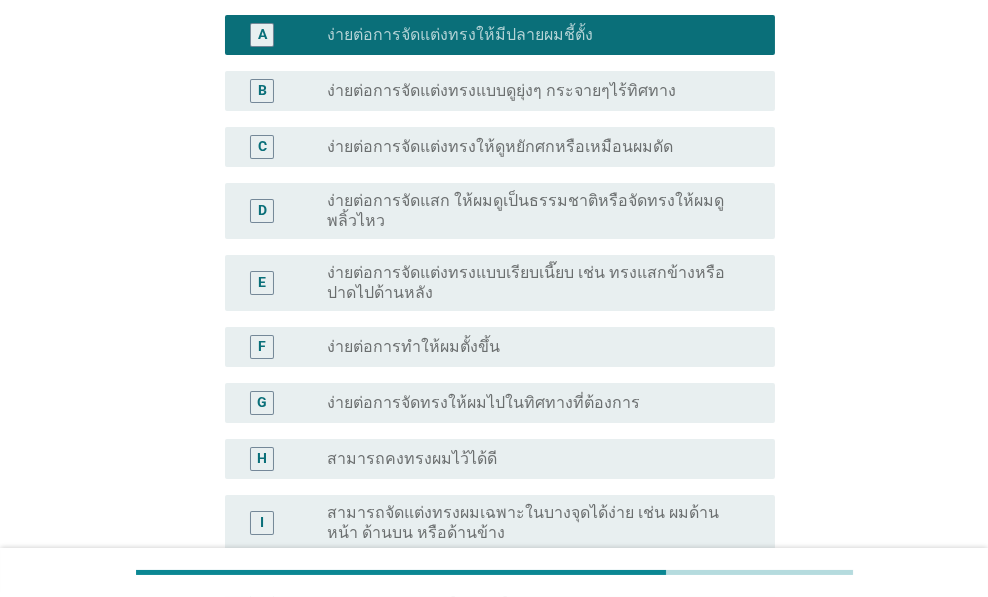 click on "[PRODUCT_TYPE]" at bounding box center [543, 347] 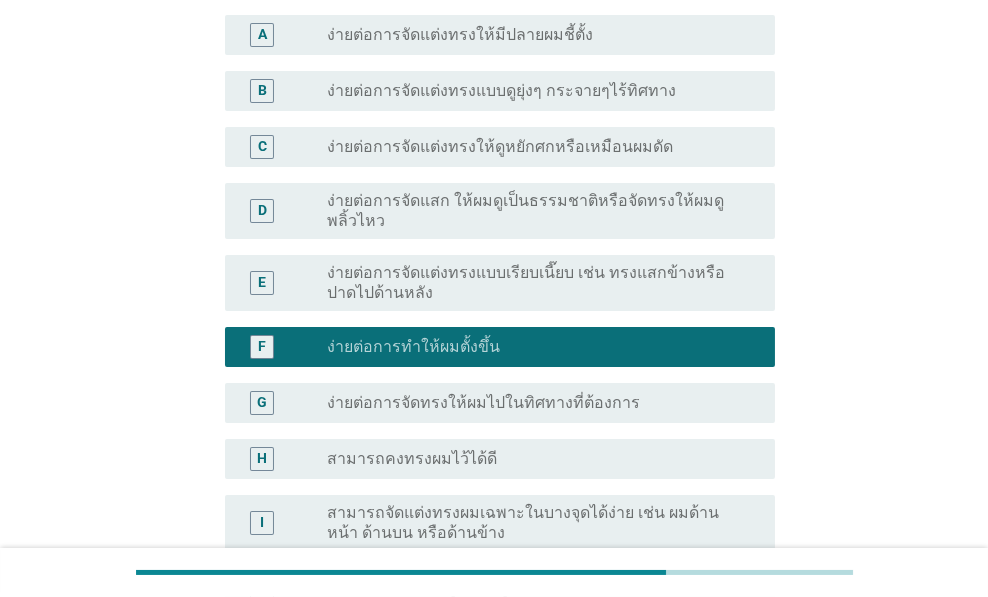 click on "C     radio_button_unchecked ง่ายต่อการจัดแต่งทรงให้ดูหยักศกหรือเหมือนผมดัด" at bounding box center [500, 147] 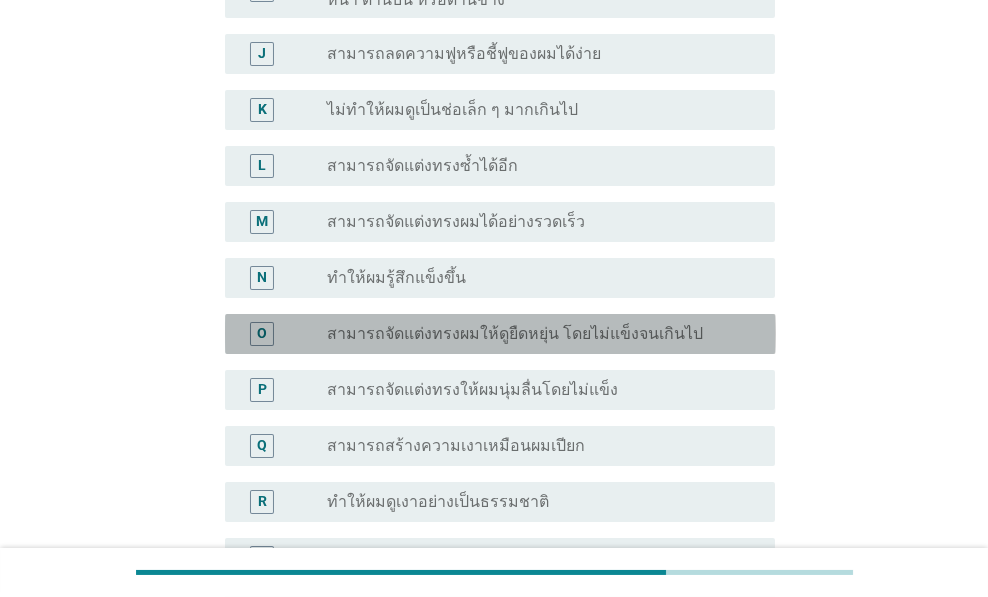 click on "[PRODUCT_TYPE]" at bounding box center [543, 334] 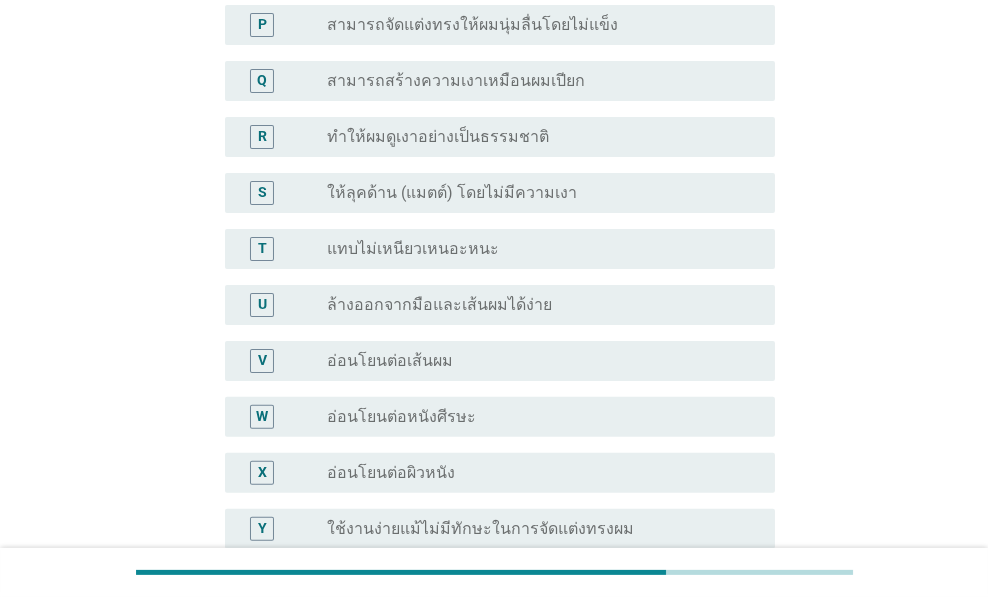 scroll, scrollTop: 1466, scrollLeft: 0, axis: vertical 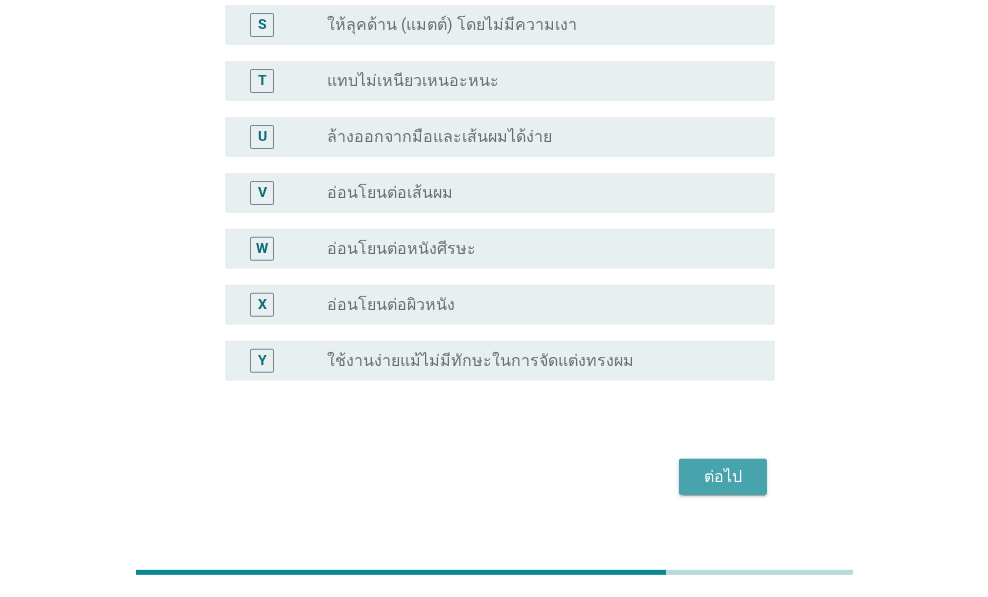 click on "ต่อไป" at bounding box center [723, 477] 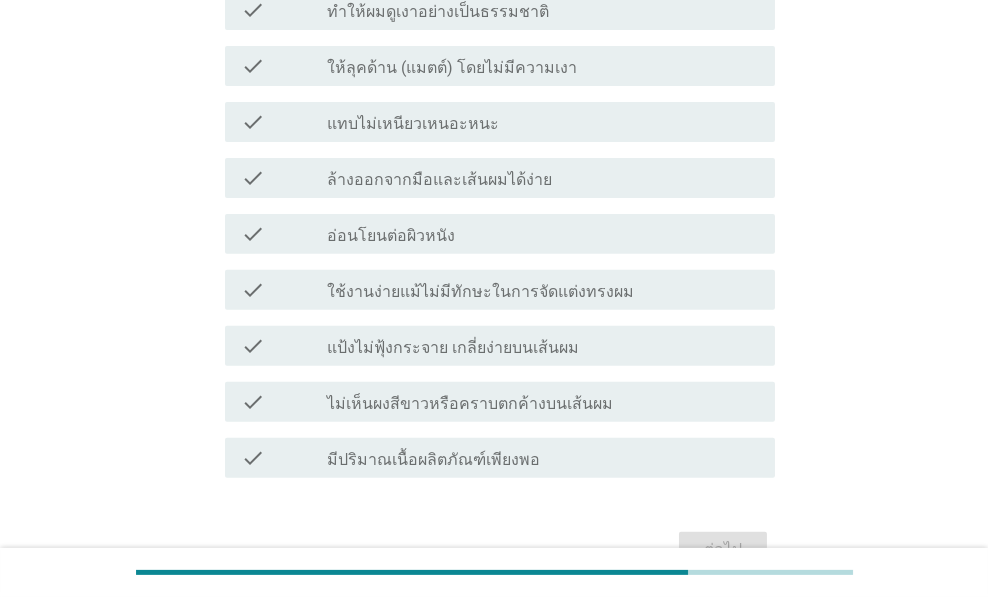 scroll, scrollTop: 0, scrollLeft: 0, axis: both 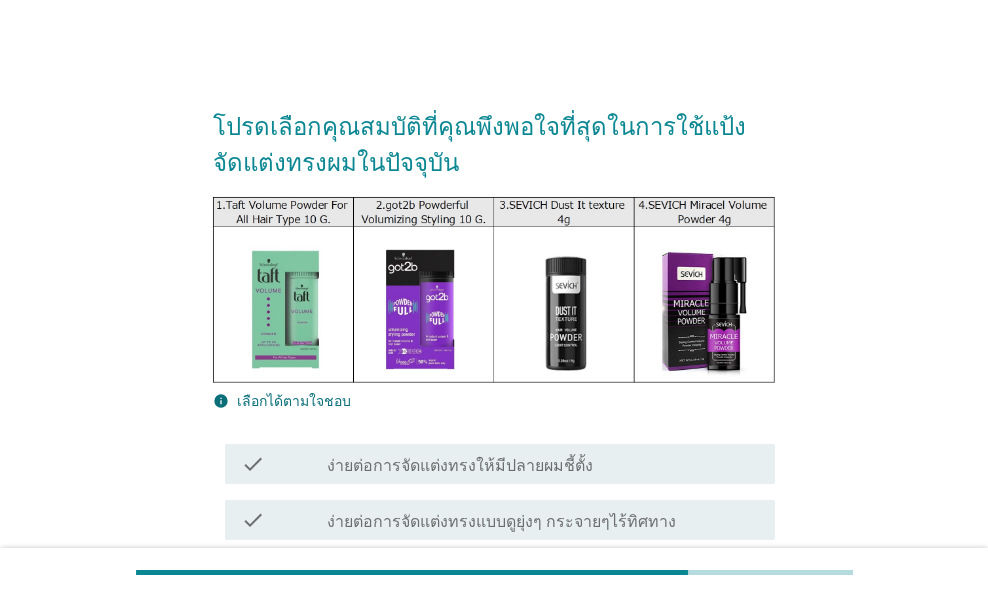 click on "ง่ายต่อการจัดแต่งทรงให้มีปลายผมชี้ตั้ง" at bounding box center (460, 466) 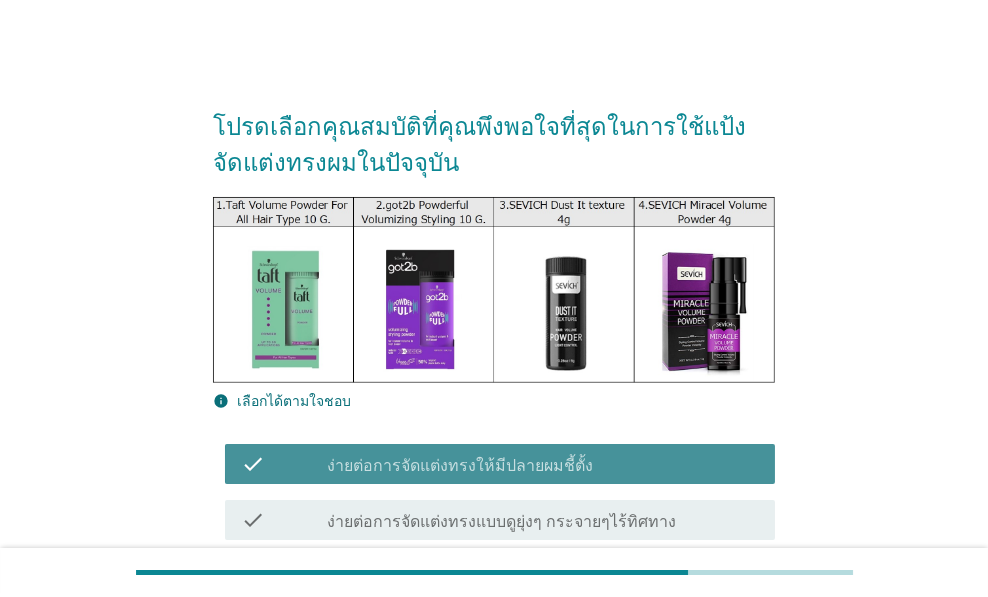 scroll, scrollTop: 400, scrollLeft: 0, axis: vertical 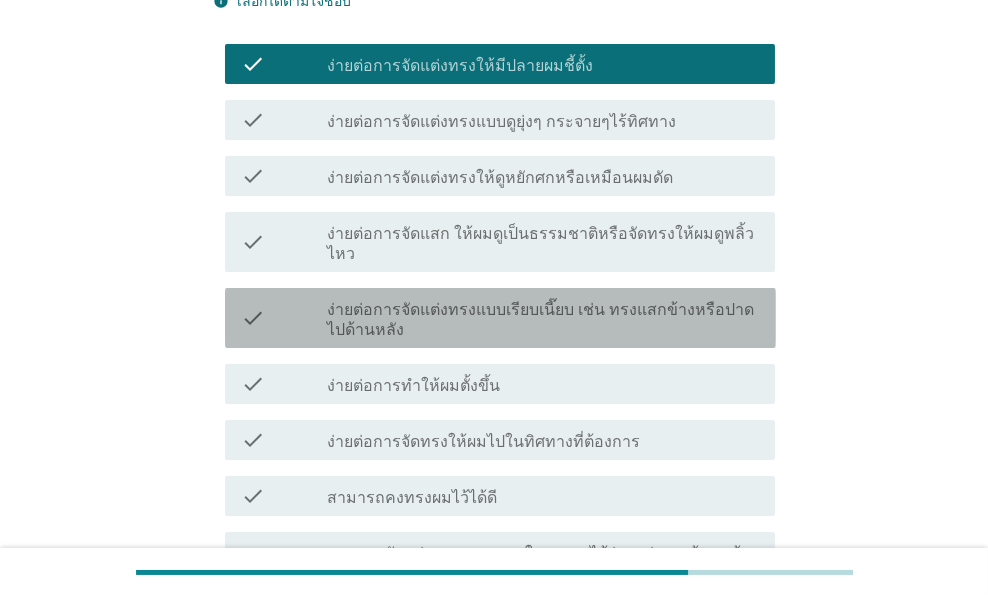 click on "ง่ายต่อการจัดแต่งทรงแบบเรียบเนี๊ยบ เช่น ทรงแสกข้างหรือปาดไปด้านหลัง" at bounding box center (543, 320) 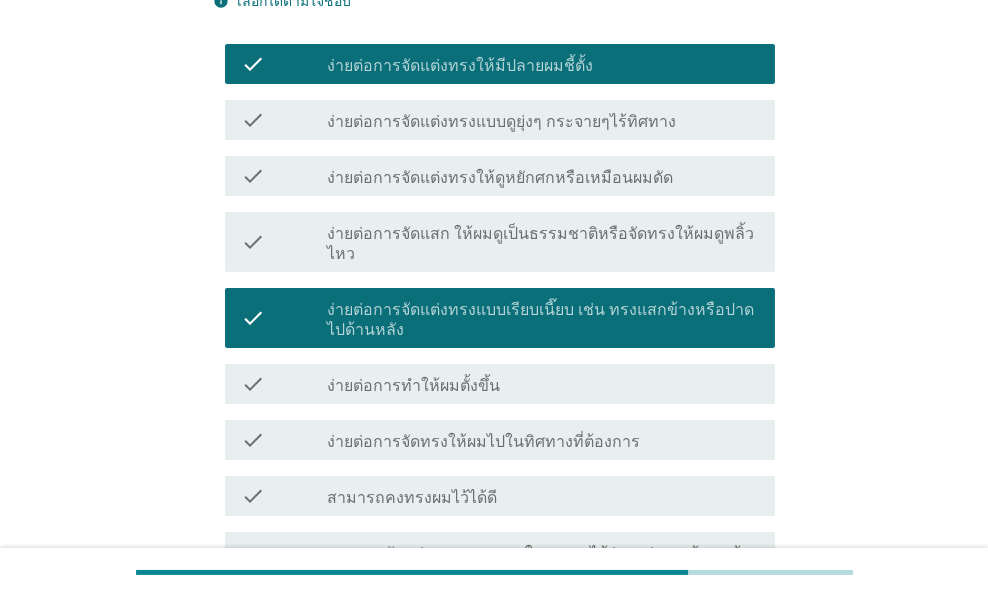 drag, startPoint x: 585, startPoint y: 427, endPoint x: 669, endPoint y: 417, distance: 84.59315 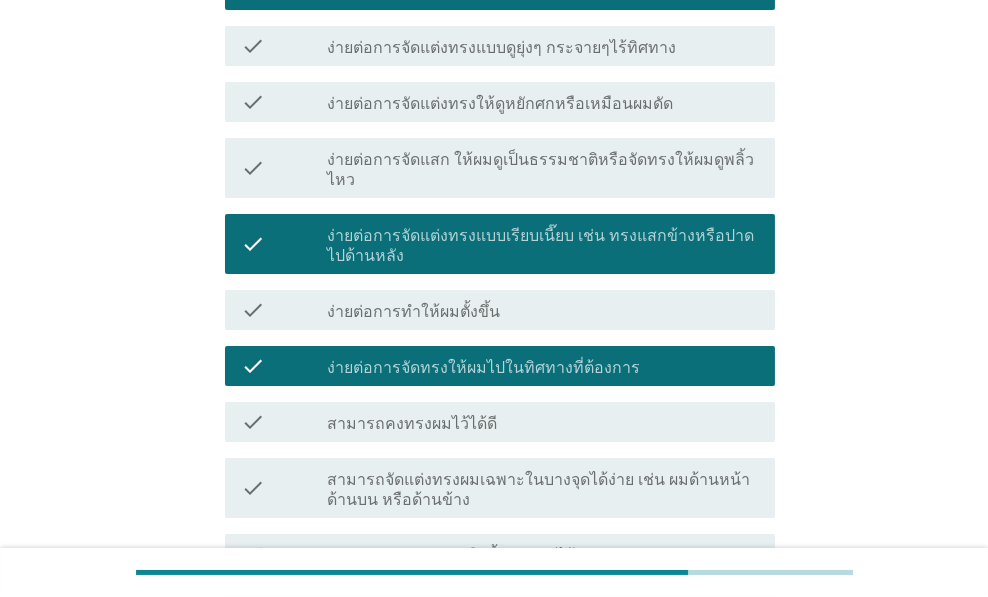 scroll, scrollTop: 933, scrollLeft: 0, axis: vertical 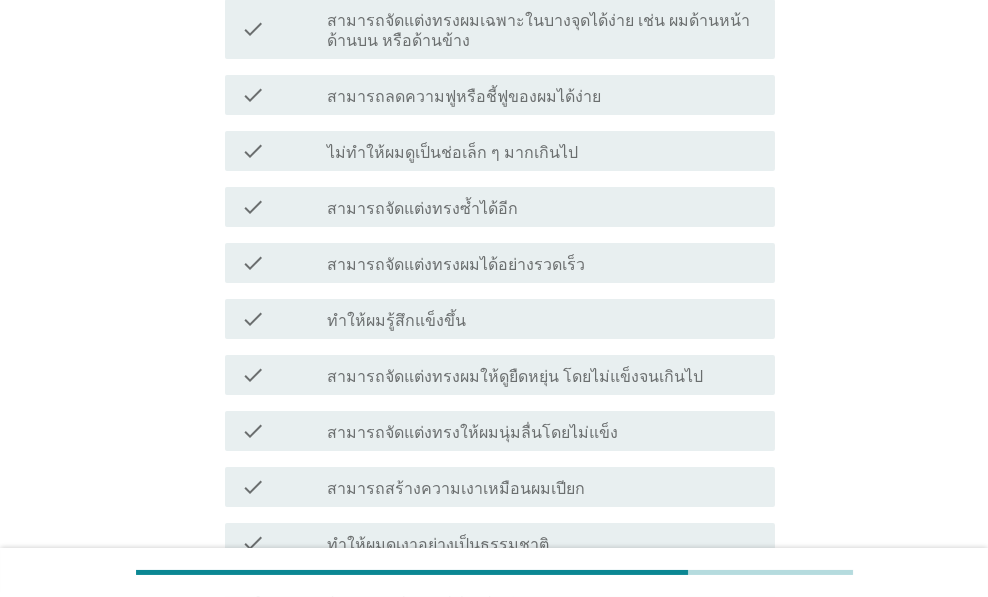 click on "check     check_box_outline_blank สามารถจัดแต่งทรงให้ผมนุ่มลื่นโดยไม่แข็ง" at bounding box center (494, 431) 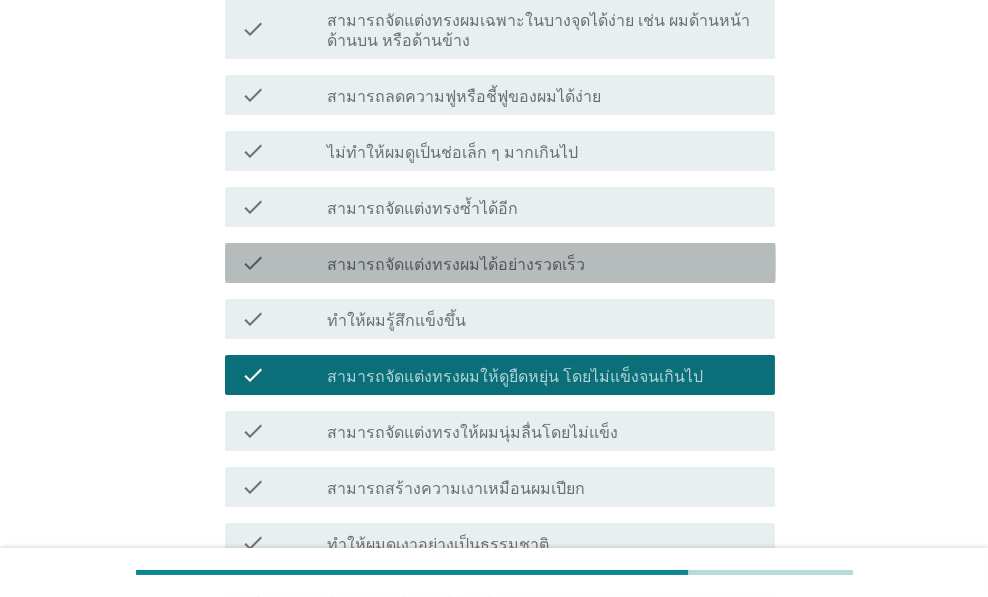 click on "check     check_box_outline_blank สามารถจัดแต่งทรงผมได้อย่างรวดเร็ว" at bounding box center [500, 263] 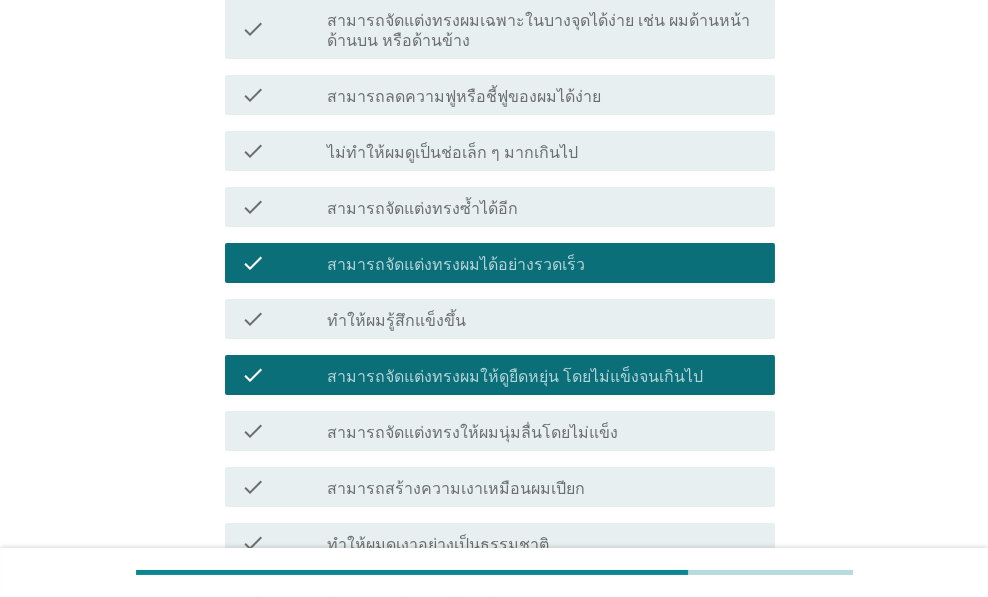 click on "check_box_outline_blank สามารถจัดแต่งทรงผมได้อย่างรวดเร็ว" at bounding box center [543, 263] 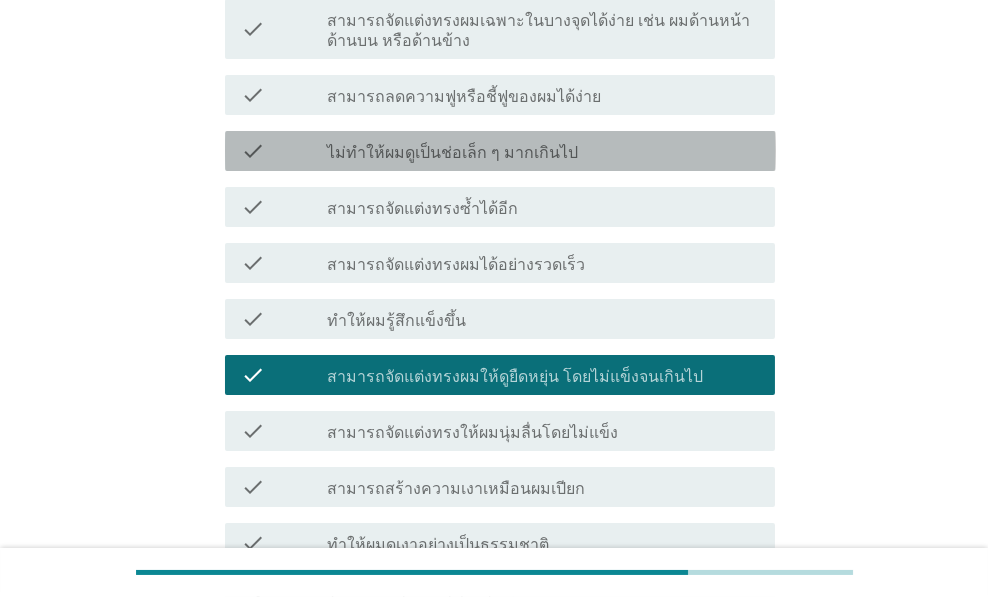 click on "check_box_outline_blank ไม่ทำให้ผมดูเป็นช่อเล็ก ๆ มากเกินไป" at bounding box center (543, 151) 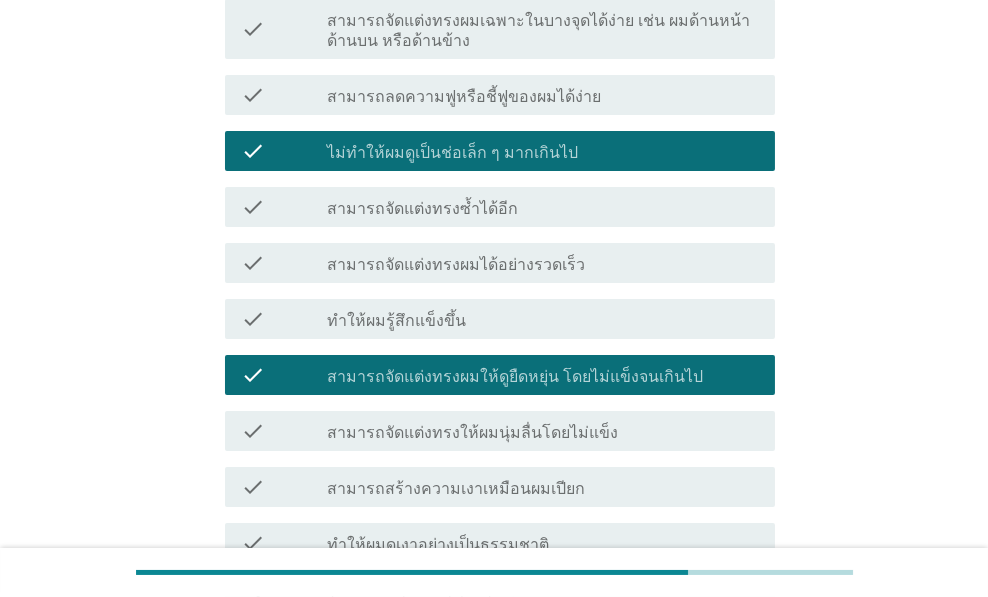 click on "check     check_box_outline_blank สามารถจัดแต่งทรงซ้ำได้อีก" at bounding box center [500, 207] 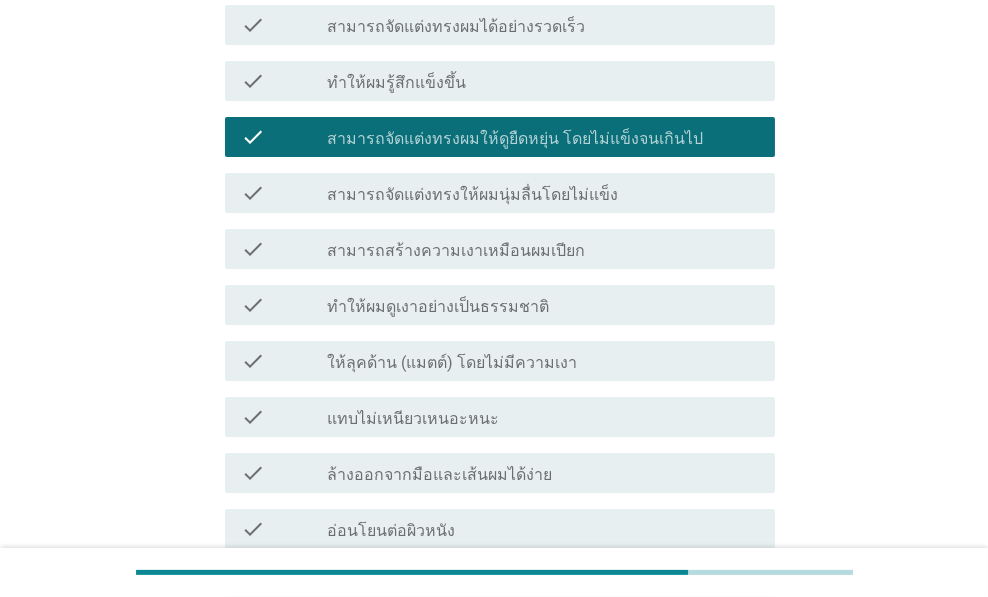 scroll, scrollTop: 1333, scrollLeft: 0, axis: vertical 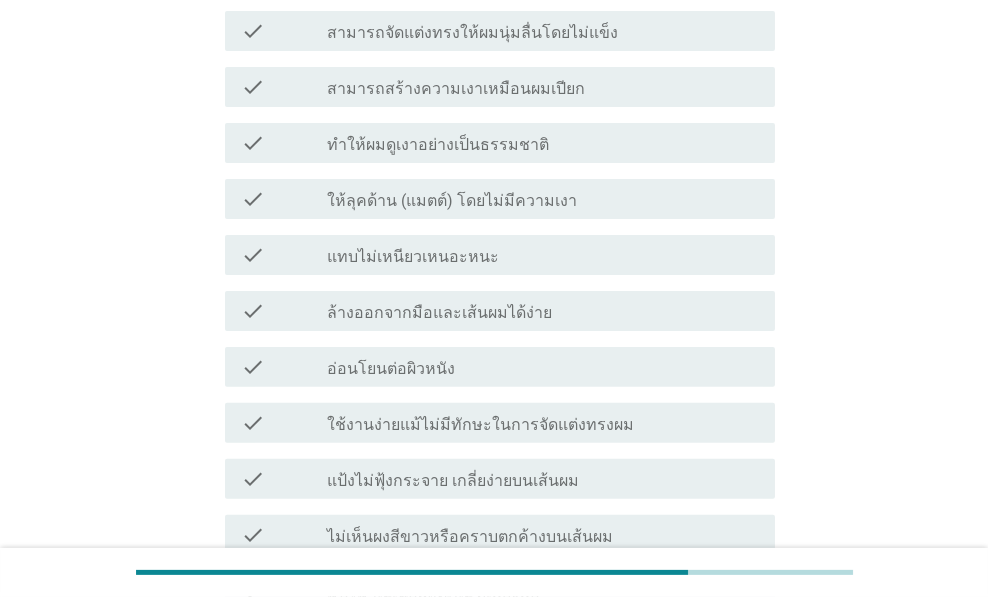 click on "check     check_box_outline_blank อ่อนโยนต่อผิวหนัง" at bounding box center [494, 367] 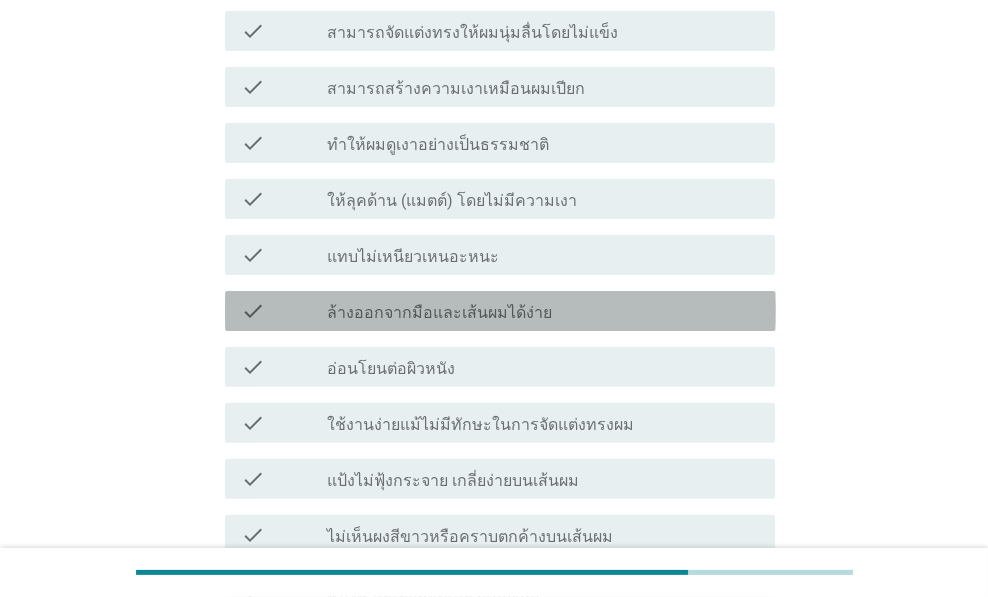 click on "check     check_box_outline_blank ล้างออกจากมือและเส้นผมได้ง่าย" at bounding box center [500, 311] 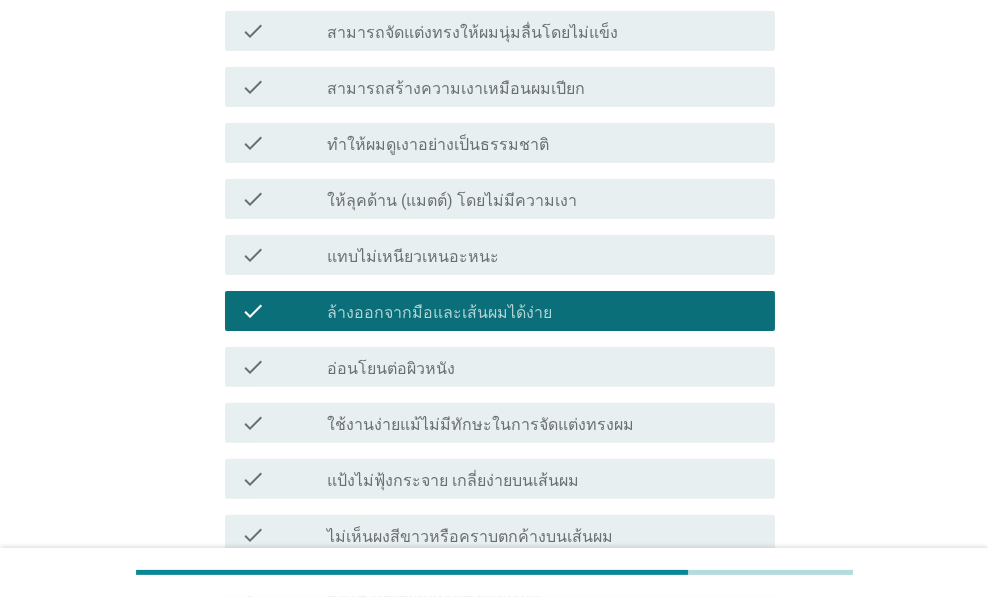 click on "check_box_outline_blank ให้ลุคด้าน (แมตต์) โดยไม่มีความเงา" at bounding box center [543, 199] 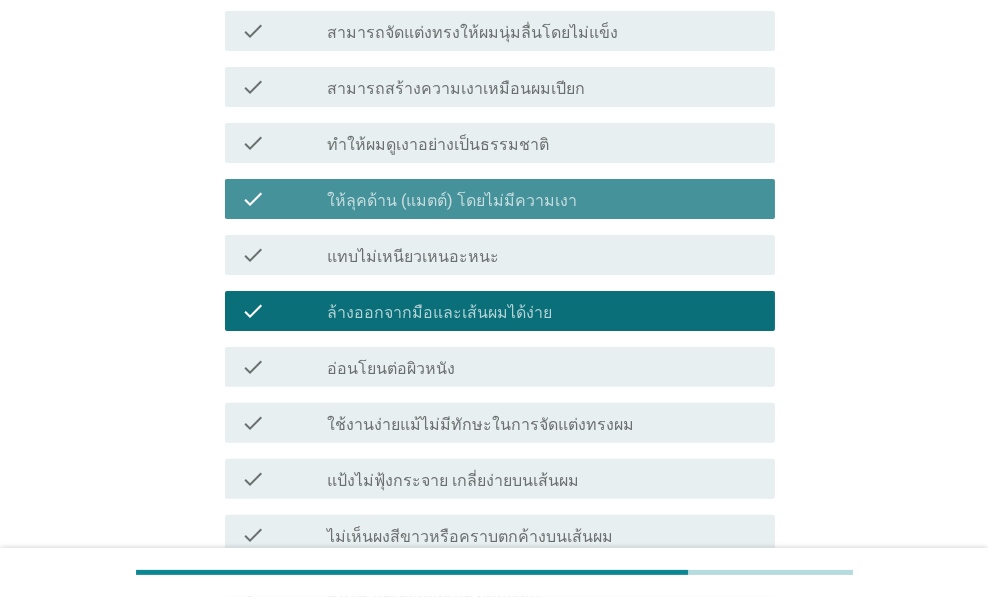 click on "check     check_box_outline_blank ทำให้ผมดูเงาอย่างเป็นธรรมชาติ" at bounding box center [500, 143] 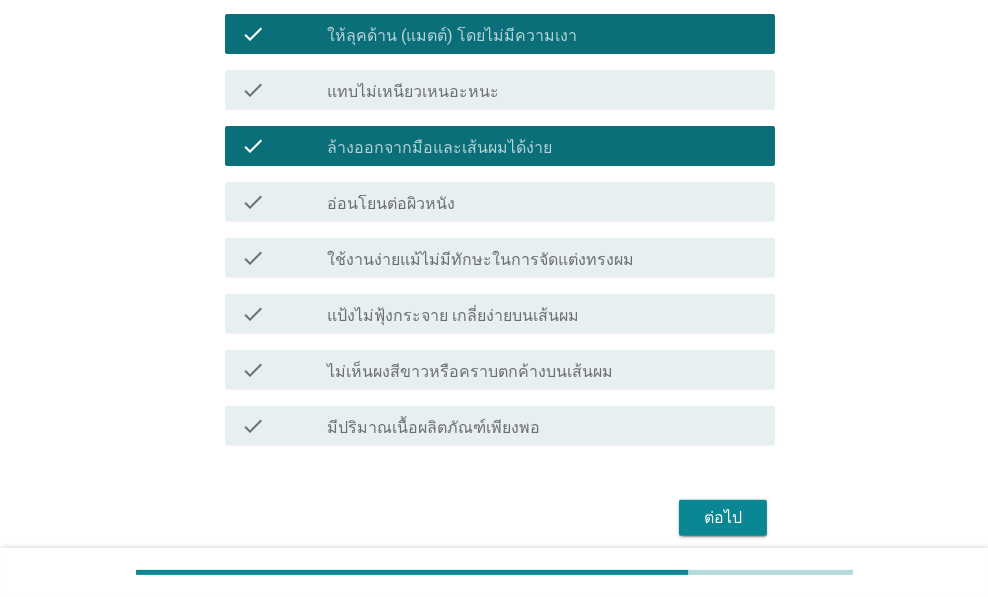 scroll, scrollTop: 1559, scrollLeft: 0, axis: vertical 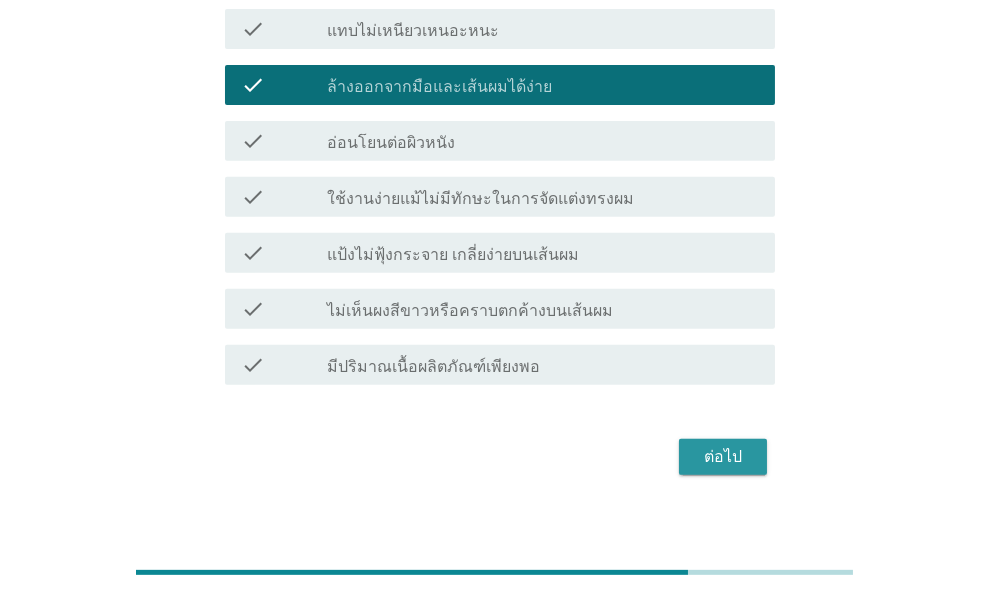 click on "ต่อไป" at bounding box center (723, 457) 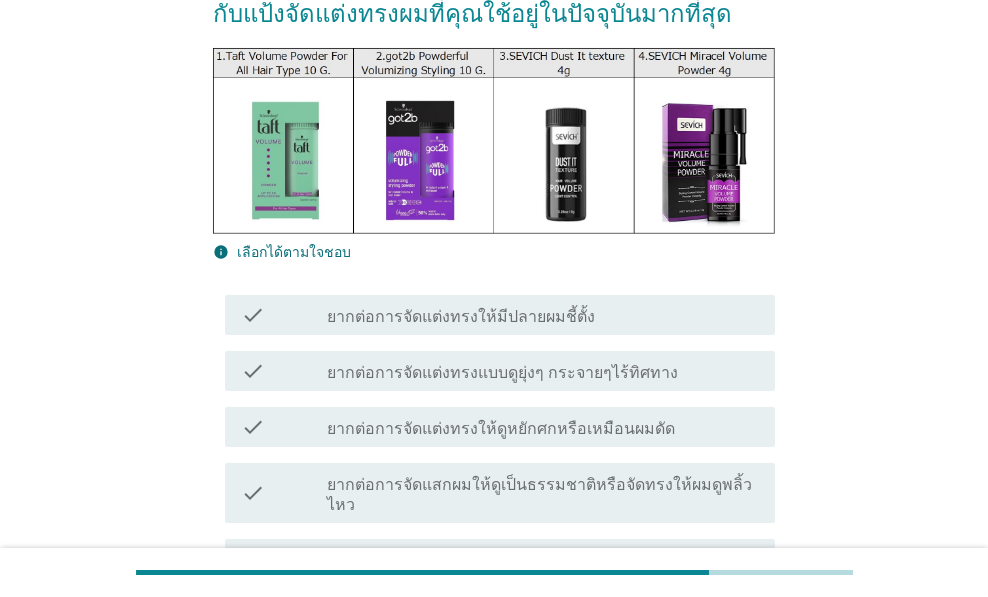 scroll, scrollTop: 400, scrollLeft: 0, axis: vertical 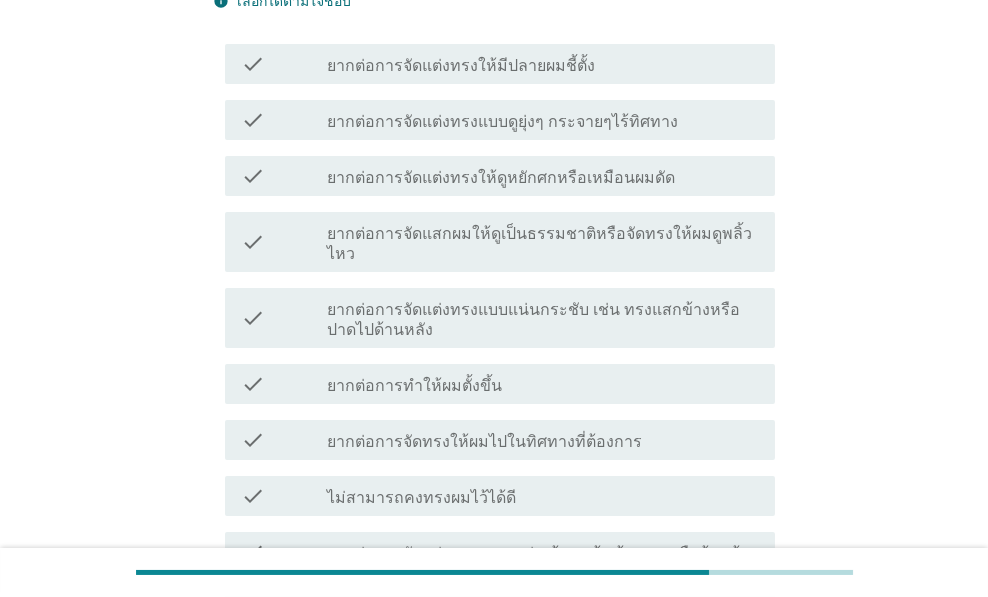 drag, startPoint x: 638, startPoint y: 335, endPoint x: 615, endPoint y: 330, distance: 23.537205 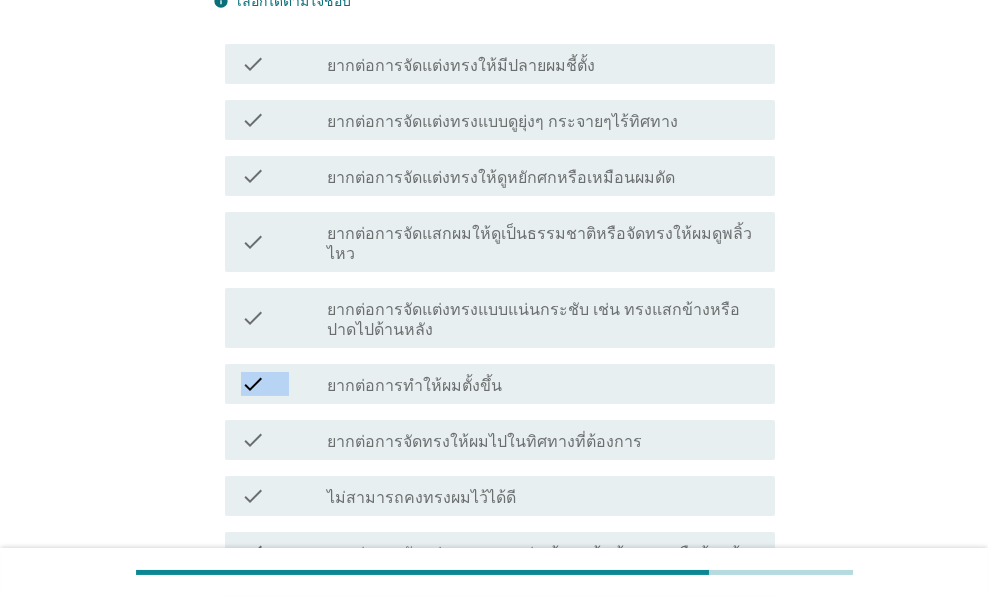 click on "ยากต่อการจัดแต่งเฉพาะจุด เช่น ด้านหน้า ด้านบน หรือด้านข้าง" at bounding box center [542, 554] 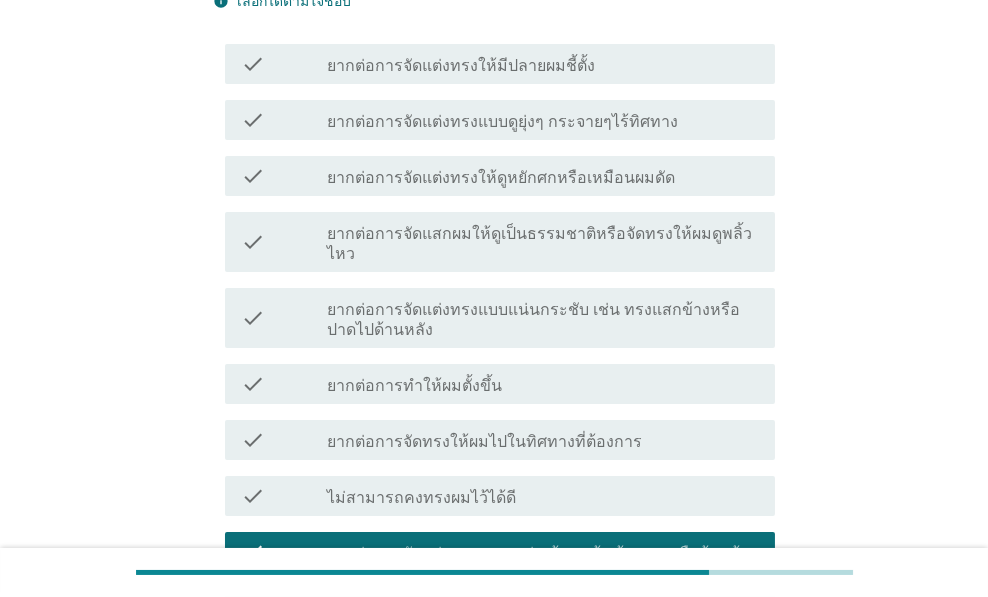 click on "check     check_box_outline_blank ยากต่อการจัดแต่งทรงแบบแน่นกระชับ เช่น ทรงแสกข้างหรือปาดไปด้านหลัง" at bounding box center (500, 318) 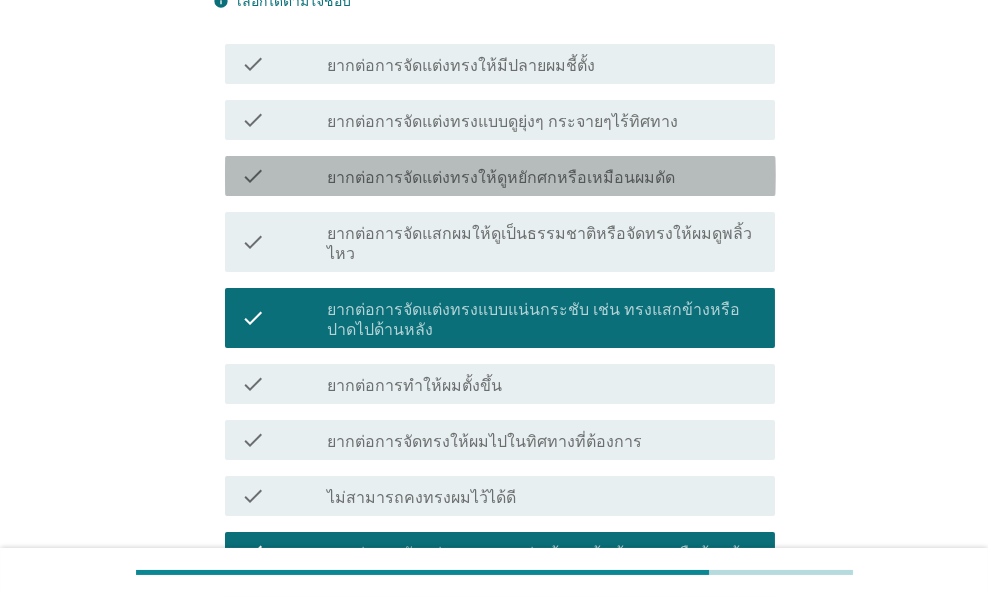 click on "ยากต่อการจัดแต่งทรงให้ดูหยักศกหรือเหมือนผมดัด" at bounding box center [501, 178] 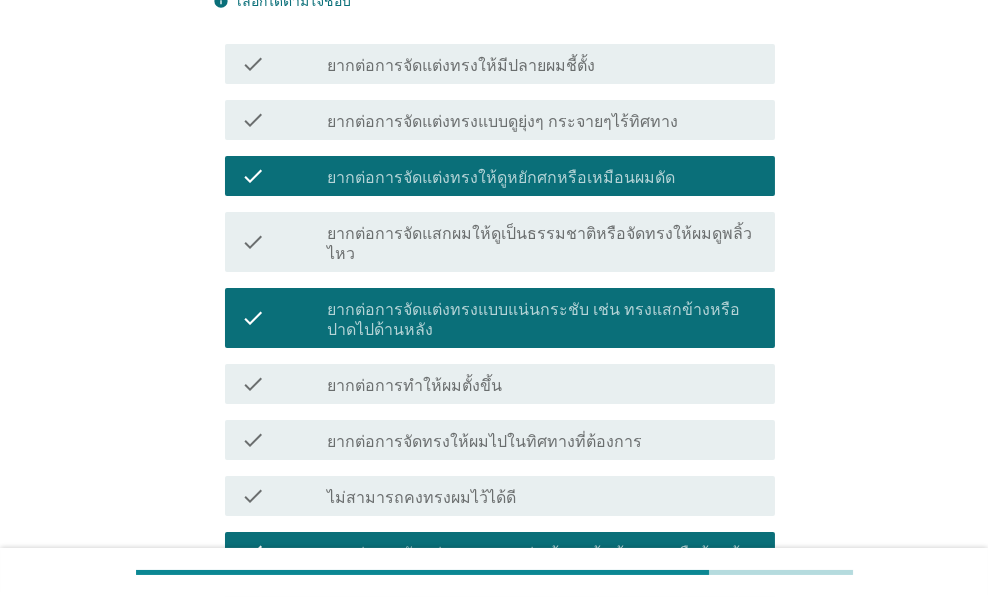 drag, startPoint x: 376, startPoint y: 346, endPoint x: 395, endPoint y: 360, distance: 23.600847 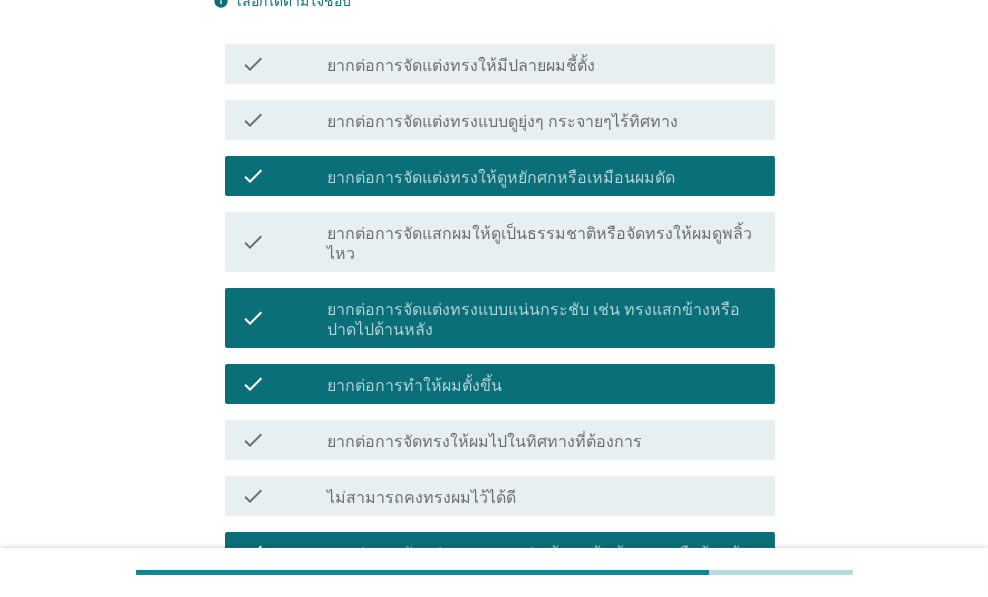 click on "ยากต่อการจัดทรงให้ผมไปในทิศทางที่ต้องการ" at bounding box center (484, 442) 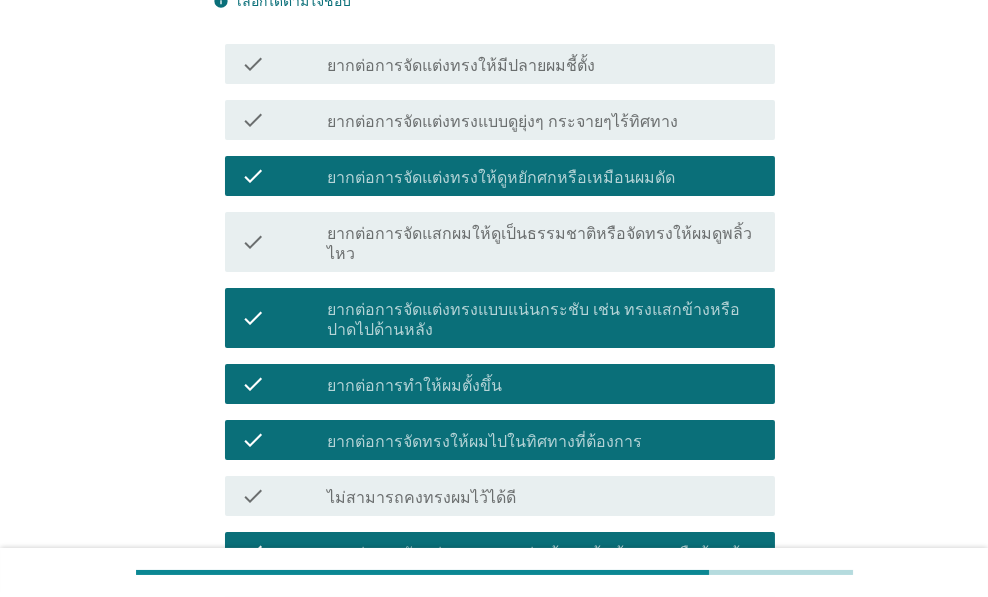 scroll, scrollTop: 933, scrollLeft: 0, axis: vertical 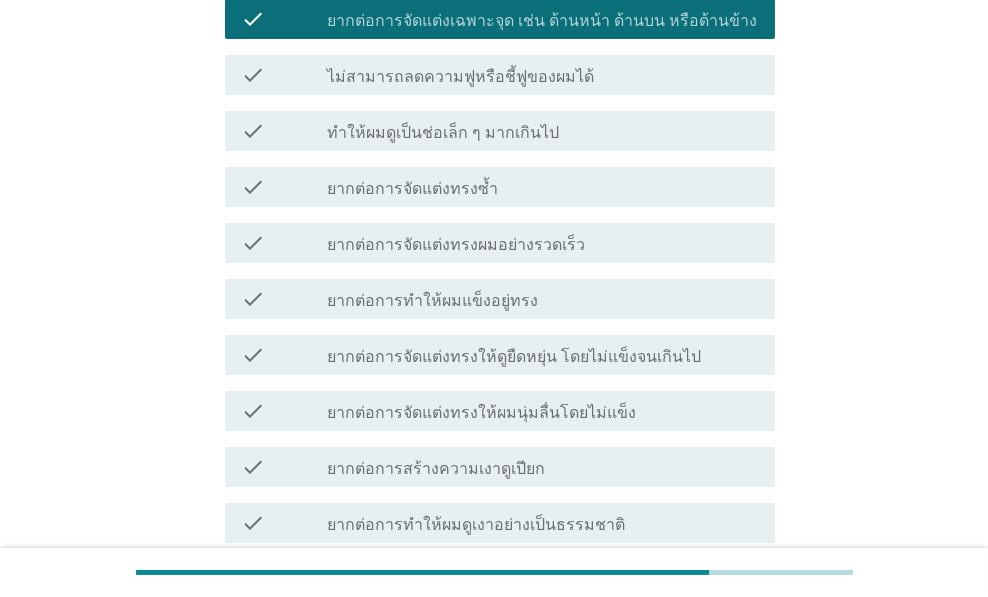 click on "check     check_box_outline_blank ยากต่อการจัดแต่งทรงให้ผมนุ่มลื่นโดยไม่แข็ง" at bounding box center (494, 411) 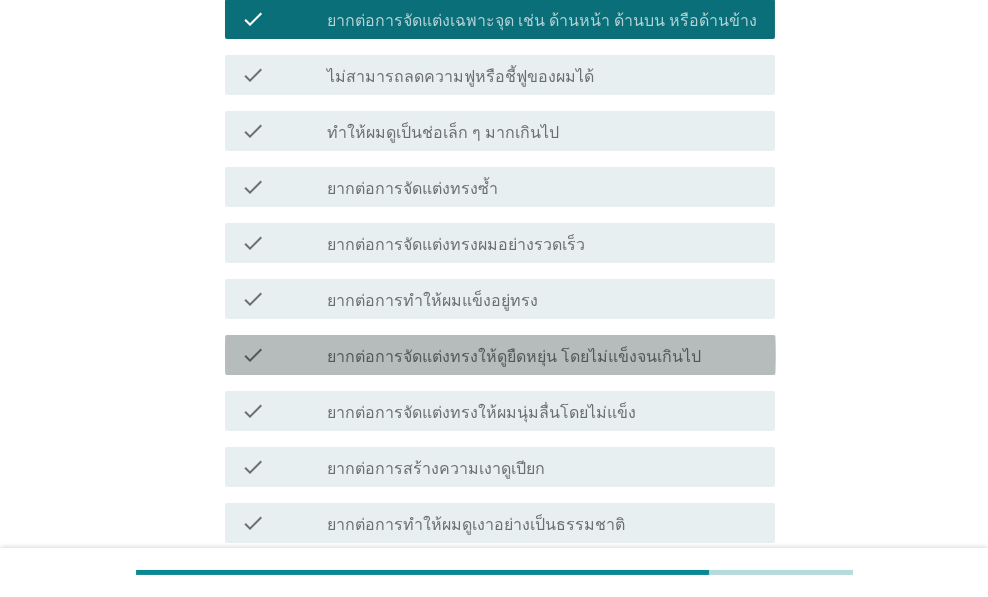 click on "check     check_box_outline_blank ยากต่อการจัดแต่งทรงให้ดูยืดหยุ่น โดยไม่แข็งจนเกินไป" at bounding box center [500, 355] 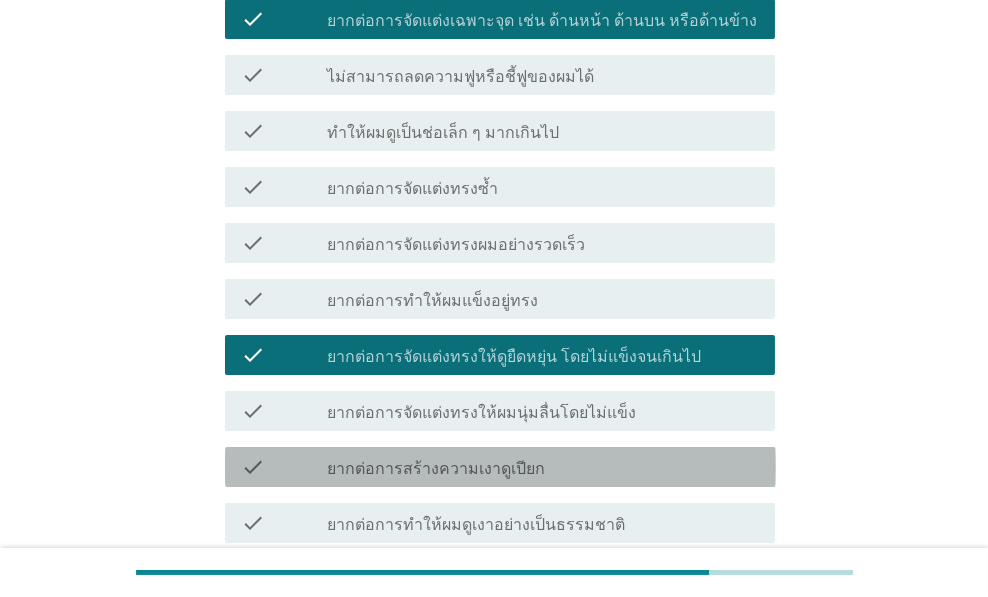 click on "check_box_outline_blank ยากต่อการสร้างความเงาดูเปียก" at bounding box center (543, 467) 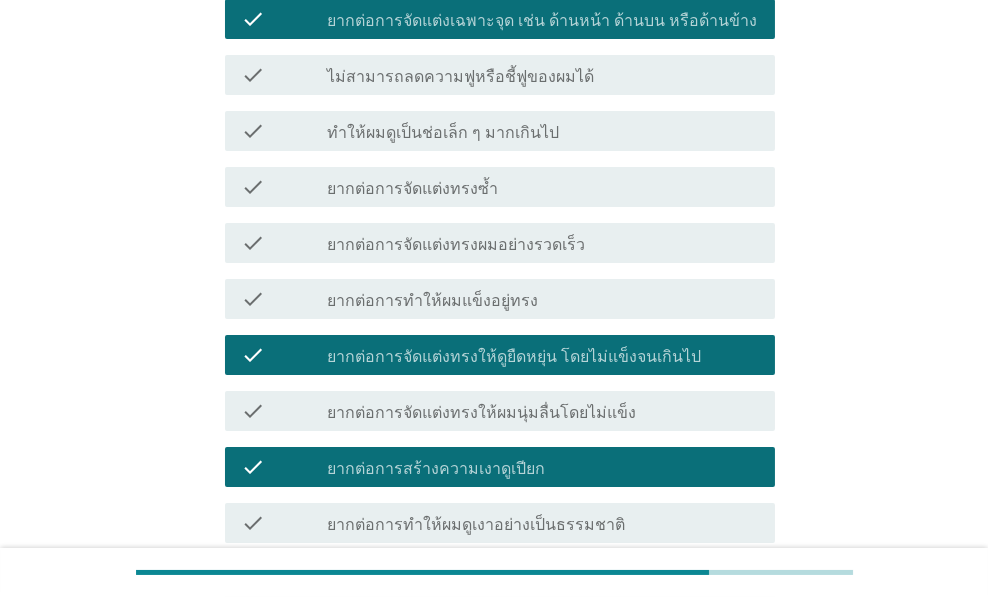click on "check_box_outline_blank ยากต่อการจัดแต่งทรงผมอย่างรวดเร็ว" at bounding box center (543, 243) 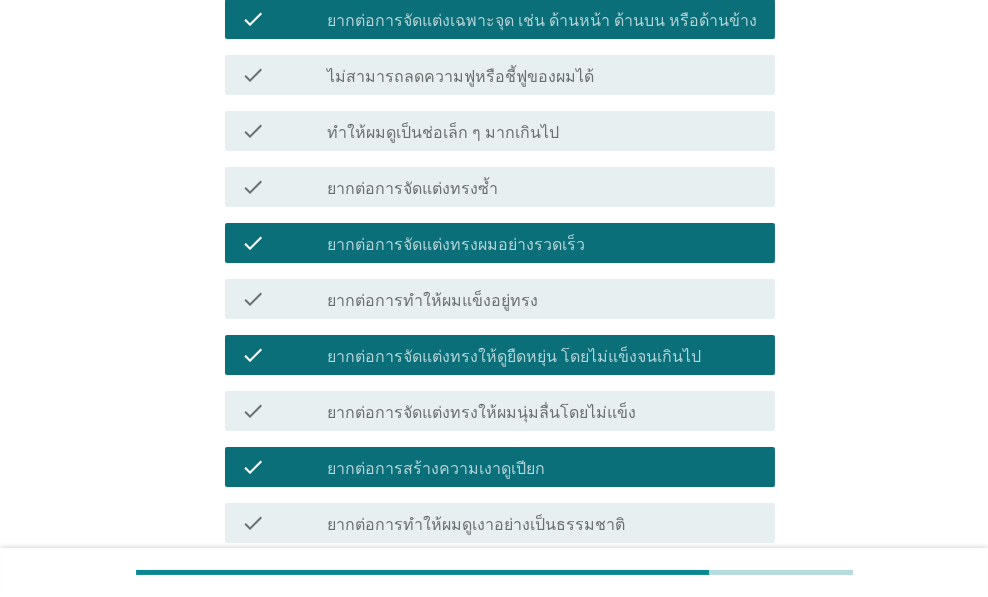 click on "check_box_outline_blank ทำให้ผมดูเป็นช่อเล็ก ๆ มากเกินไป" at bounding box center (543, 131) 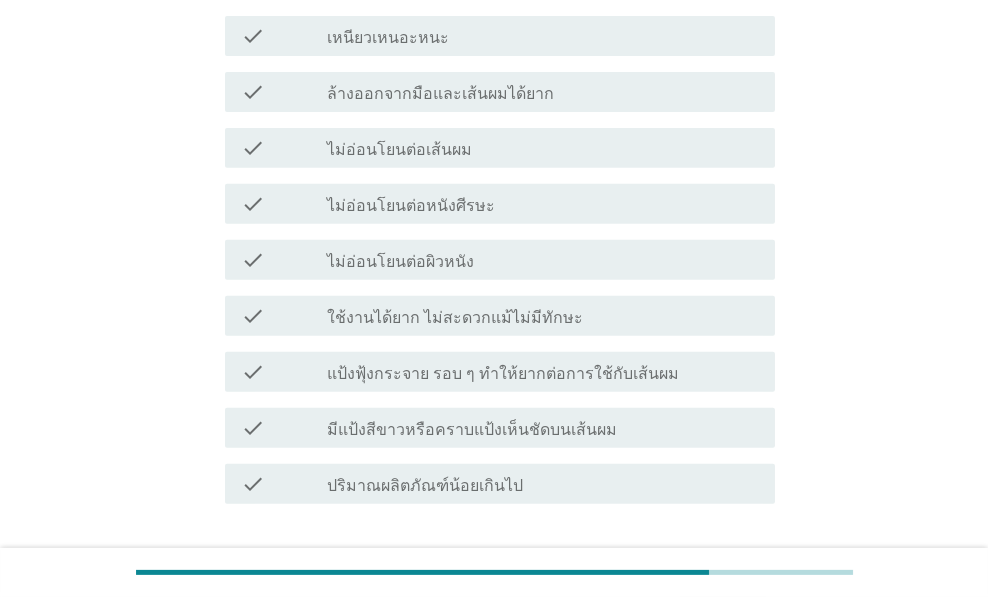 scroll, scrollTop: 1600, scrollLeft: 0, axis: vertical 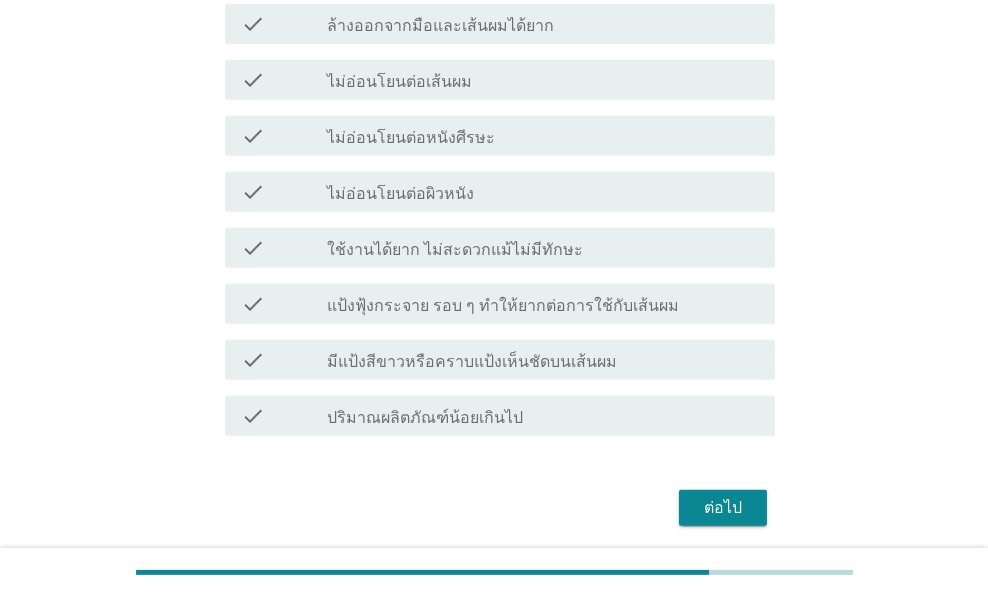 click on "check     check_box_outline_blank ไม่อ่อนโยนต่อหนังศีรษะ" at bounding box center [494, 136] 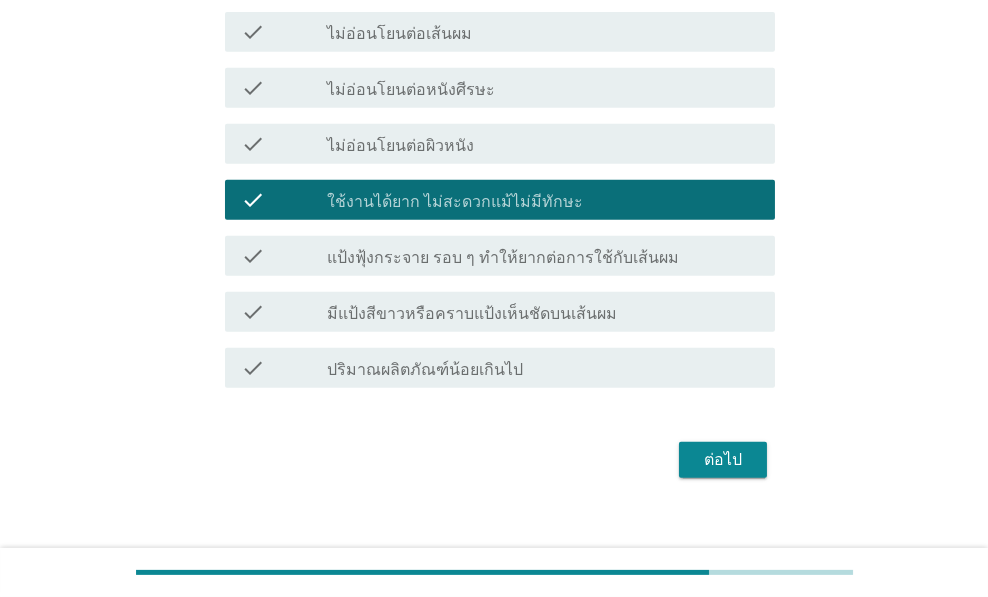 scroll, scrollTop: 1651, scrollLeft: 0, axis: vertical 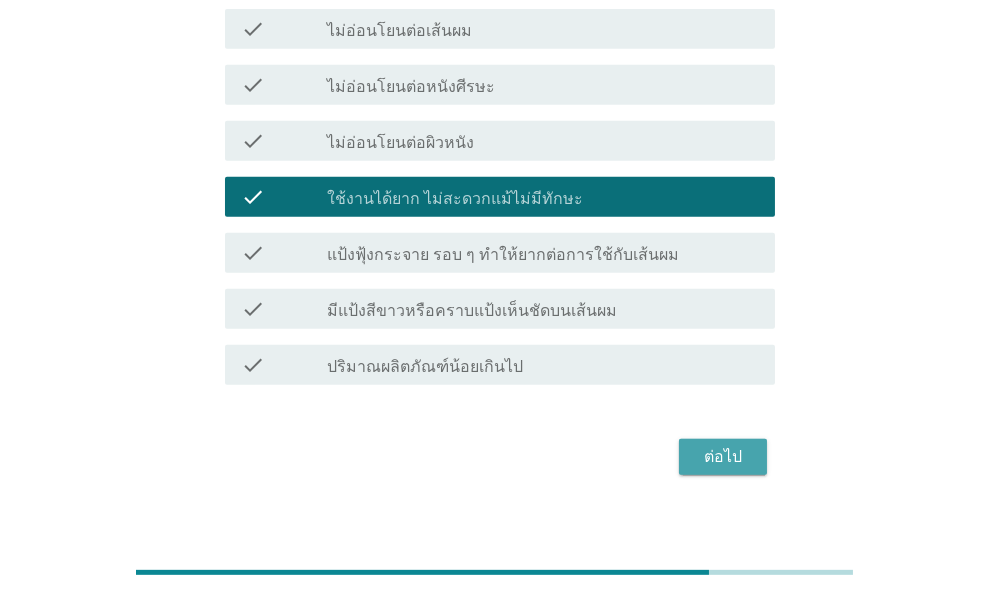 click on "ต่อไป" at bounding box center (723, 457) 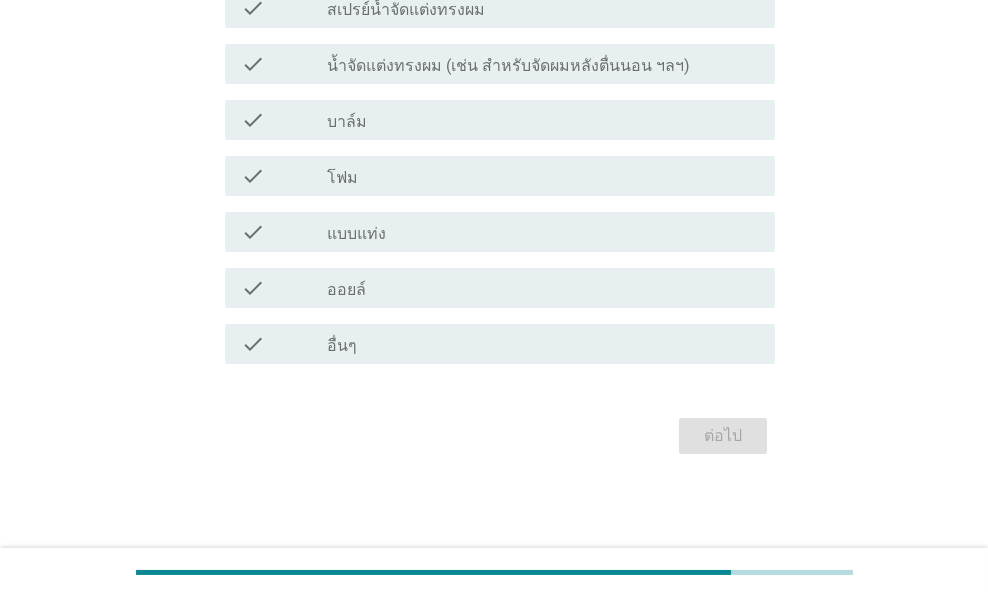 scroll, scrollTop: 0, scrollLeft: 0, axis: both 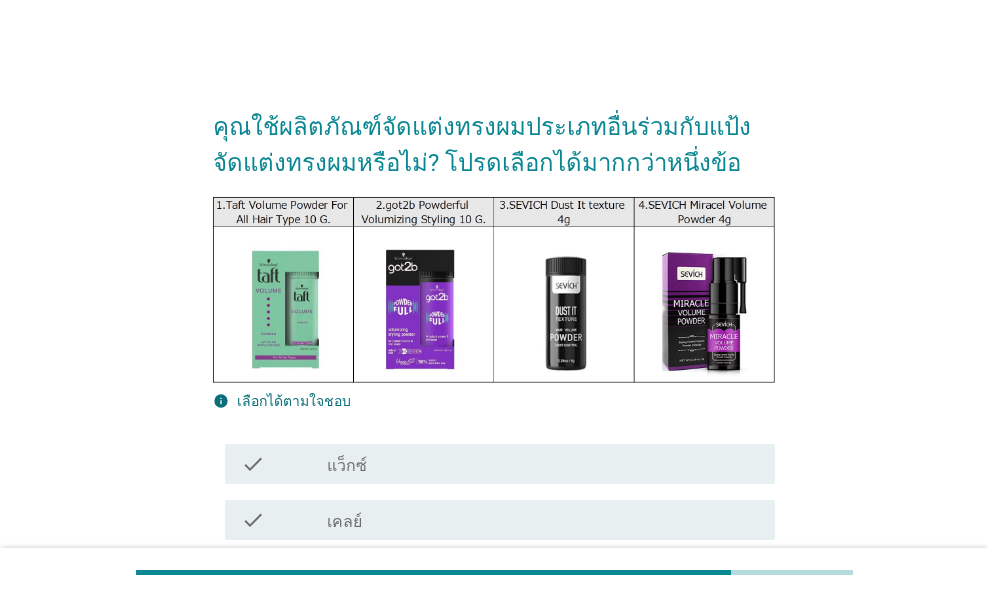 click on "check     check_box_outline_blank แว็กซ์" at bounding box center [500, 464] 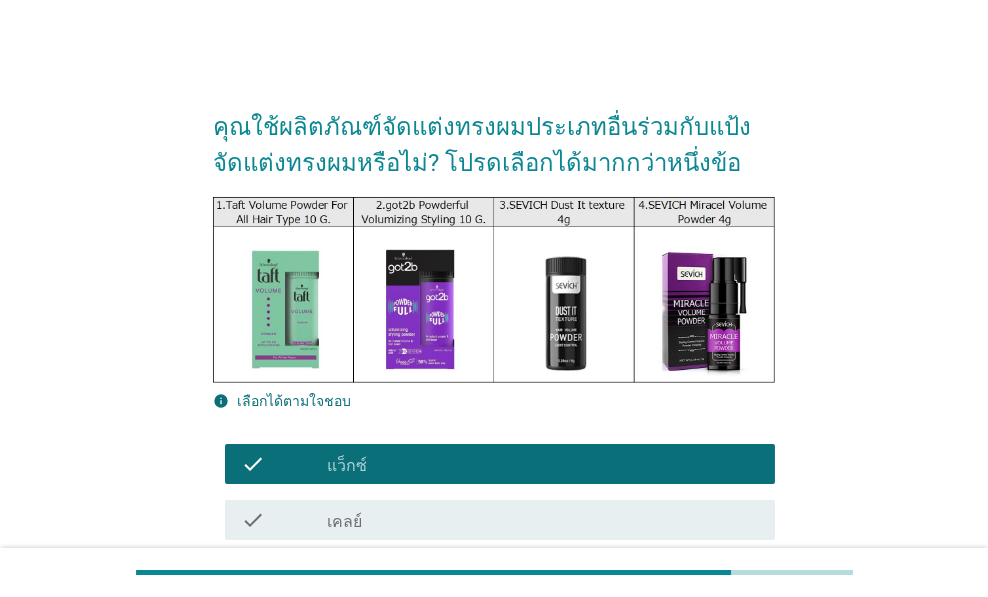 scroll, scrollTop: 533, scrollLeft: 0, axis: vertical 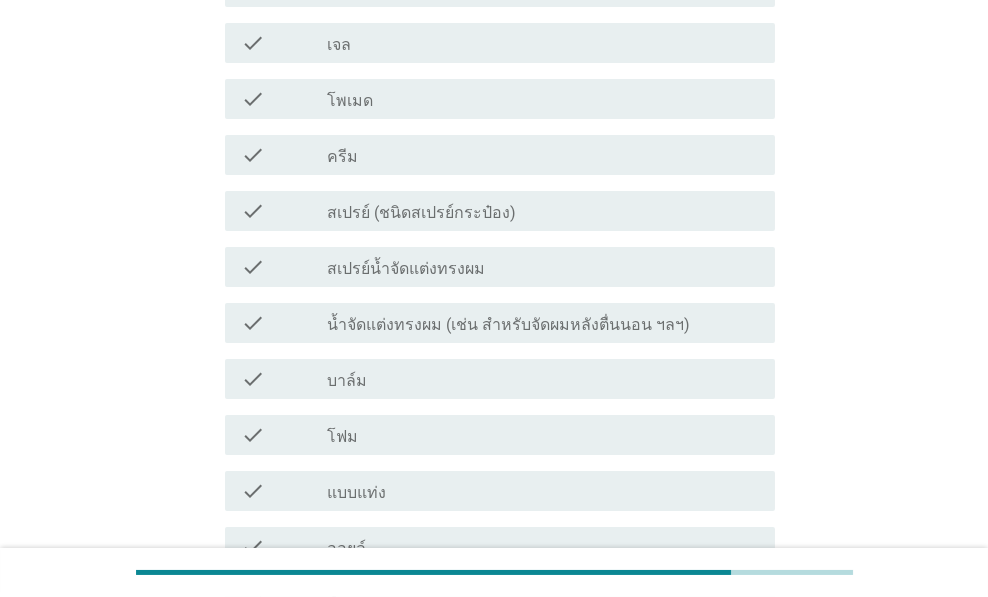 click on "check_box_outline_blank สเปรย์ (ชนิดสเปรย์กระป๋อง)" at bounding box center (543, 211) 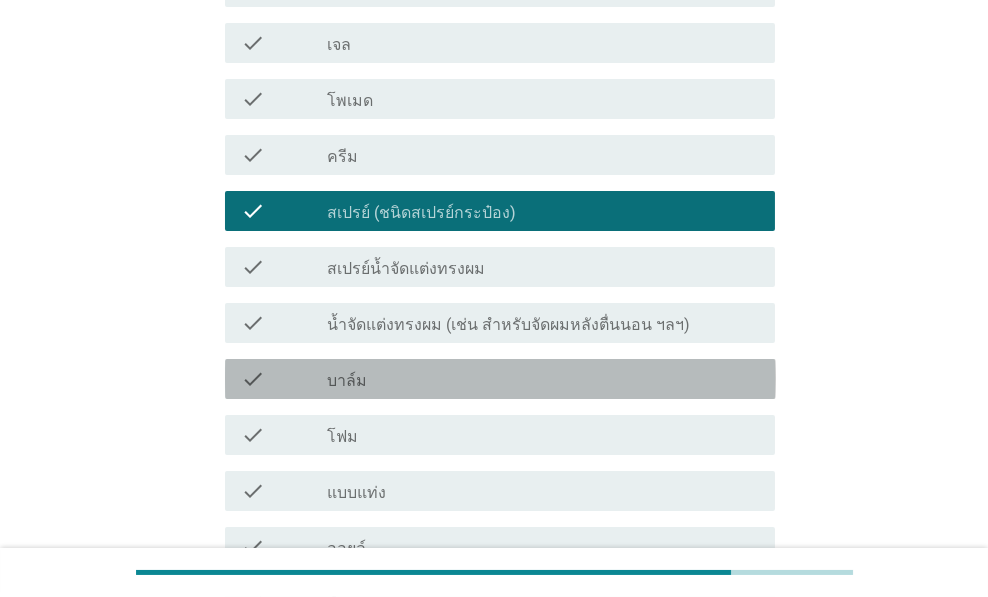 click on "check_box_outline_blank บาล์ม" at bounding box center (543, 379) 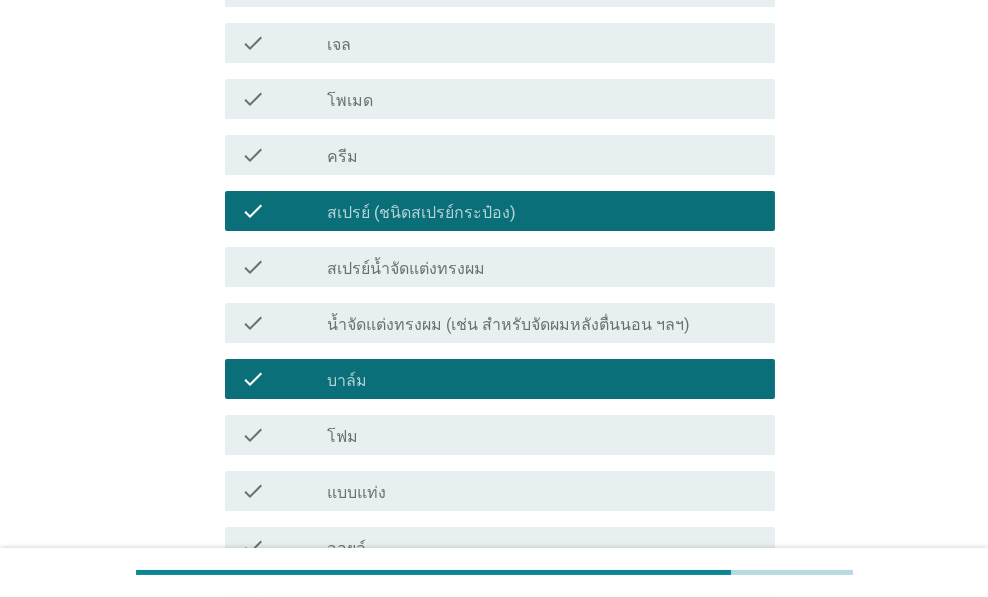scroll, scrollTop: 791, scrollLeft: 0, axis: vertical 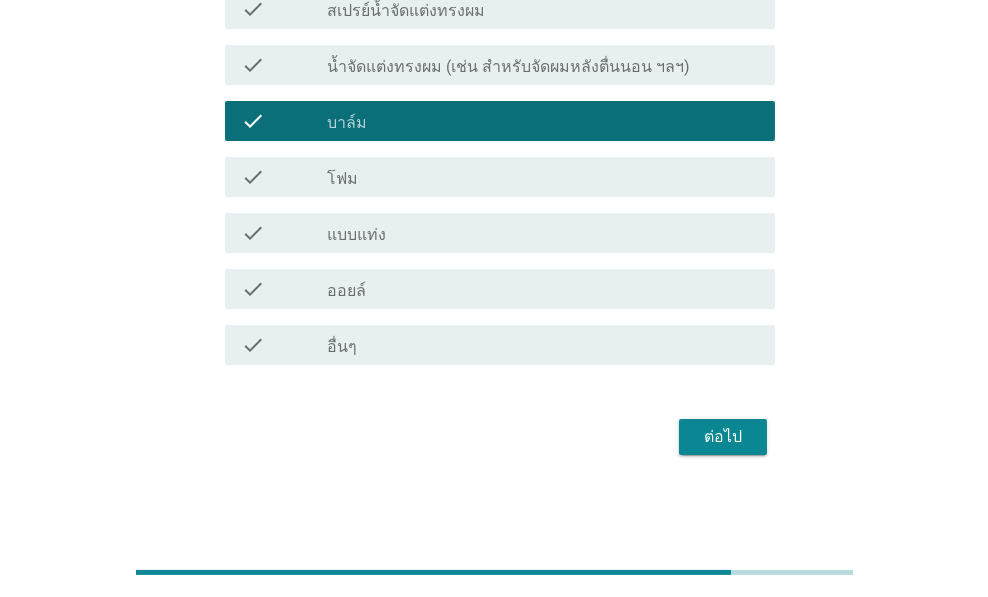 click on "check_box_outline_blank แบบแท่ง" at bounding box center (543, 233) 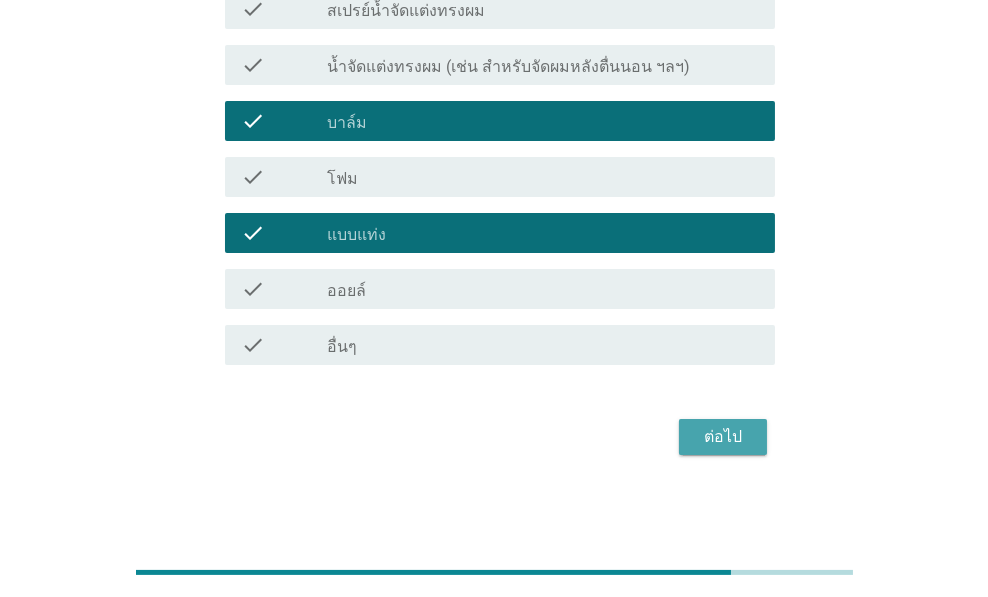 click on "ต่อไป" at bounding box center (723, 437) 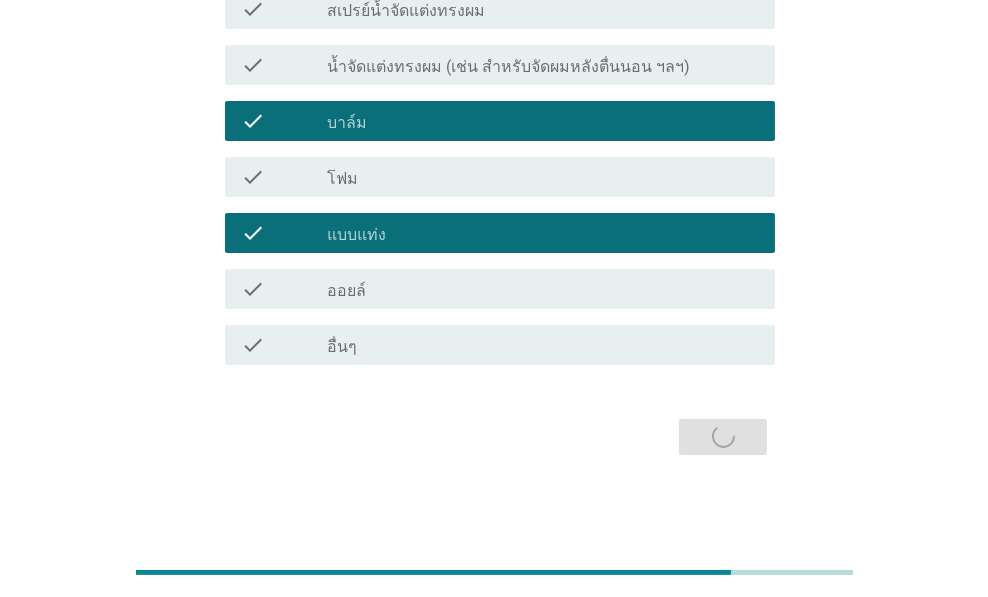 scroll, scrollTop: 0, scrollLeft: 0, axis: both 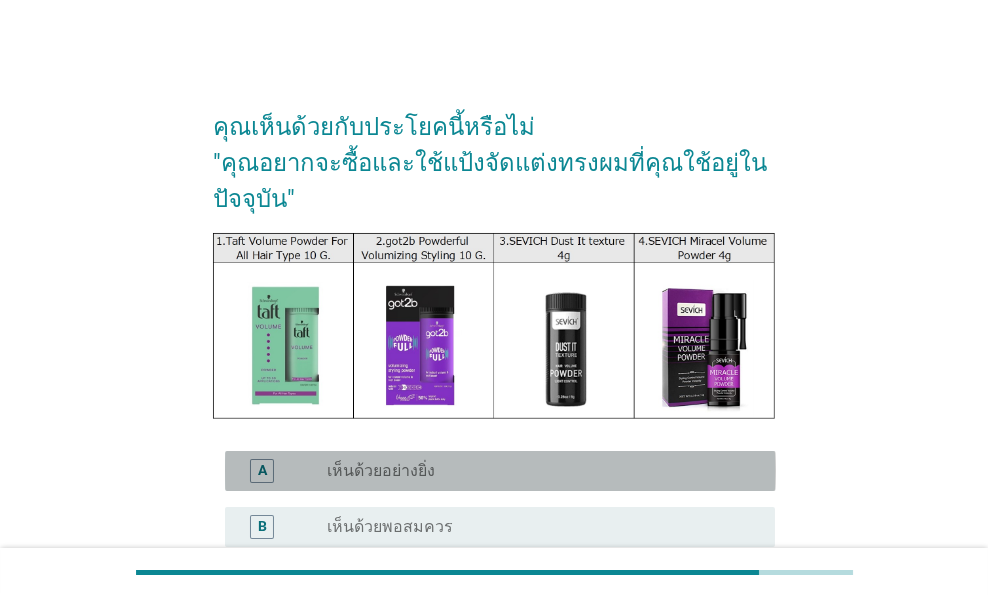 click on "A     radio_button_unchecked เห็นด้วยอย่างยิ่ง" at bounding box center (500, 471) 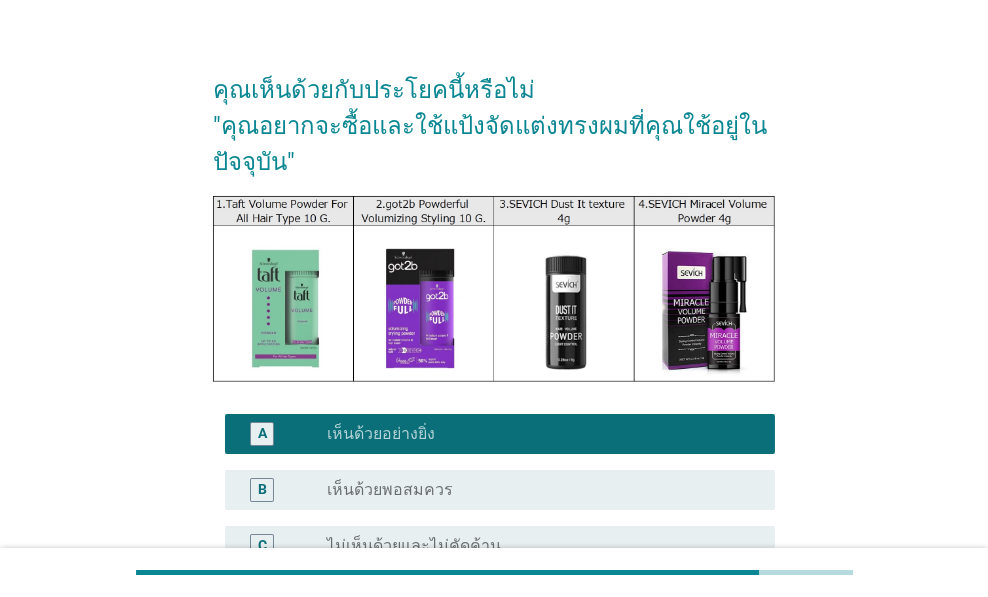 scroll, scrollTop: 375, scrollLeft: 0, axis: vertical 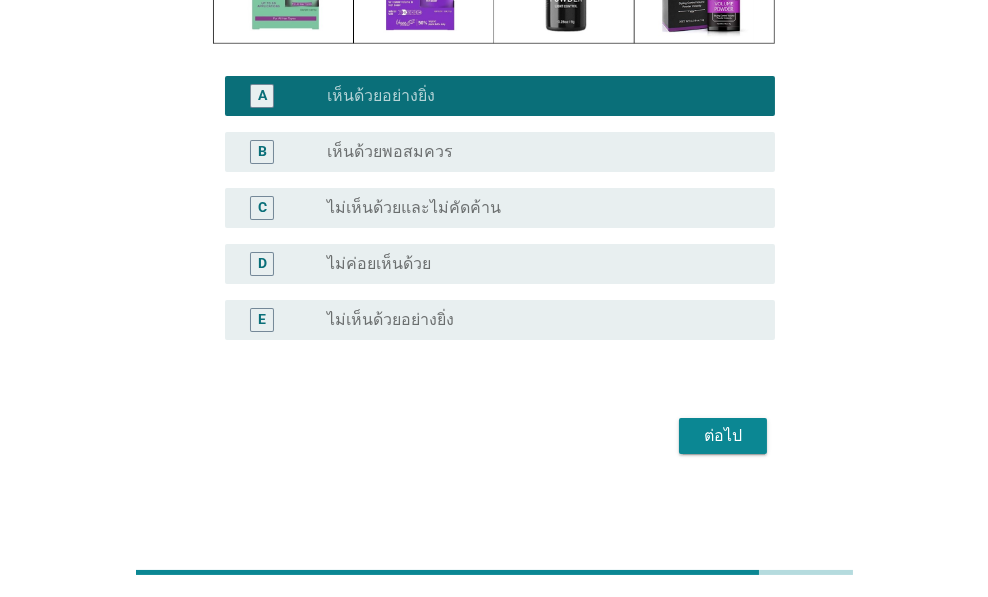 click on "ต่อไป" at bounding box center [723, 436] 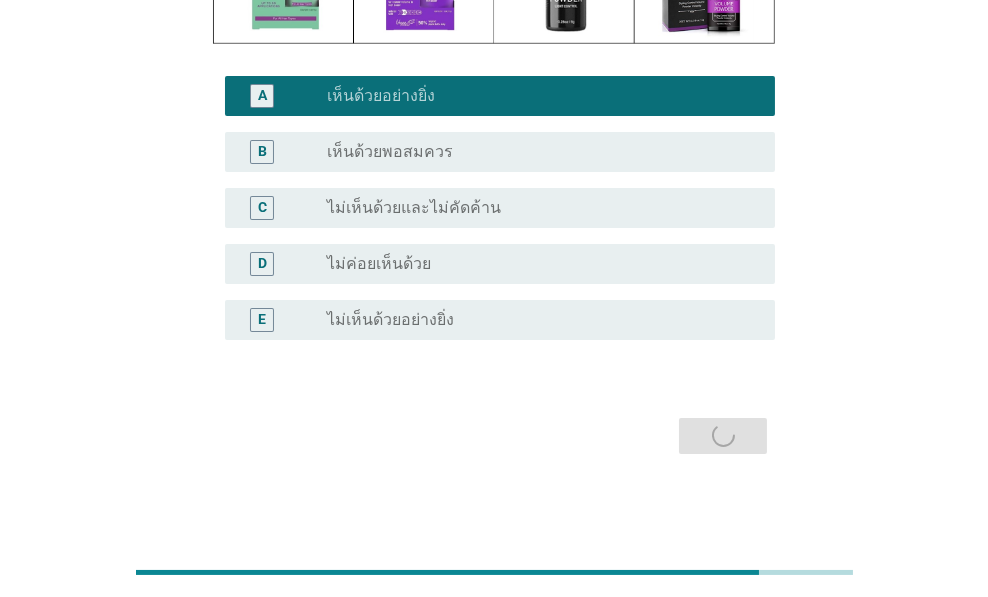 scroll, scrollTop: 0, scrollLeft: 0, axis: both 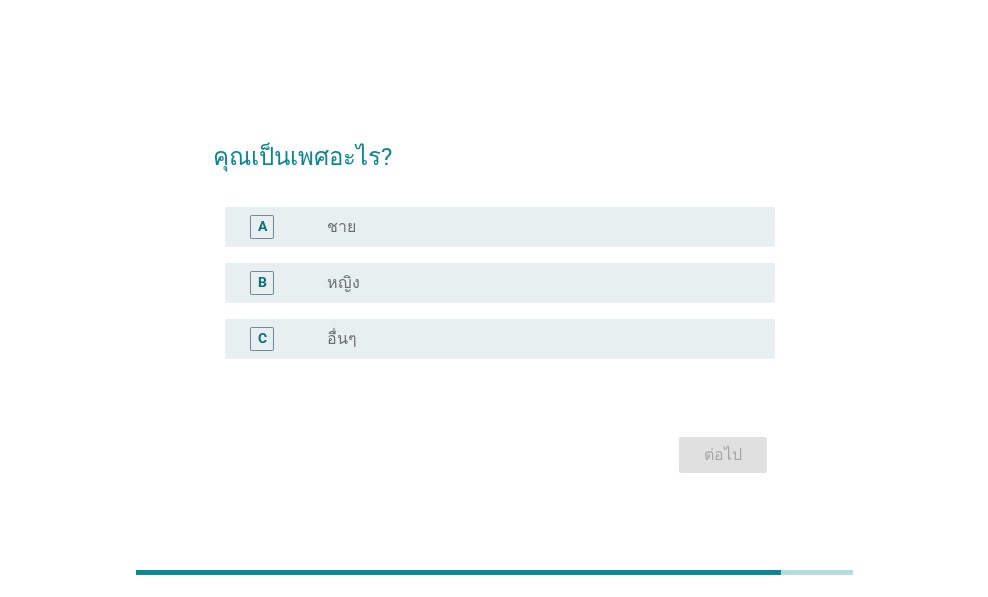 click on "[GENDER]" at bounding box center (494, 227) 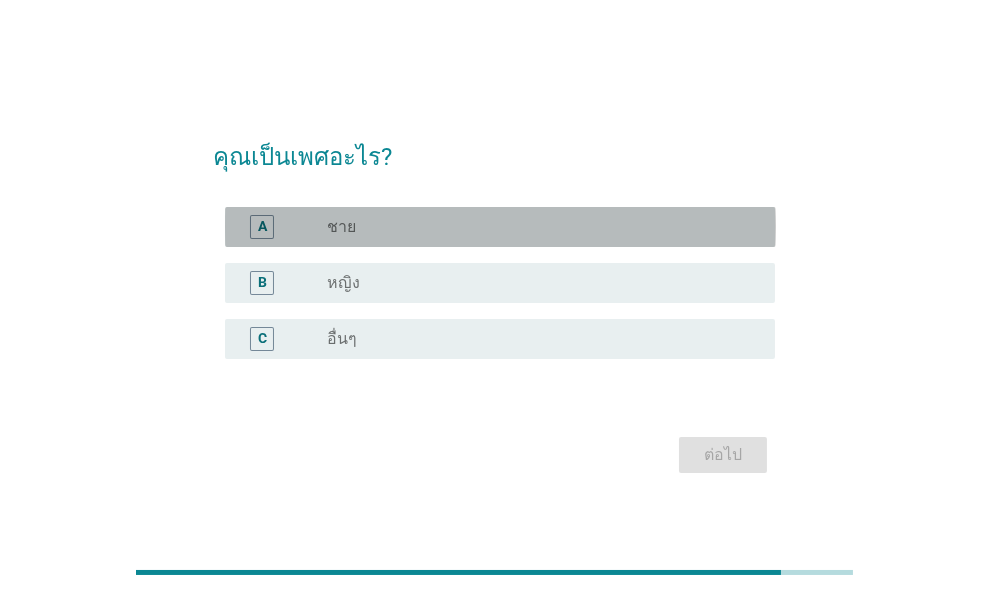 click on "[GENDER]" at bounding box center (535, 227) 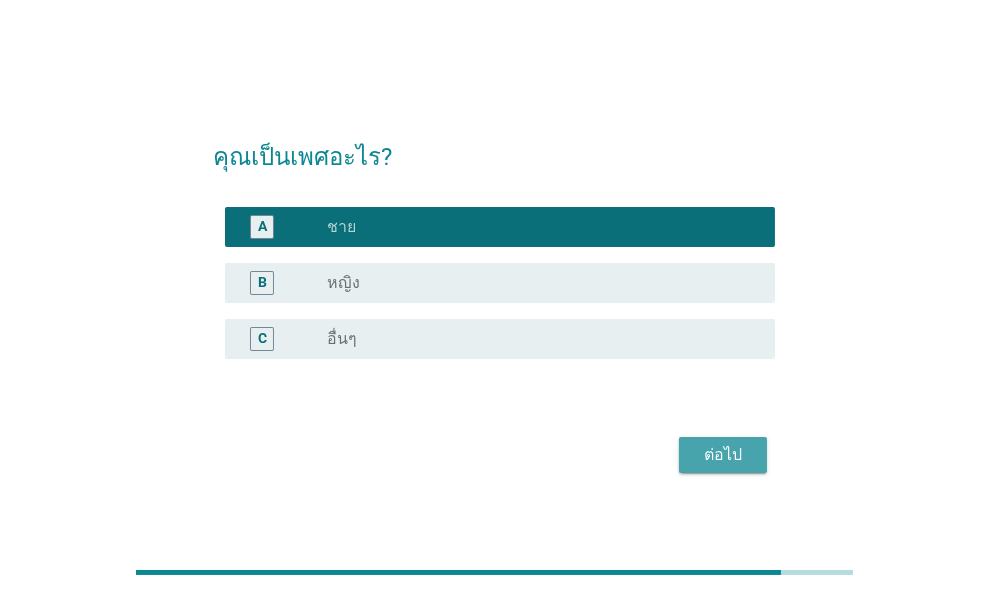 click on "ต่อไป" at bounding box center [723, 455] 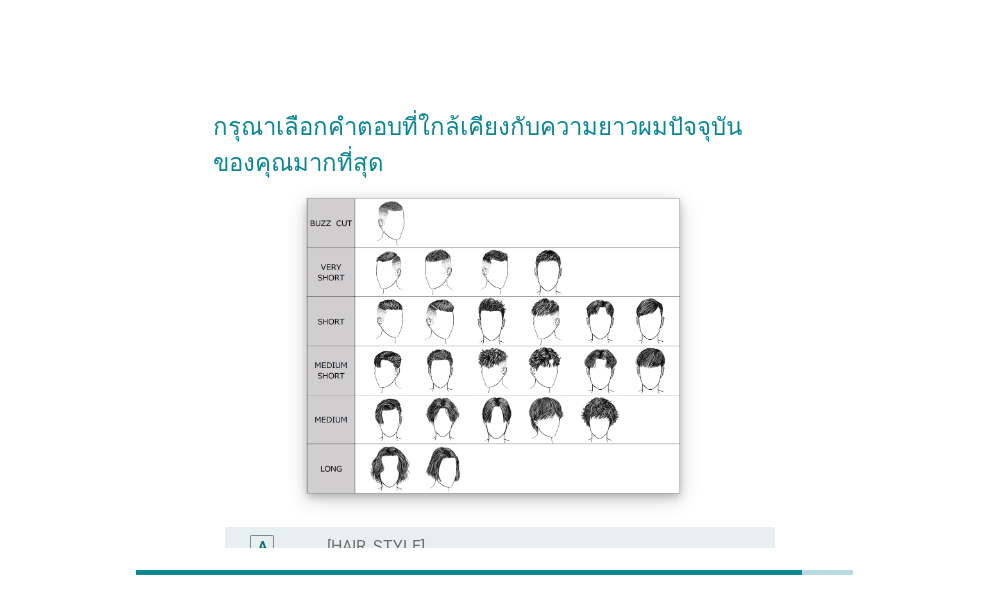 click at bounding box center (493, 345) 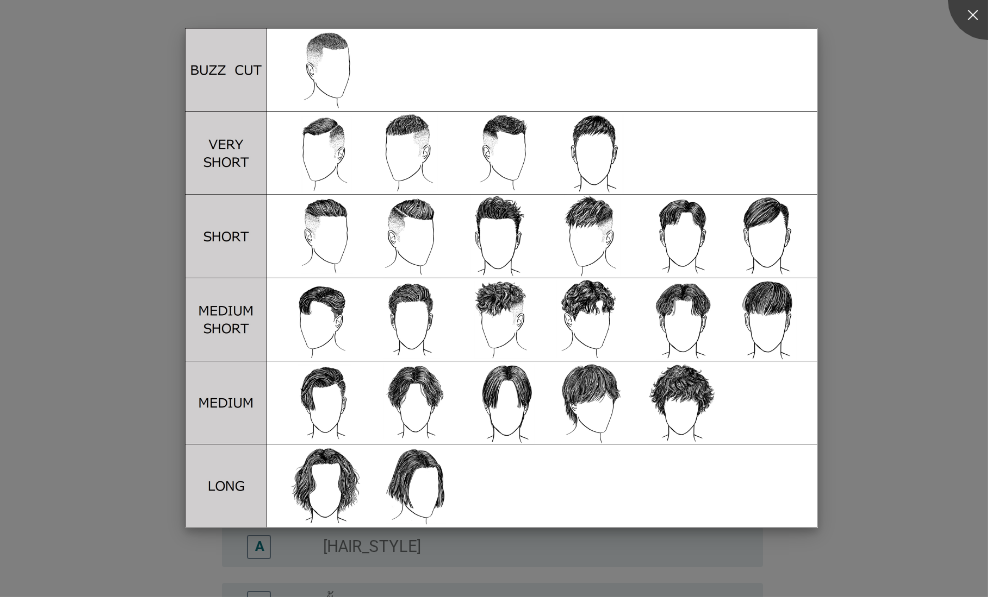 click at bounding box center (501, 278) 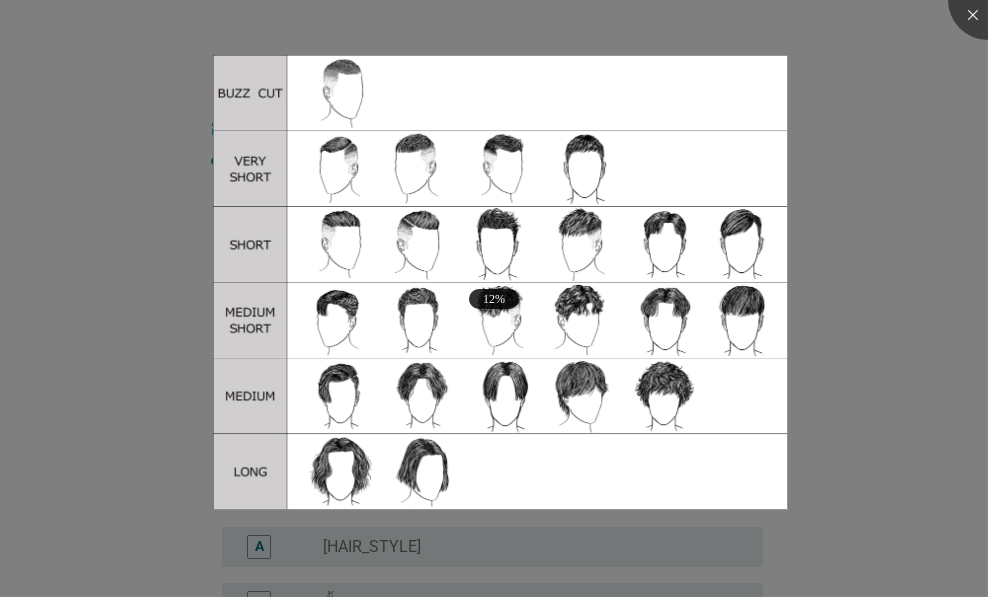 click at bounding box center (494, 298) 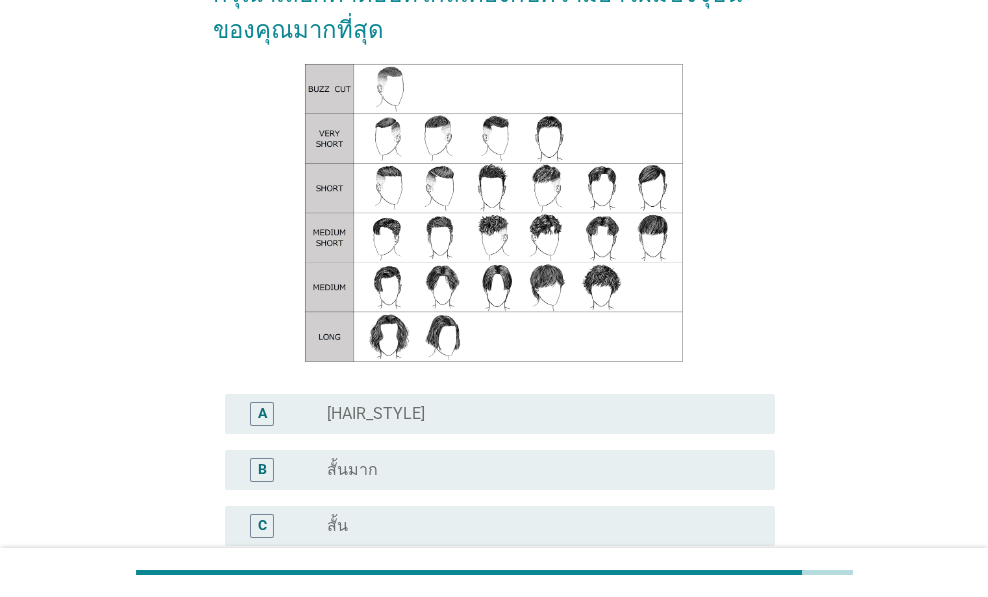 click on "[HAIR_LENGTH]" at bounding box center (535, 470) 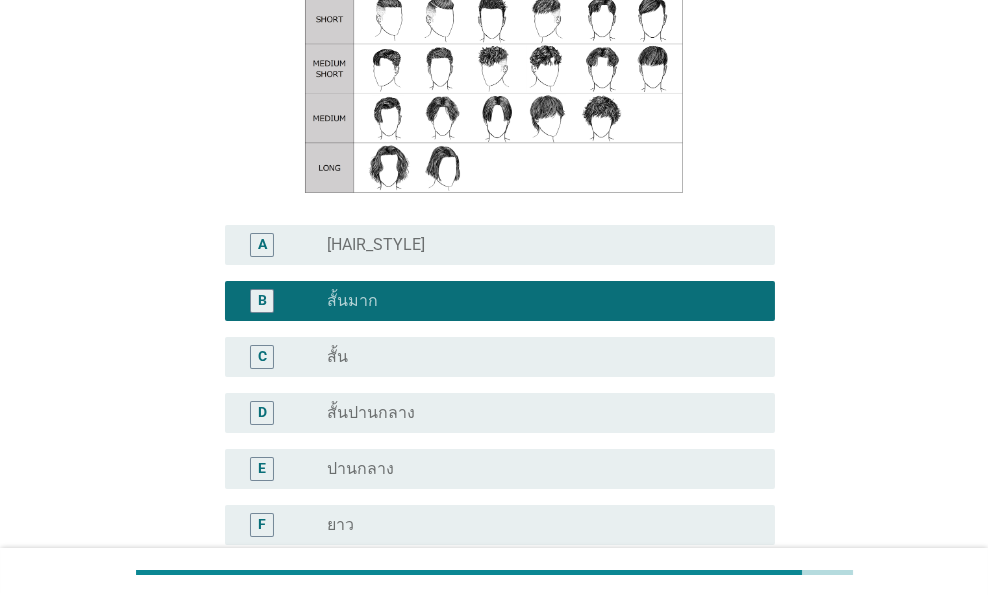 scroll, scrollTop: 400, scrollLeft: 0, axis: vertical 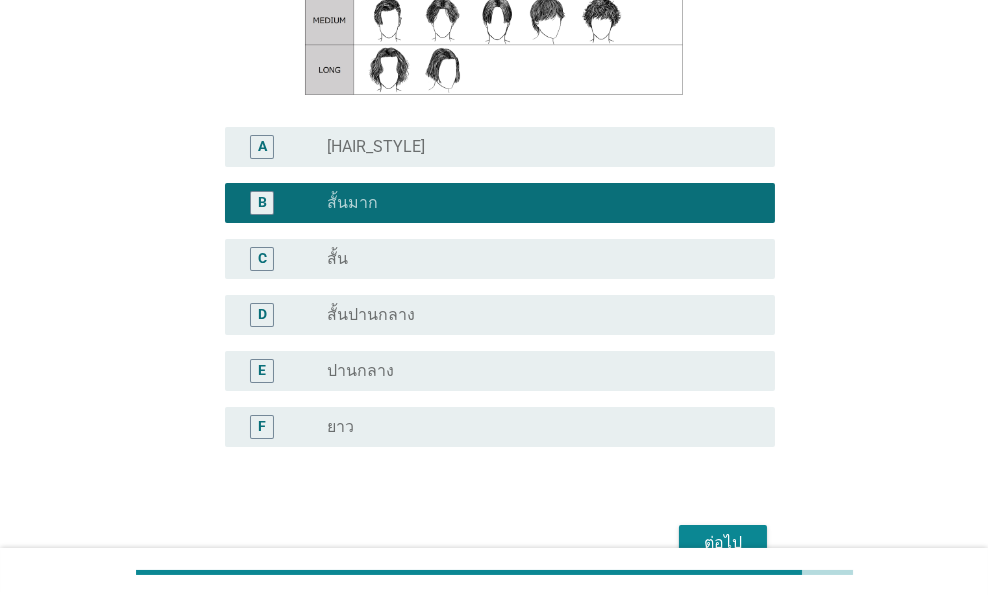 click on "ต่อไป" at bounding box center [723, 543] 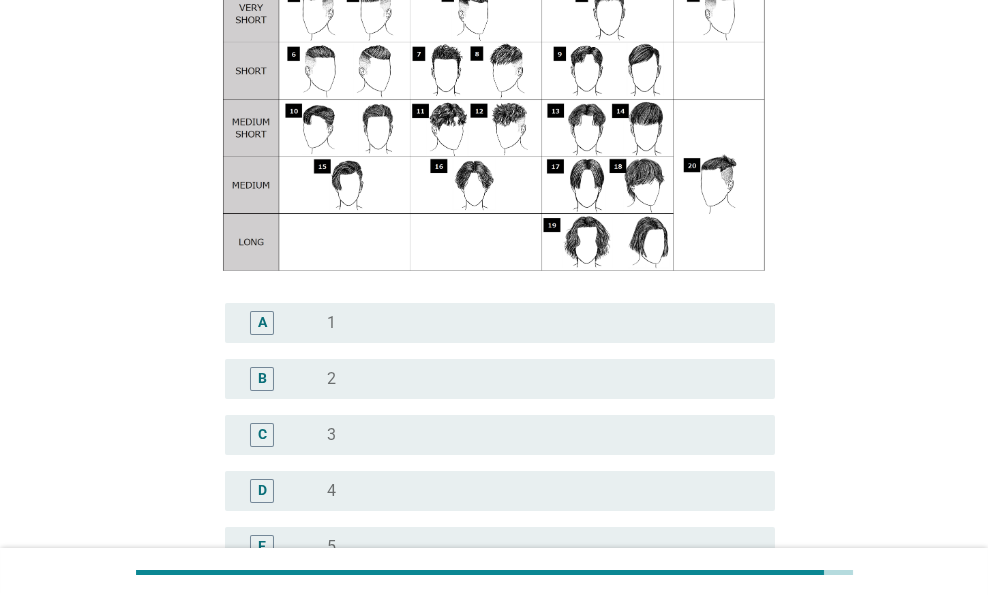 scroll, scrollTop: 266, scrollLeft: 0, axis: vertical 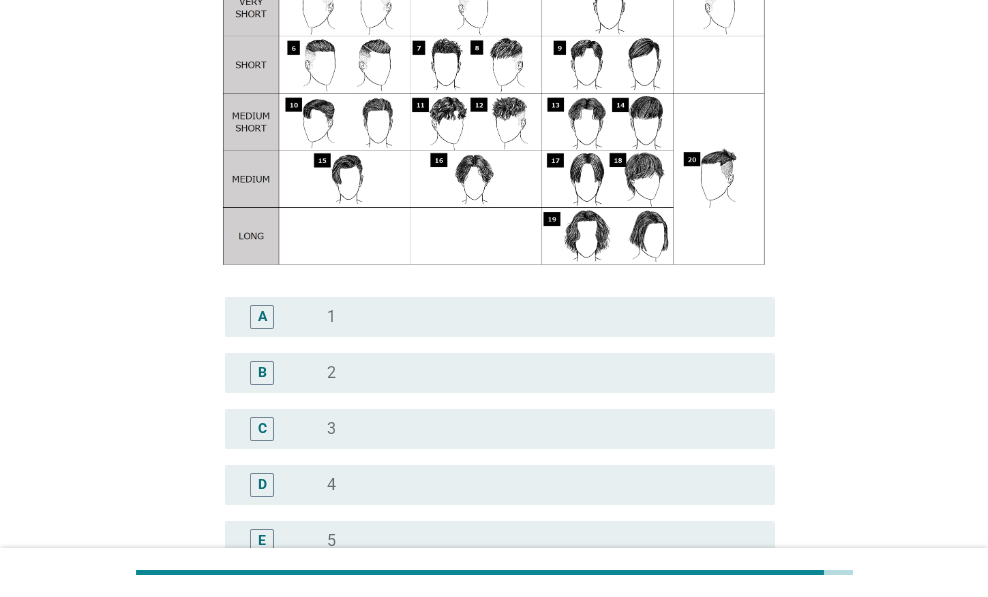 click on "C     radio_button_unchecked 3" at bounding box center [500, 429] 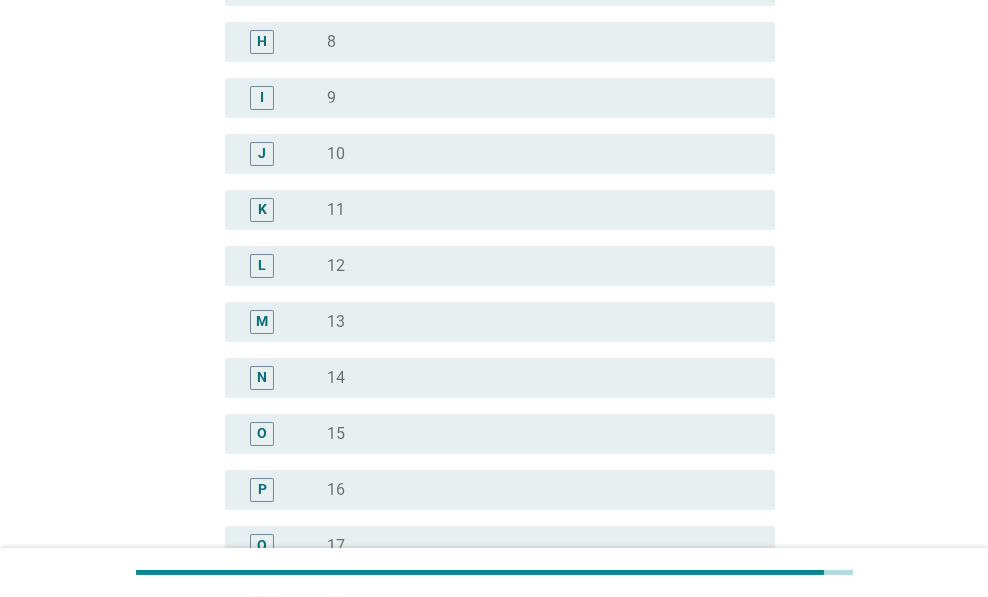 drag, startPoint x: 589, startPoint y: 191, endPoint x: 634, endPoint y: 353, distance: 168.13388 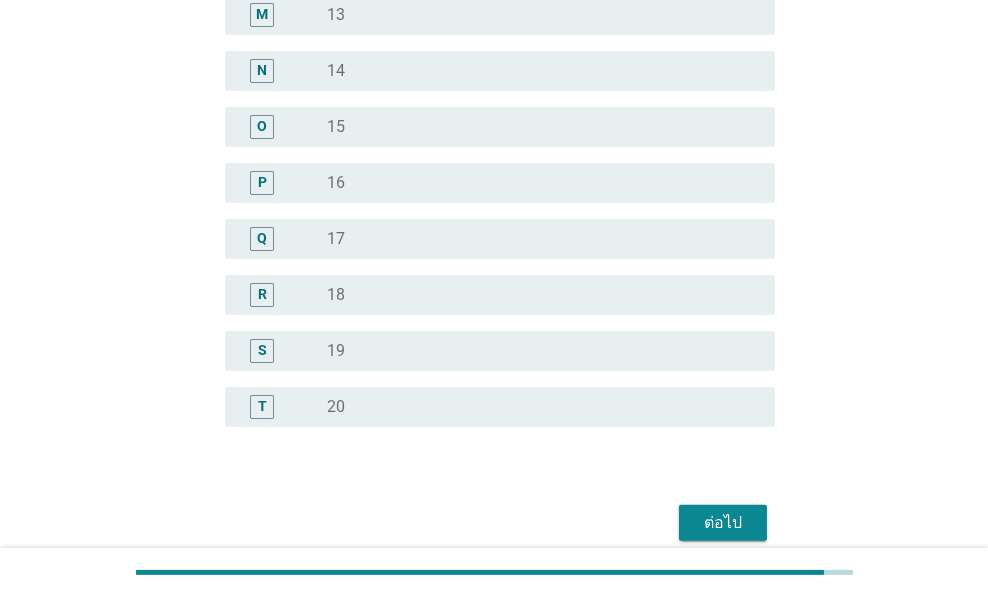 scroll, scrollTop: 1327, scrollLeft: 0, axis: vertical 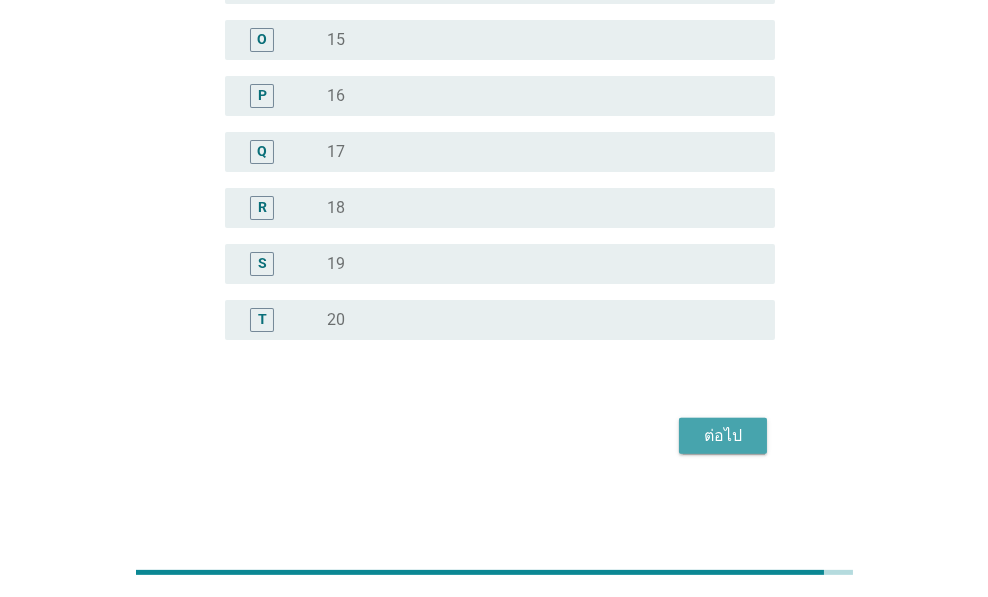 click on "ต่อไป" at bounding box center (723, 436) 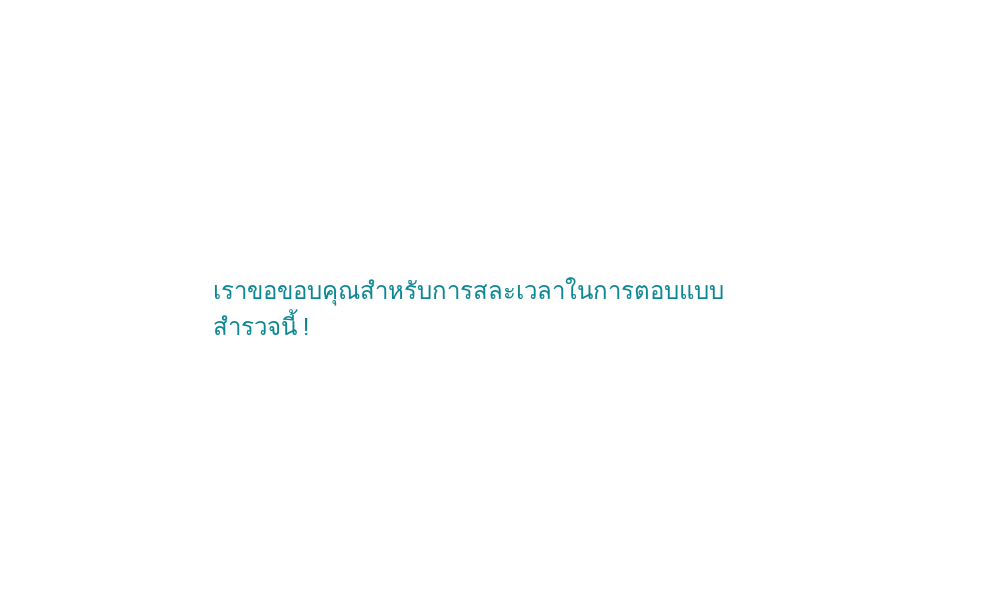 scroll, scrollTop: 0, scrollLeft: 0, axis: both 